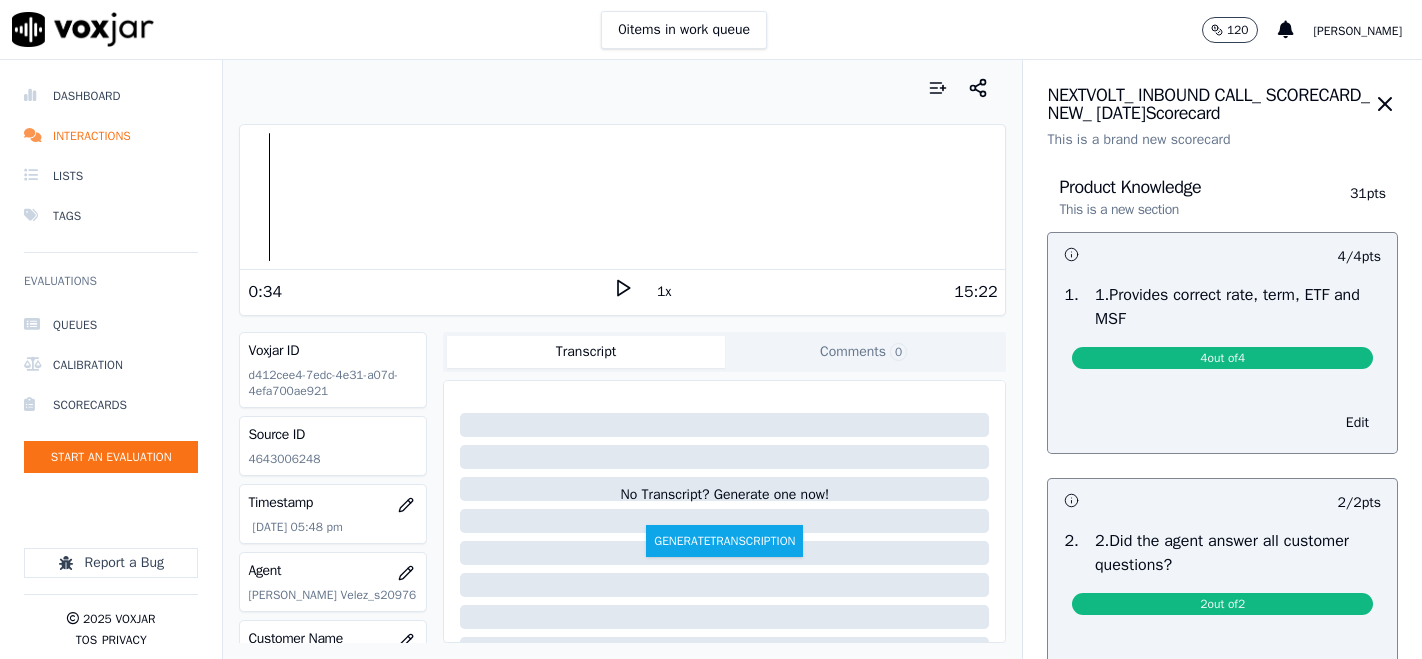 scroll, scrollTop: 0, scrollLeft: 0, axis: both 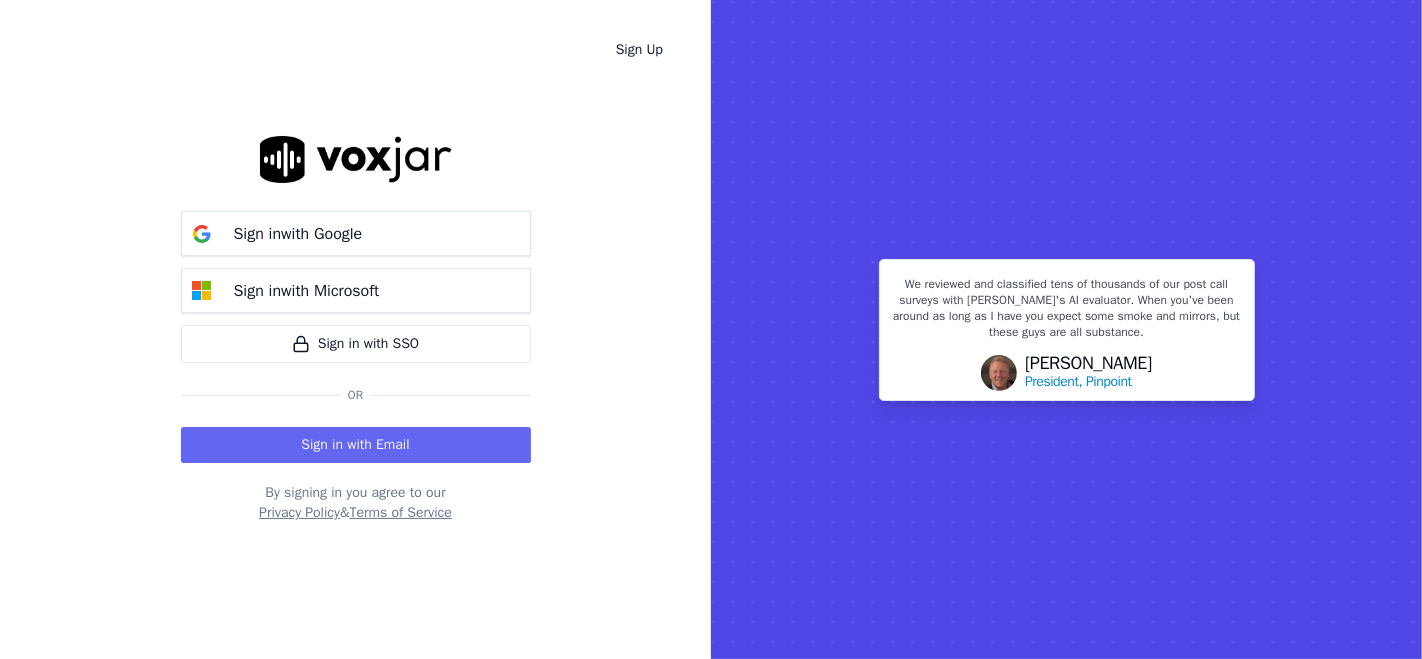 click on "Sign in with Email" at bounding box center [356, 445] 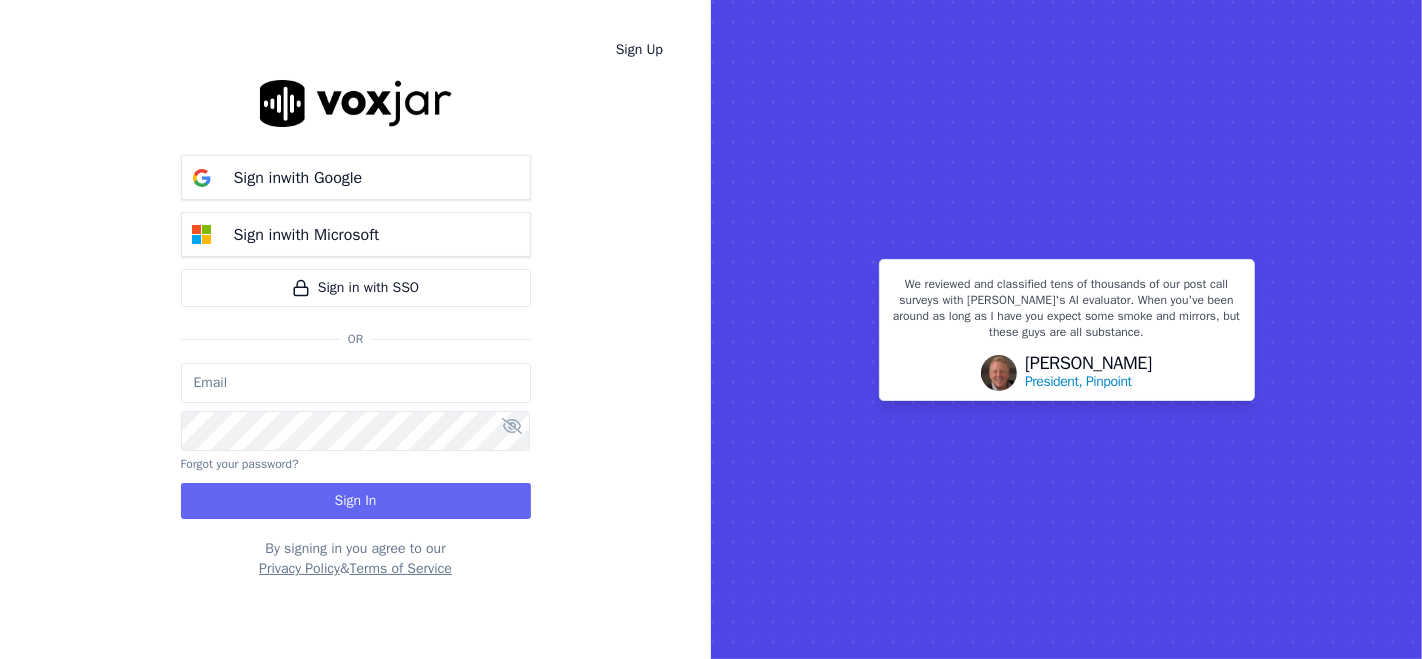 type on "shadia.decastro.baq@nwfg.net" 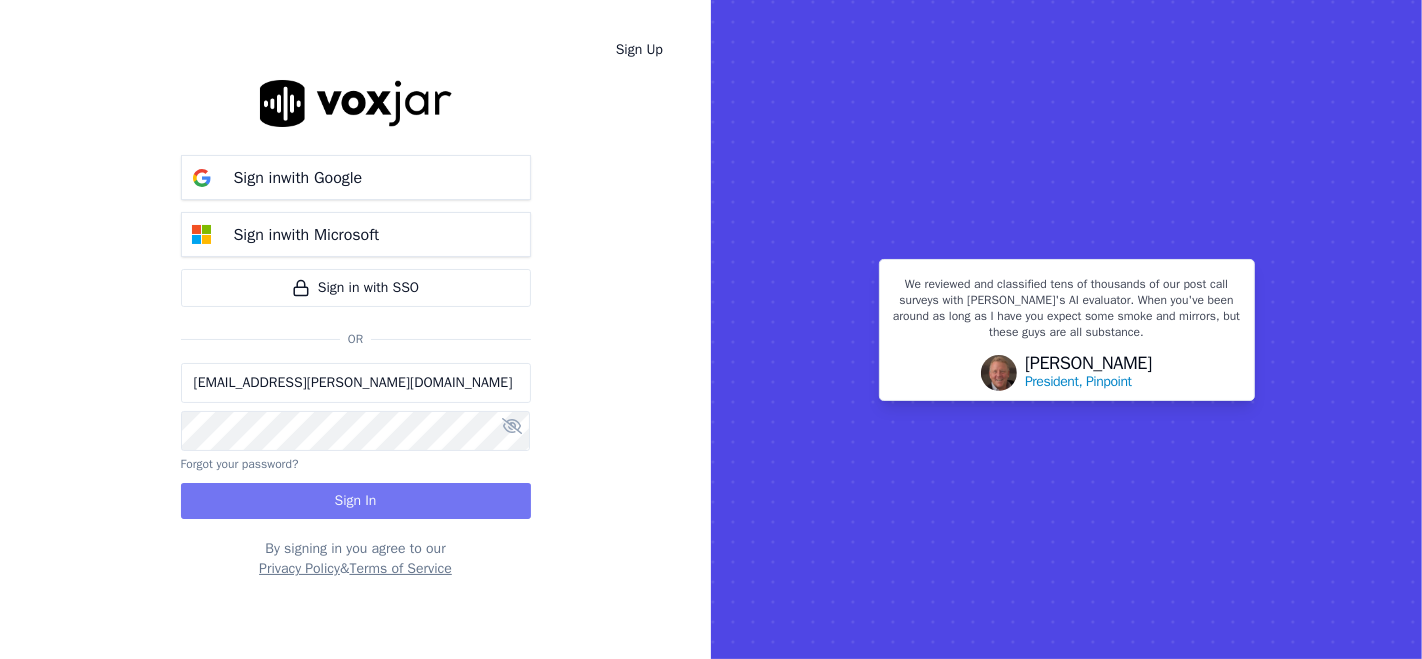 click on "Sign In" at bounding box center (356, 501) 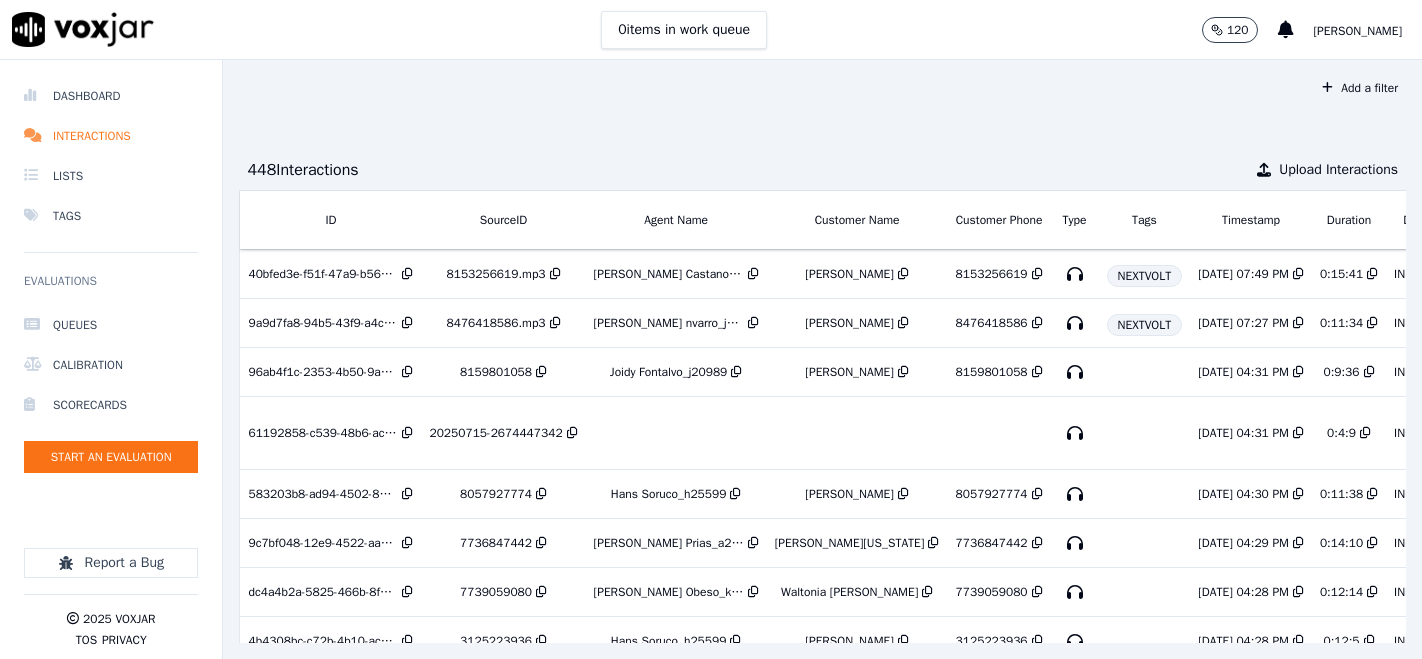 scroll, scrollTop: 0, scrollLeft: 0, axis: both 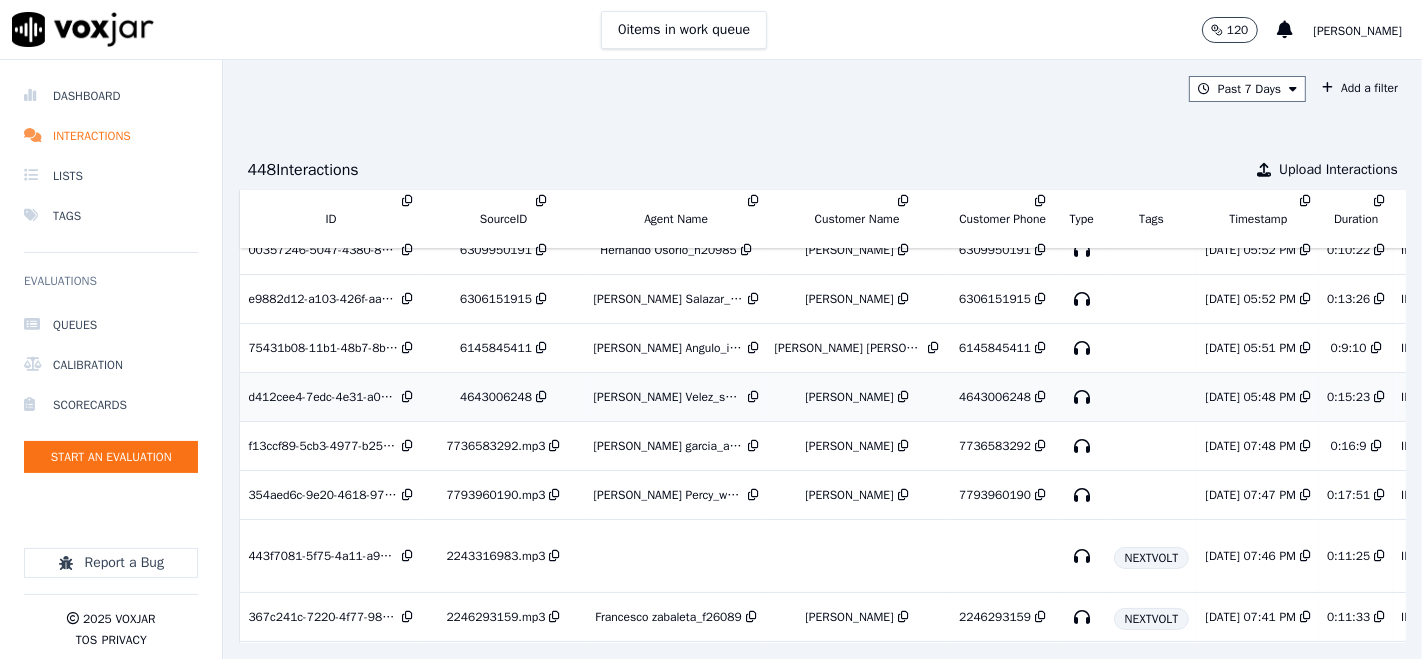 click on "Samuel Velez_s20976" at bounding box center (669, 397) 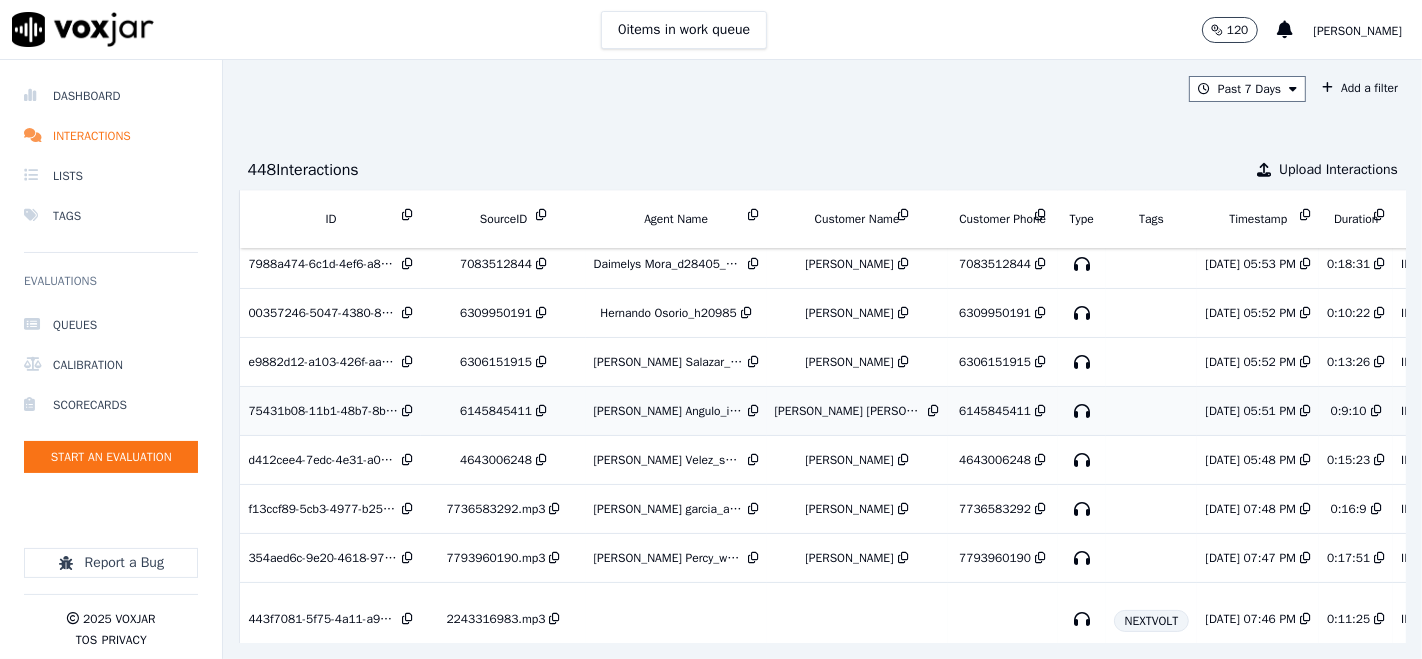 scroll, scrollTop: 3389, scrollLeft: 0, axis: vertical 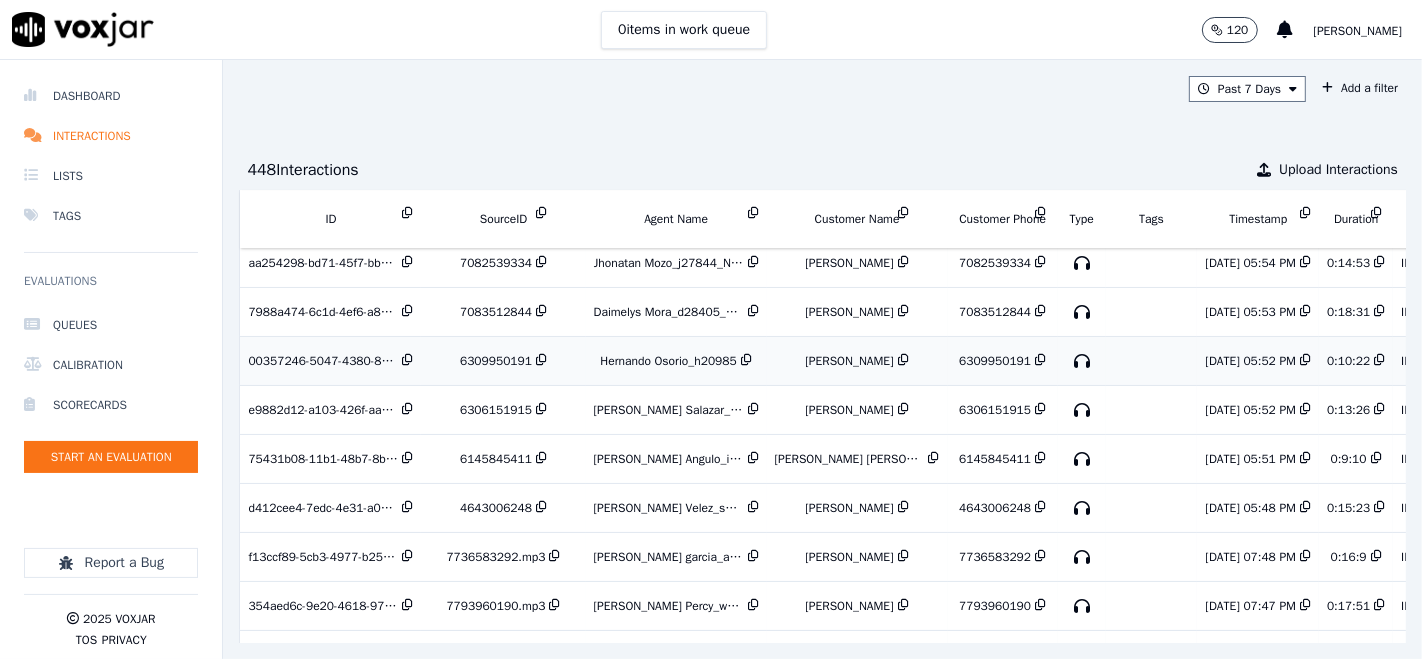 click on "00357246-5047-4380-8428-a169f0814266" at bounding box center [323, 361] 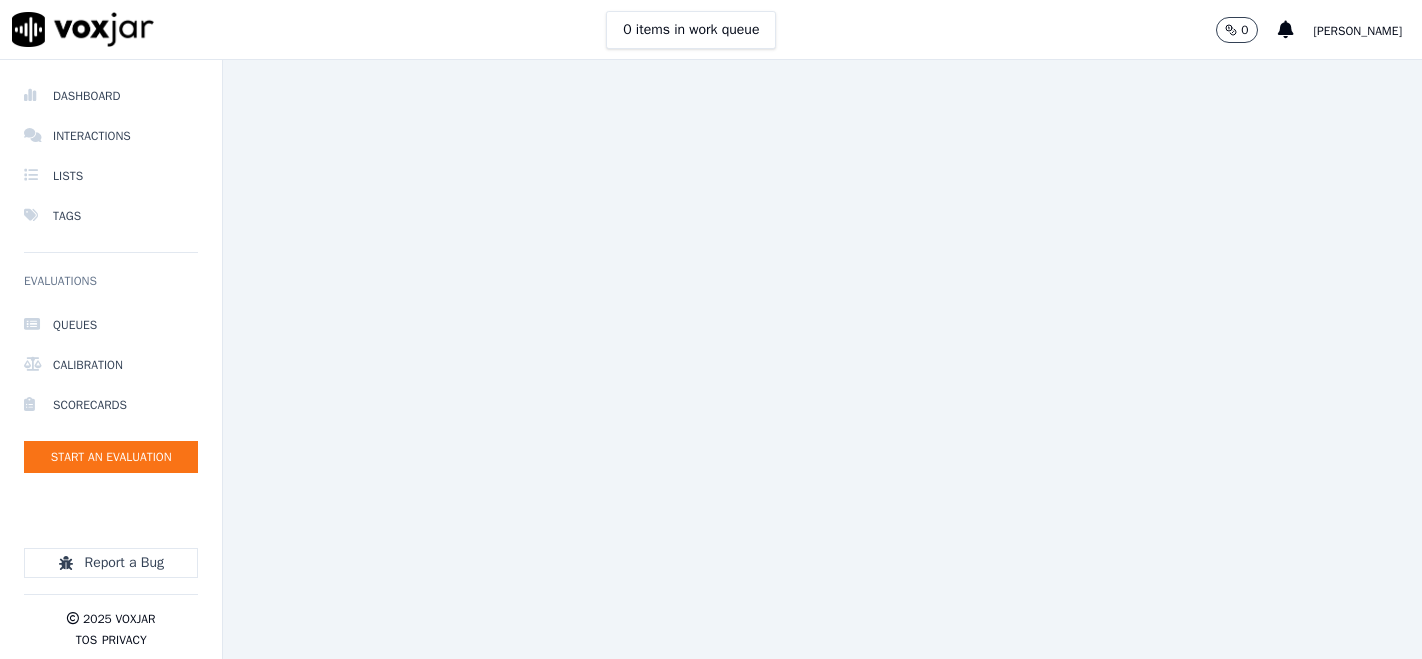scroll, scrollTop: 0, scrollLeft: 0, axis: both 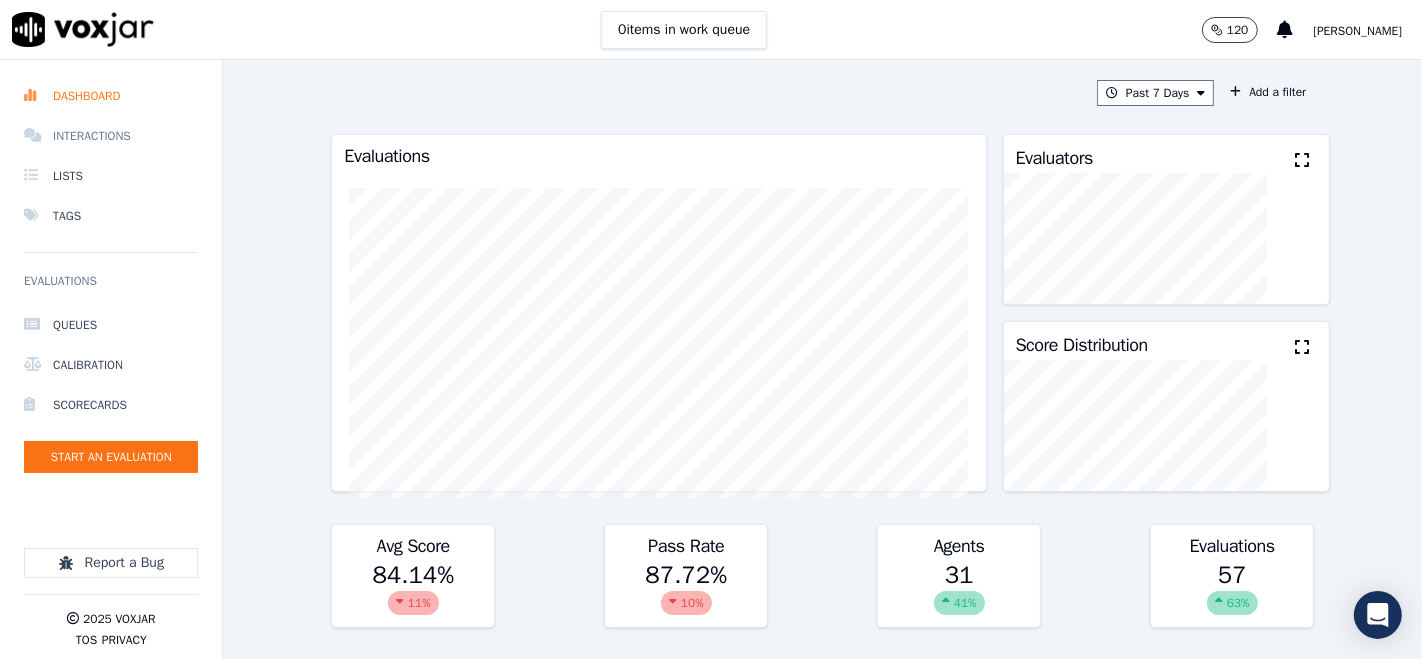 click on "Interactions" at bounding box center [111, 136] 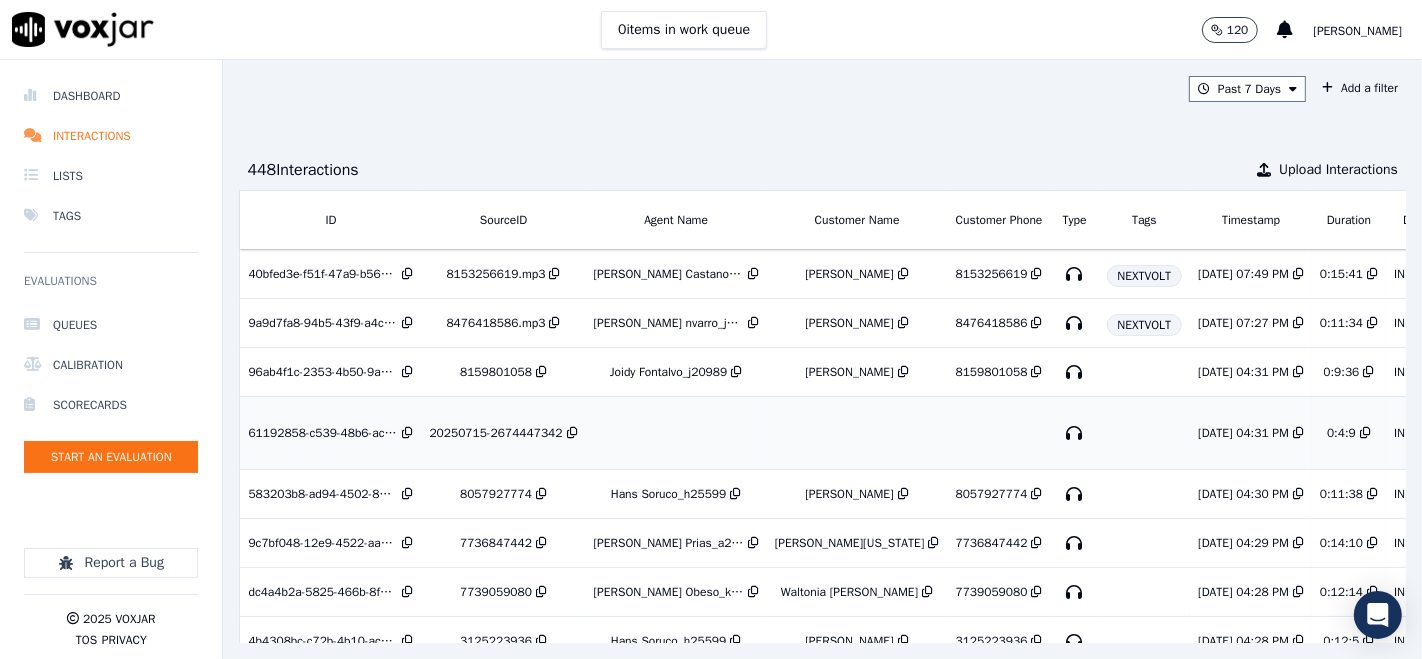 click on "20250715-2674447342" at bounding box center [495, 433] 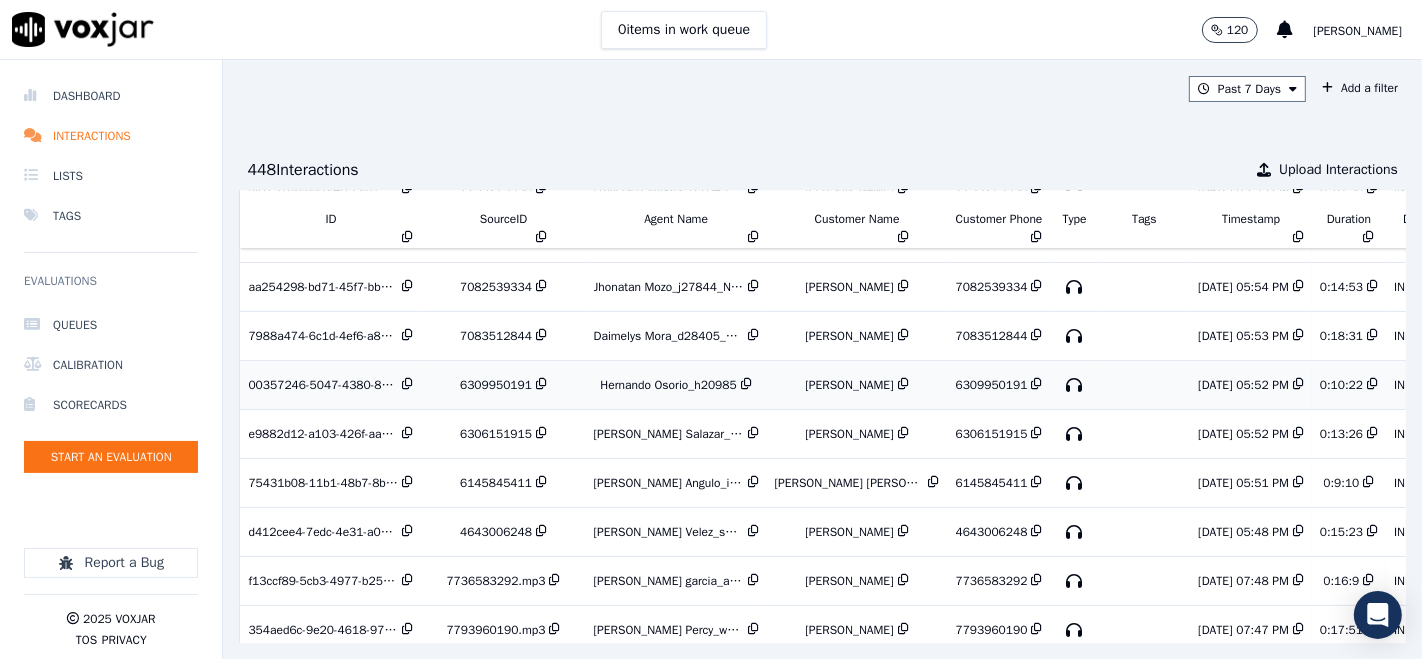 scroll, scrollTop: 3415, scrollLeft: 0, axis: vertical 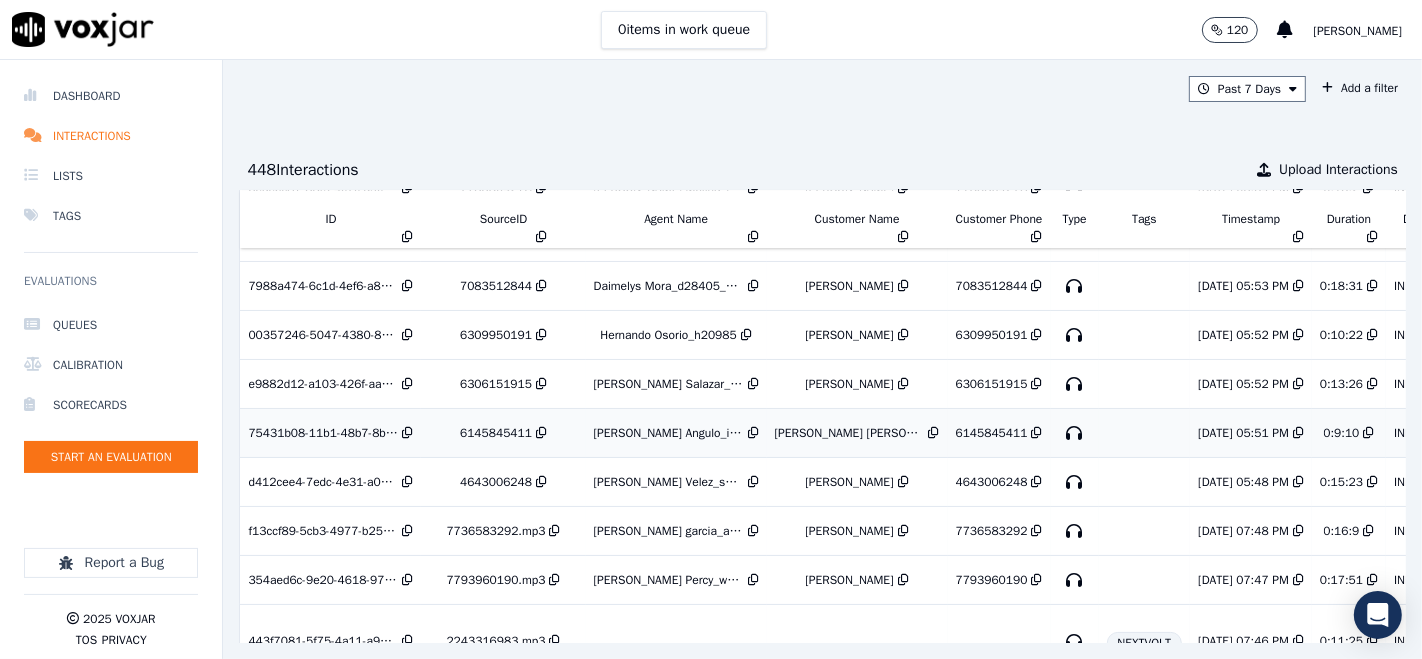 click on "6145845411" at bounding box center [496, 433] 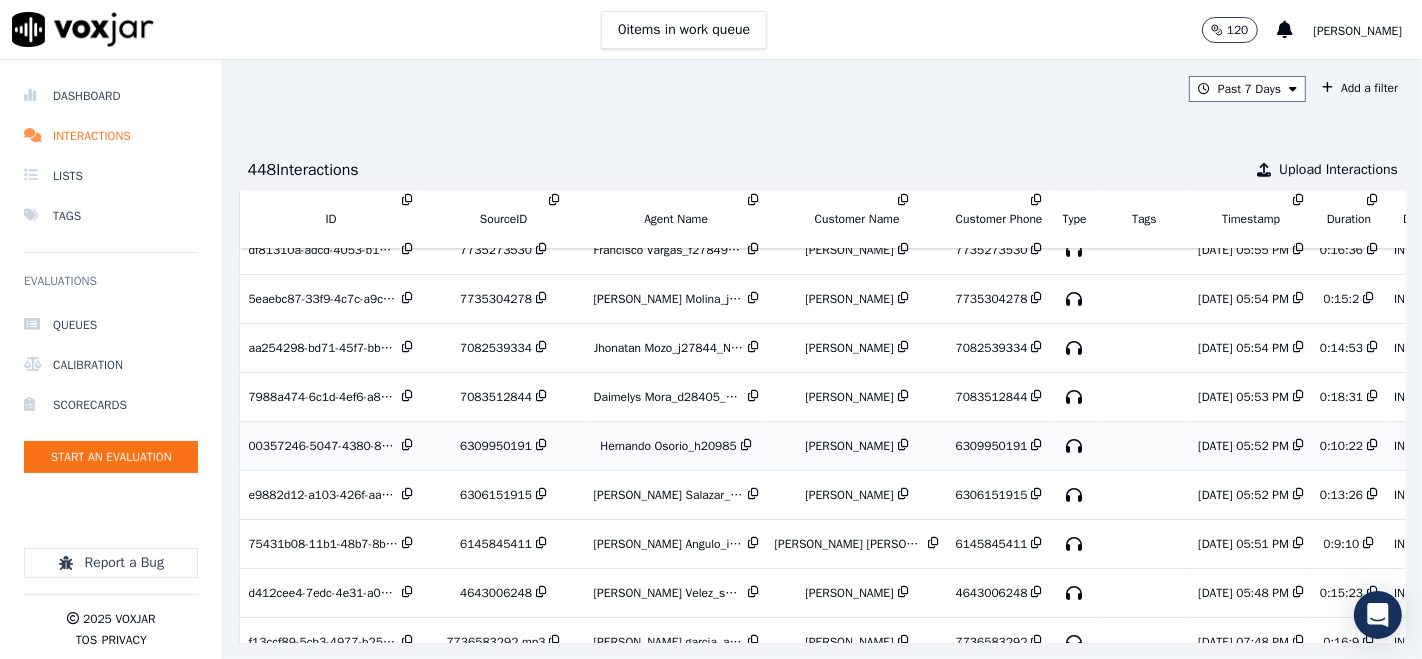 scroll, scrollTop: 3415, scrollLeft: 0, axis: vertical 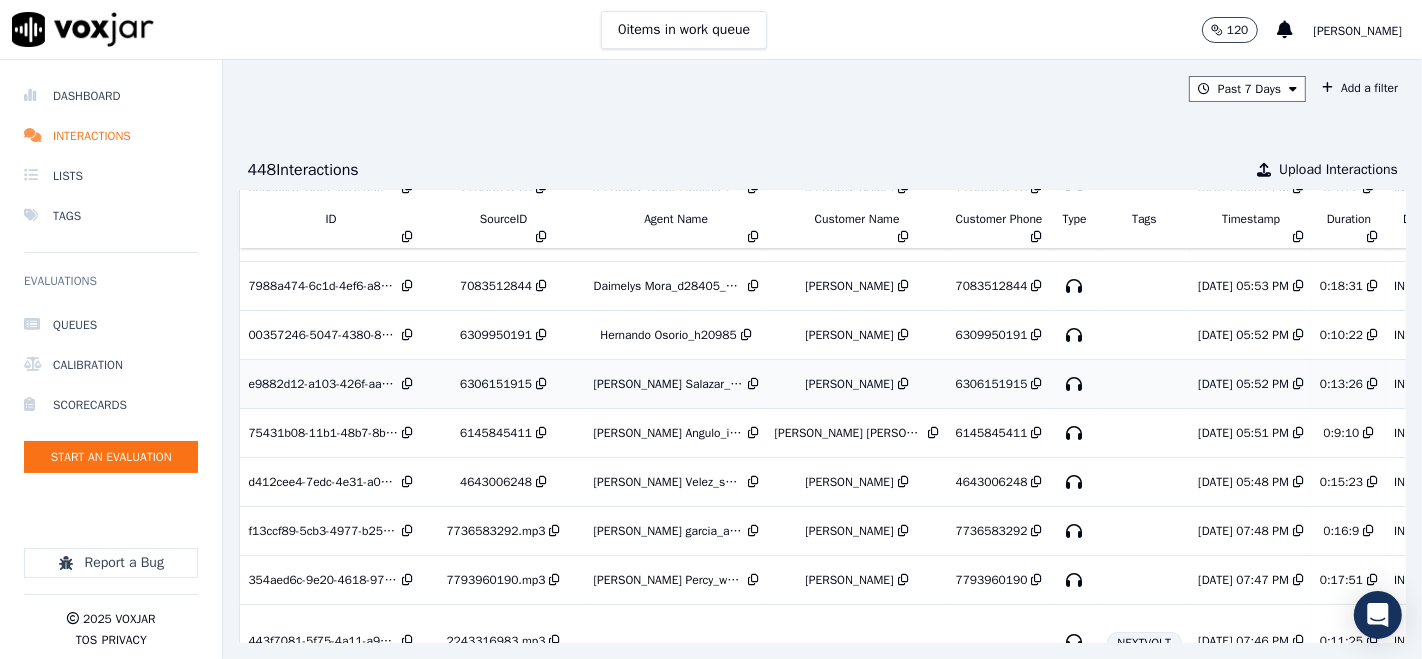 click on "e9882d12-a103-426f-aab0-1ea7971c1499" at bounding box center [323, 384] 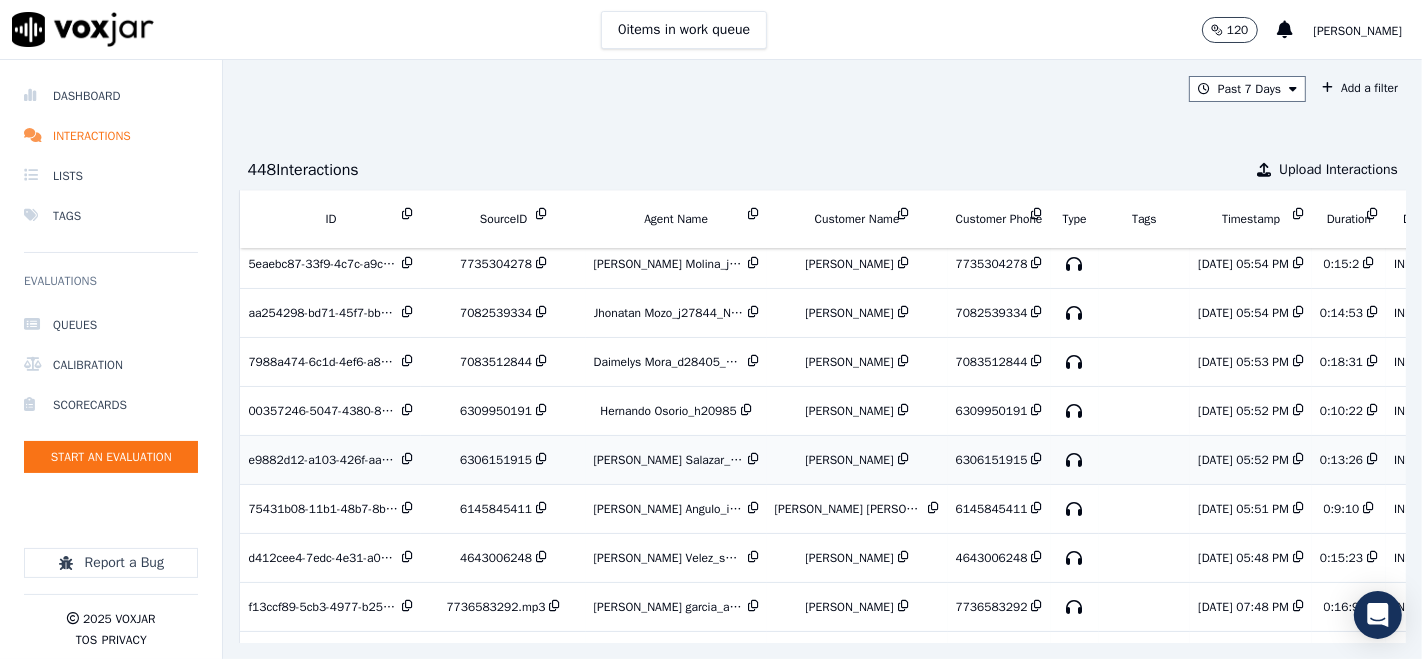 scroll, scrollTop: 3304, scrollLeft: 0, axis: vertical 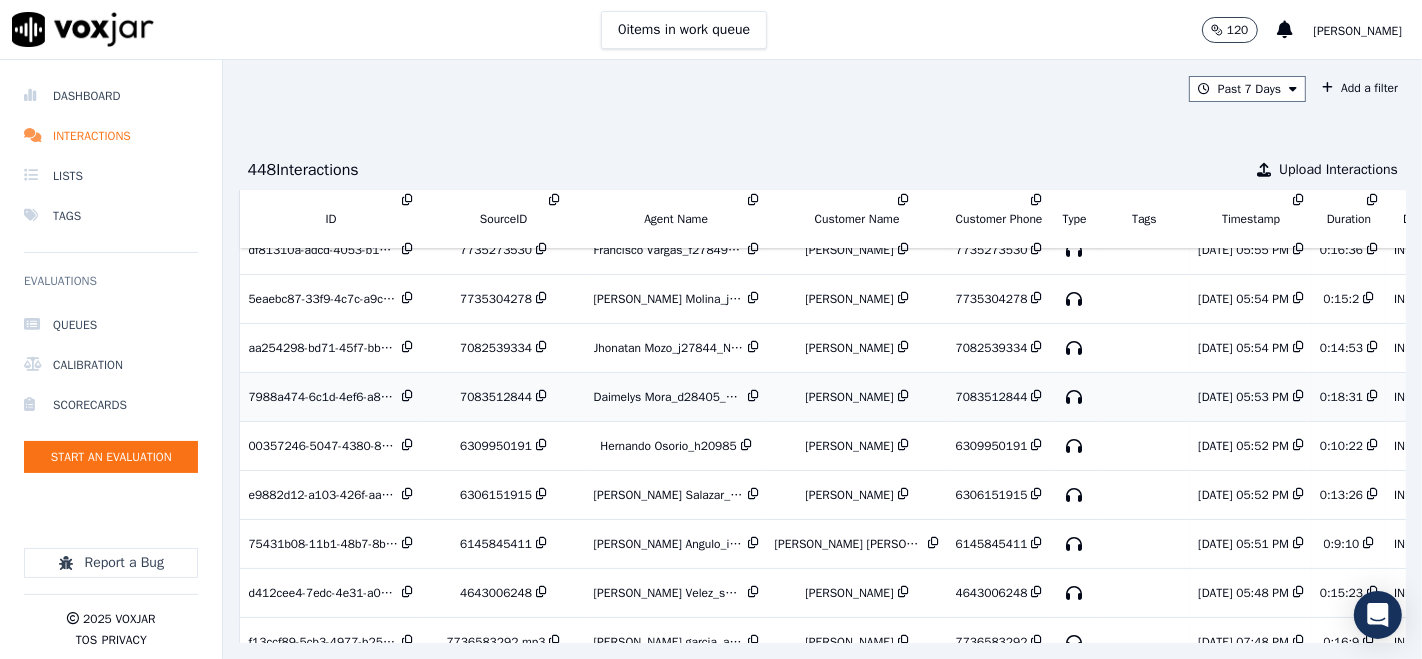 click on "7083512844" at bounding box center [496, 397] 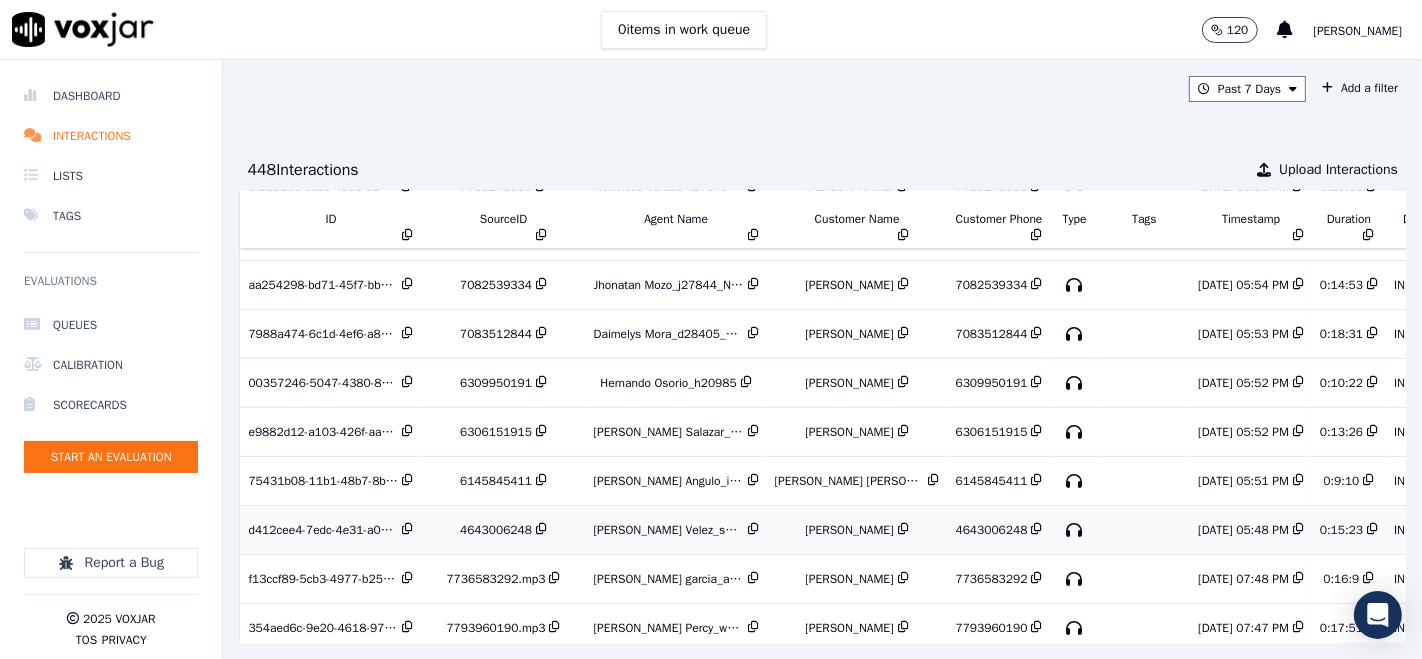 scroll, scrollTop: 3415, scrollLeft: 0, axis: vertical 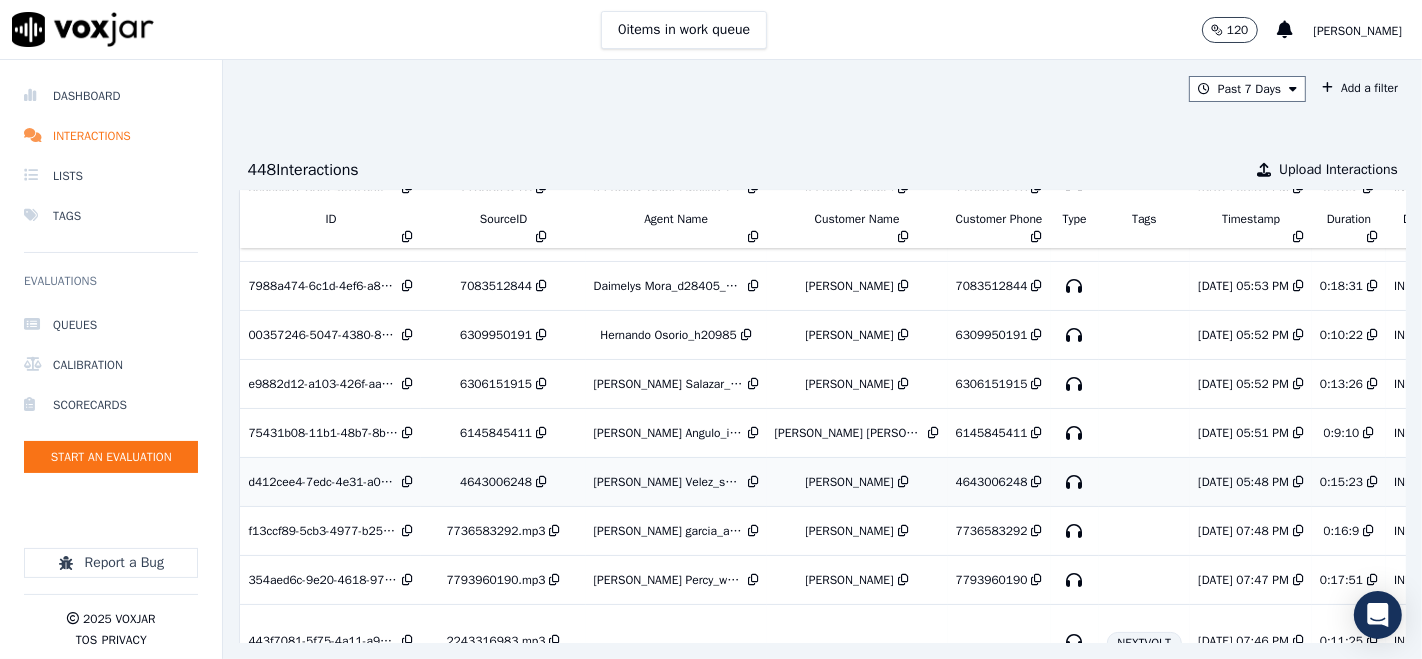 click on "d412cee4-7edc-4e31-a07d-4efa700ae921" at bounding box center (323, 482) 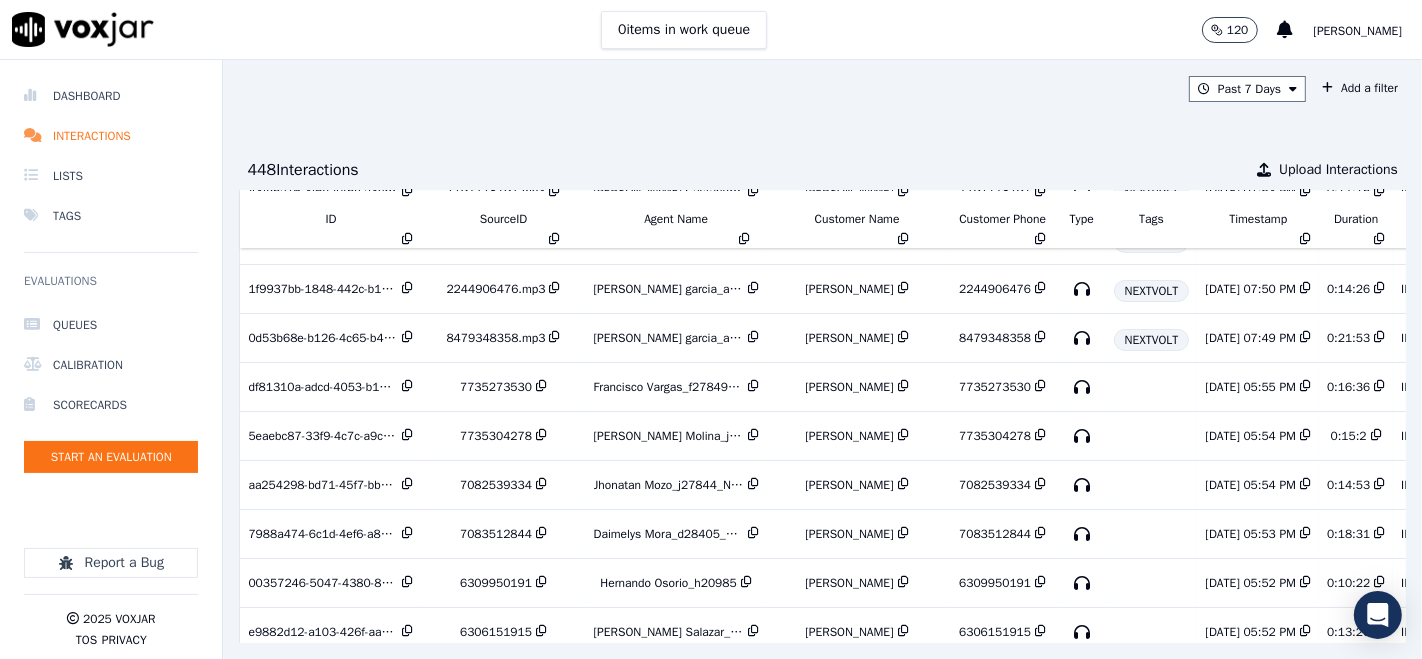 scroll, scrollTop: 3056, scrollLeft: 0, axis: vertical 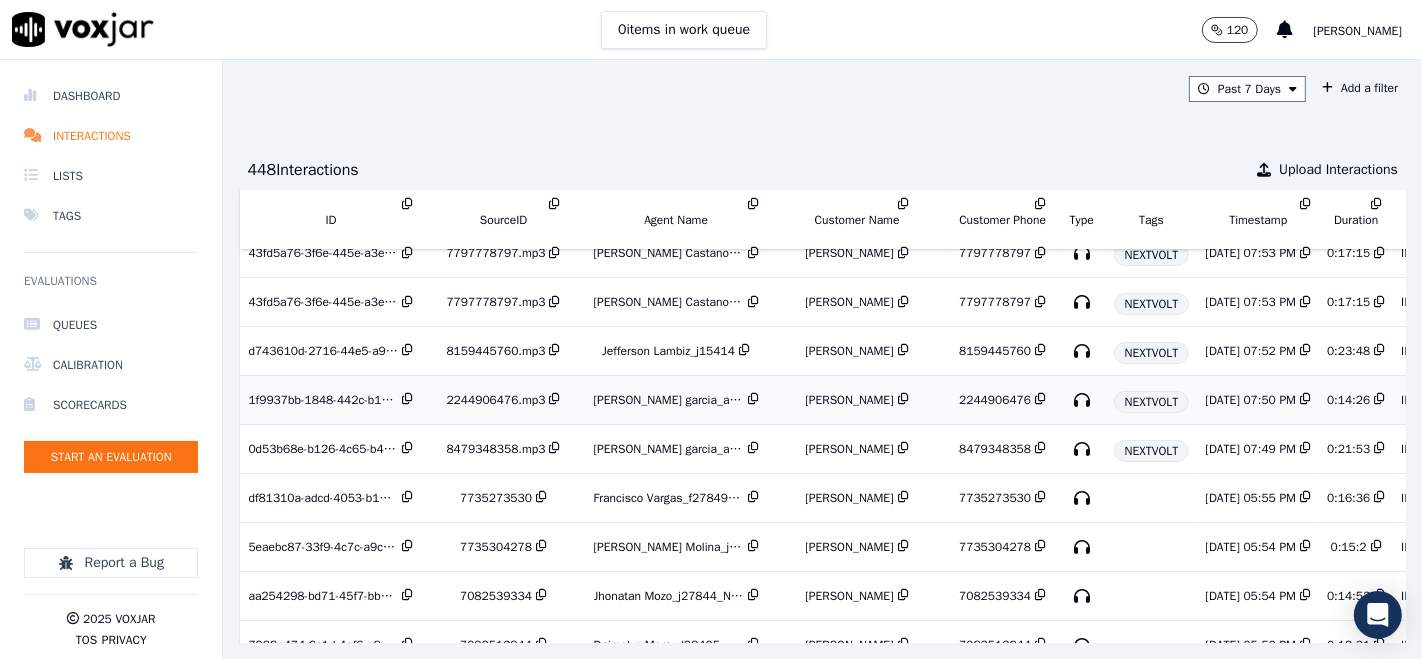 click on "1f9937bb-1848-442c-b1cc-1b30b5aba754" at bounding box center [323, 400] 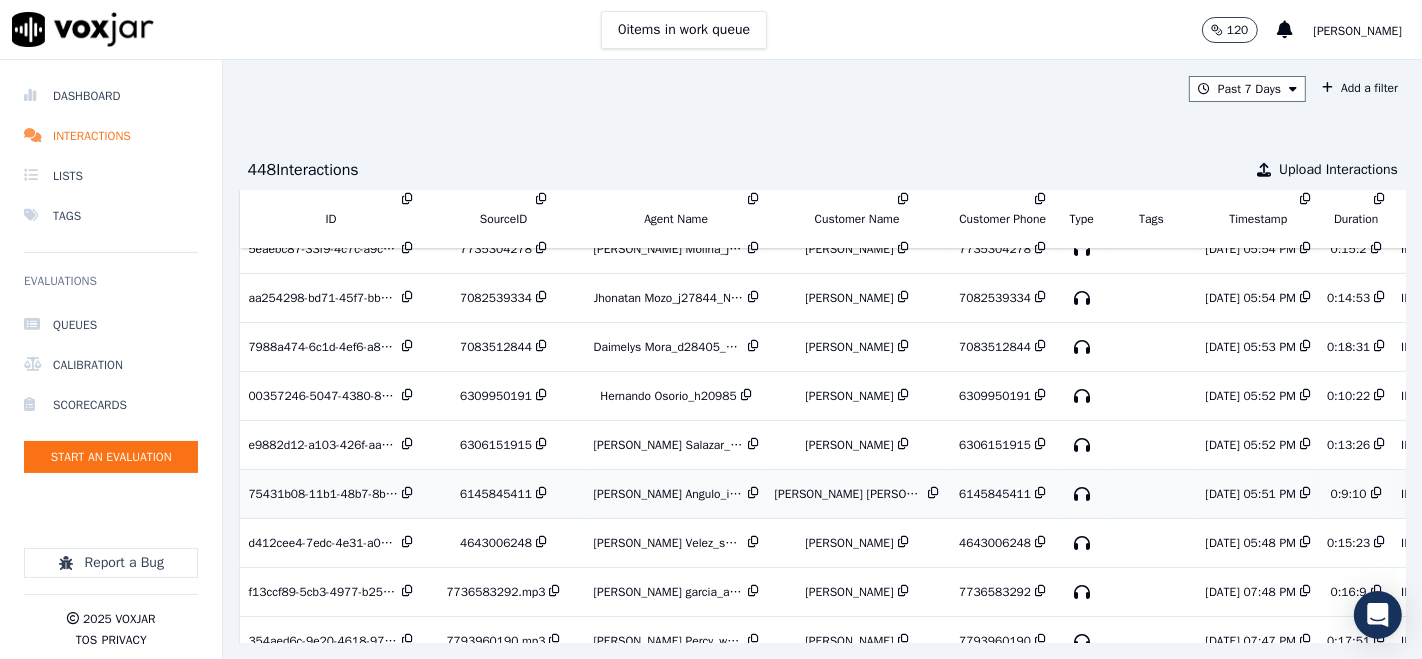scroll, scrollTop: 3389, scrollLeft: 0, axis: vertical 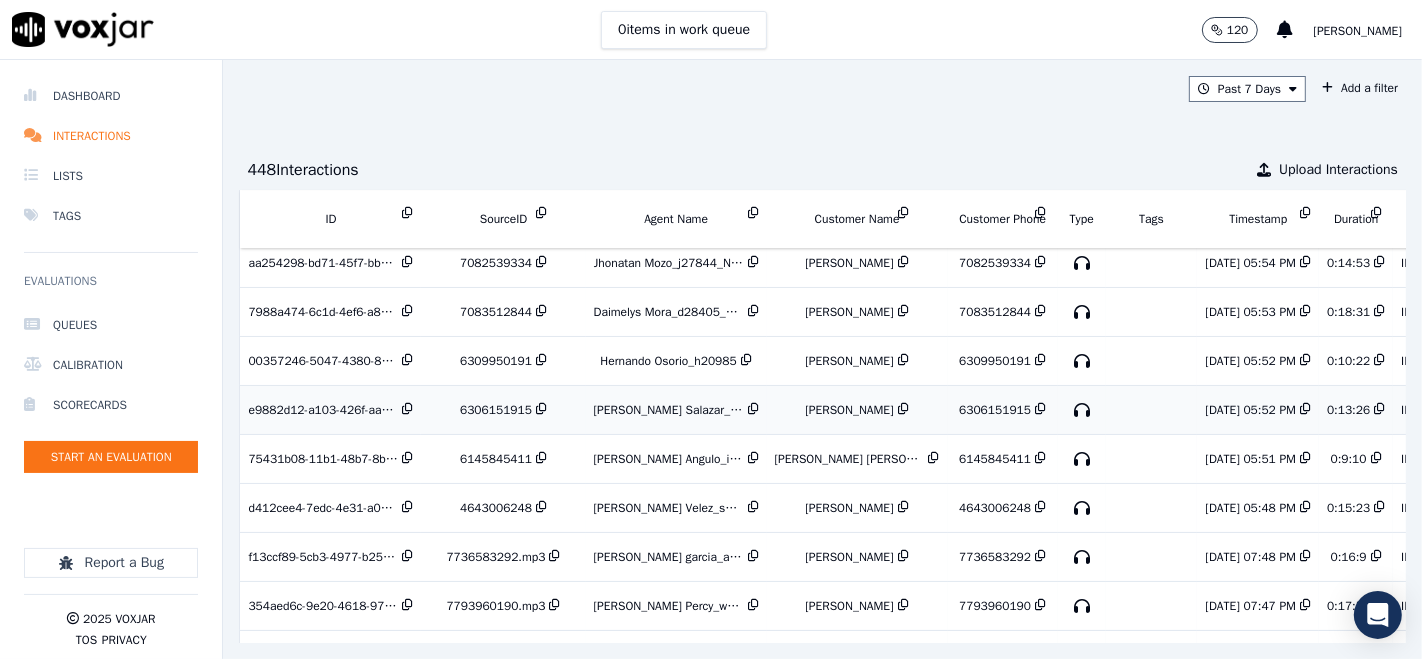 click on "e9882d12-a103-426f-aab0-1ea7971c1499" at bounding box center [323, 410] 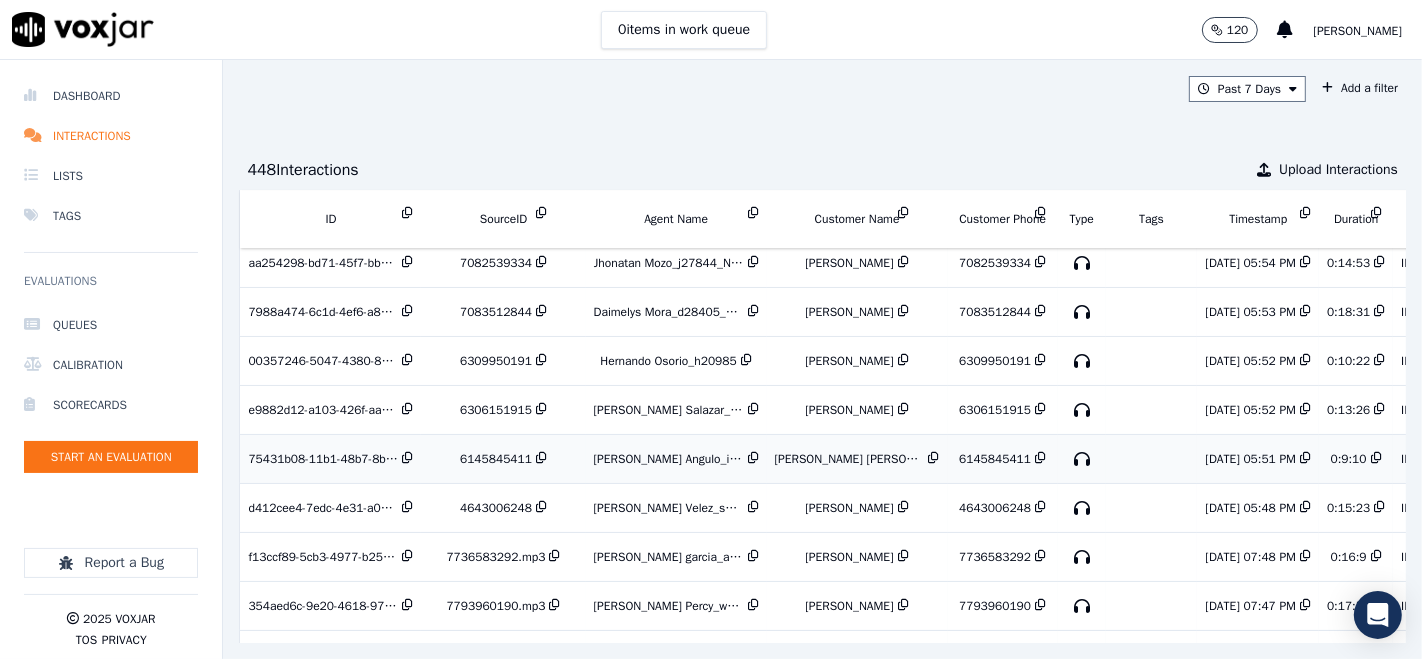 click on "75431b08-11b1-48b7-8b7b-40ba4e784a6e" at bounding box center (331, 459) 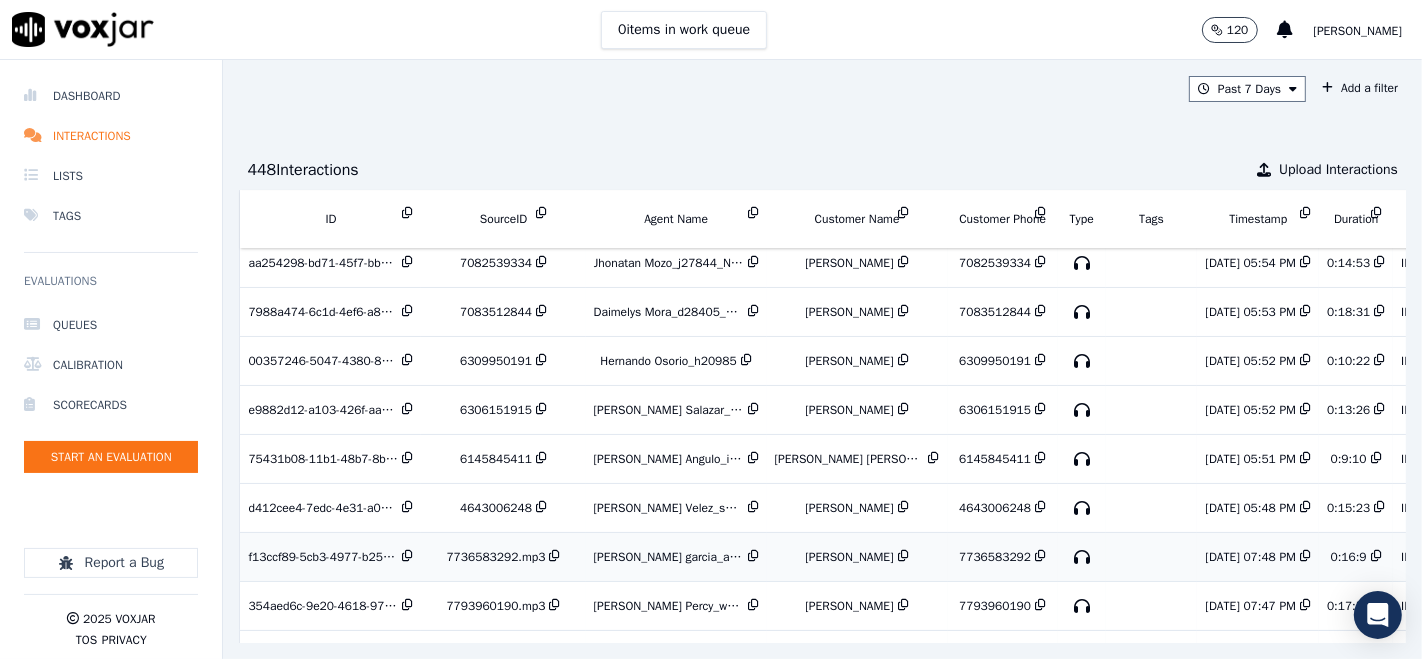 scroll, scrollTop: 3278, scrollLeft: 0, axis: vertical 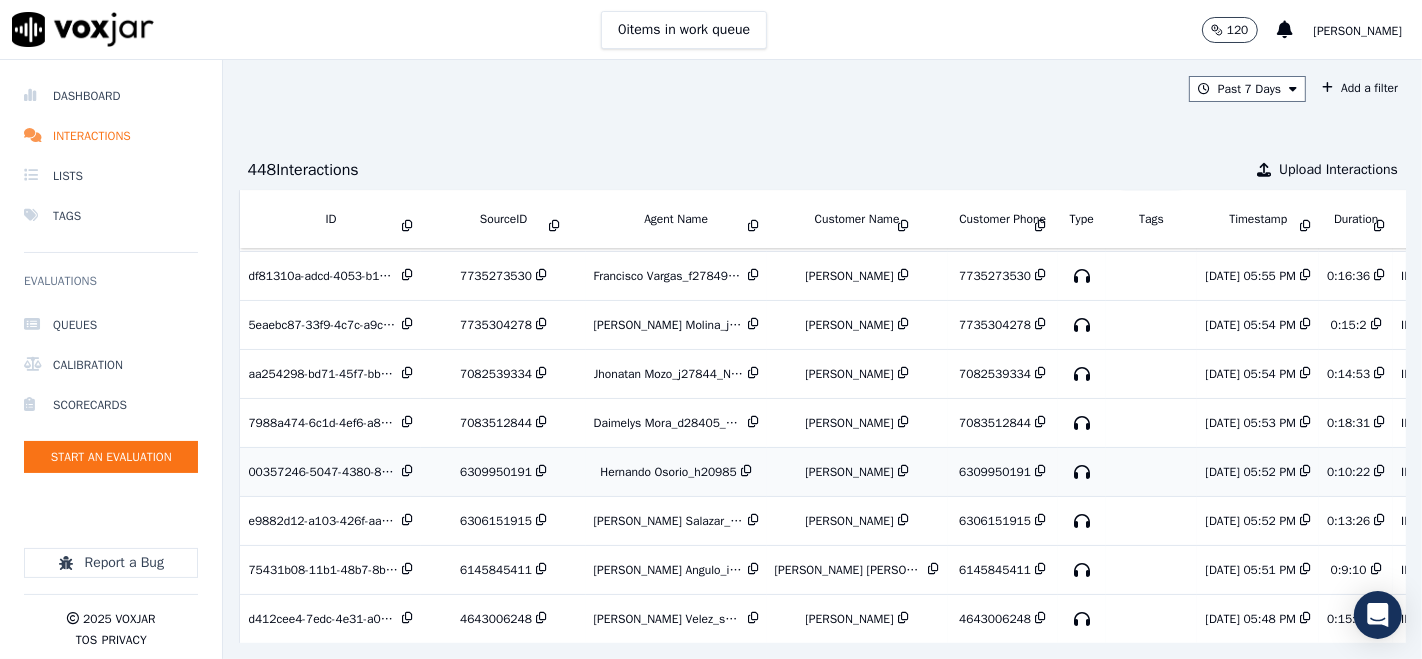 click on "00357246-5047-4380-8428-a169f0814266" at bounding box center [323, 472] 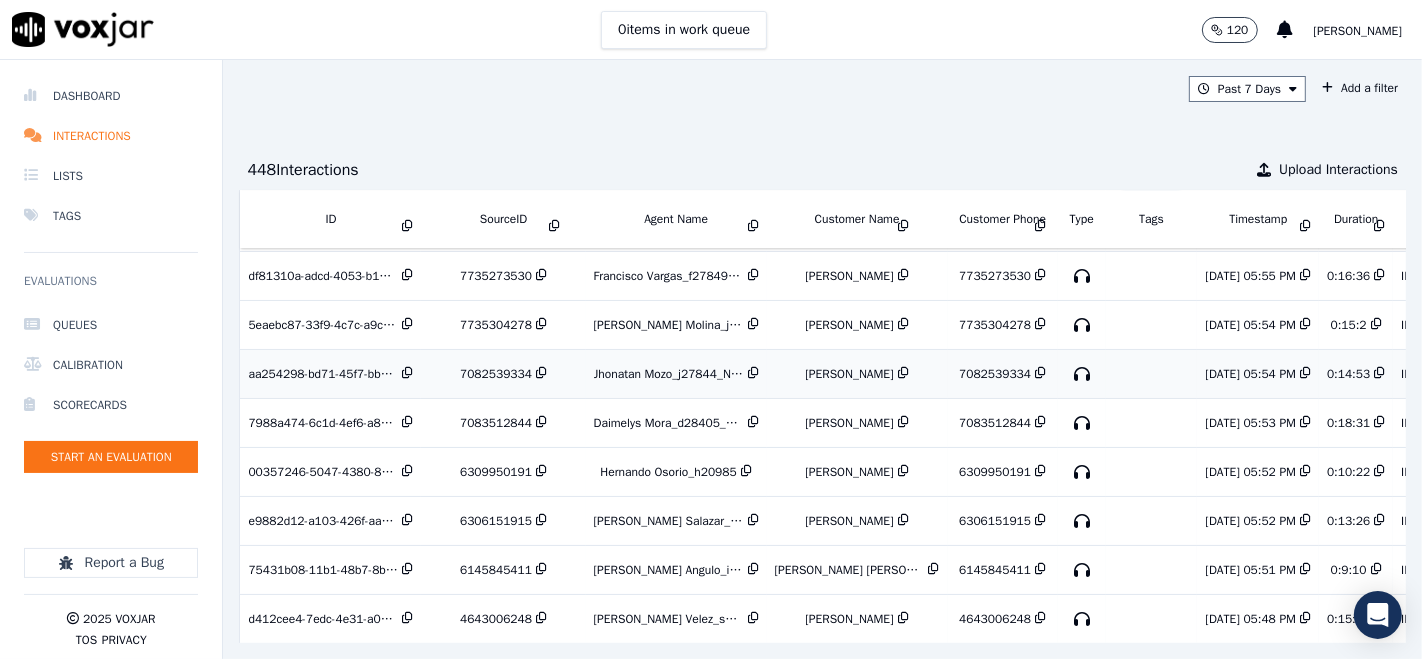 click on "7082539334" at bounding box center [503, 374] 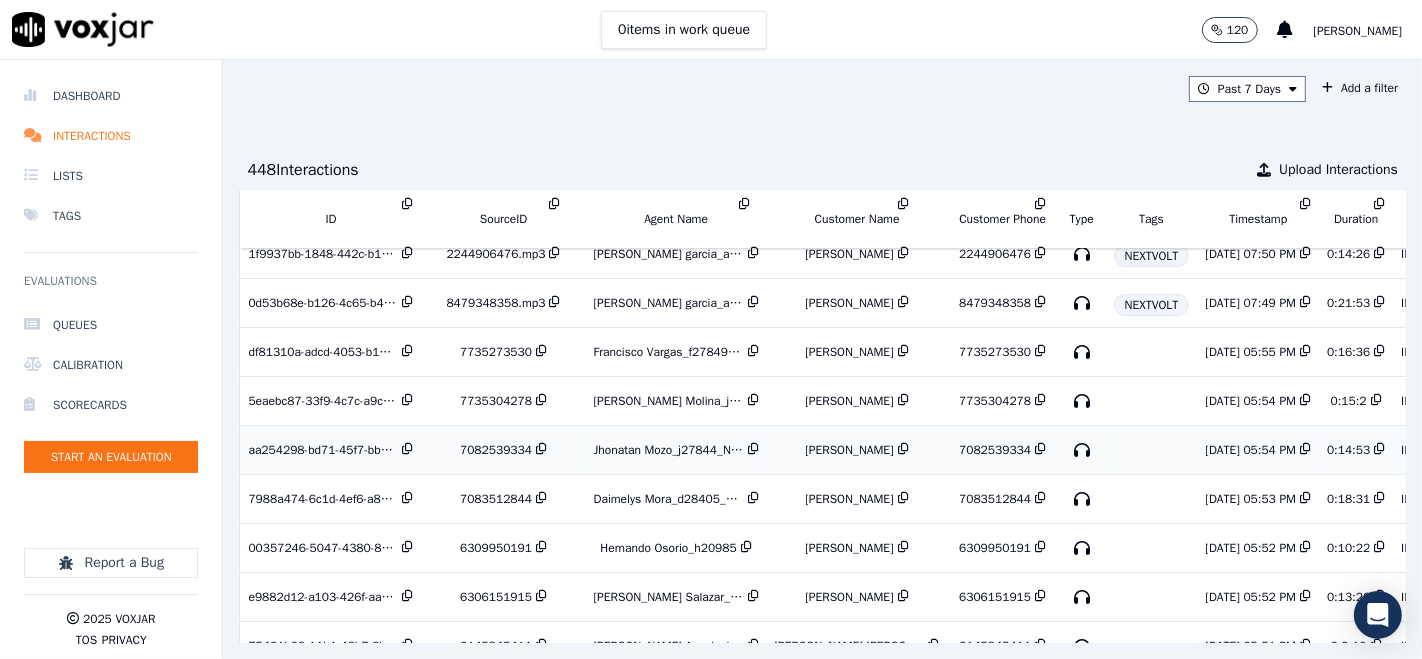 scroll, scrollTop: 3167, scrollLeft: 0, axis: vertical 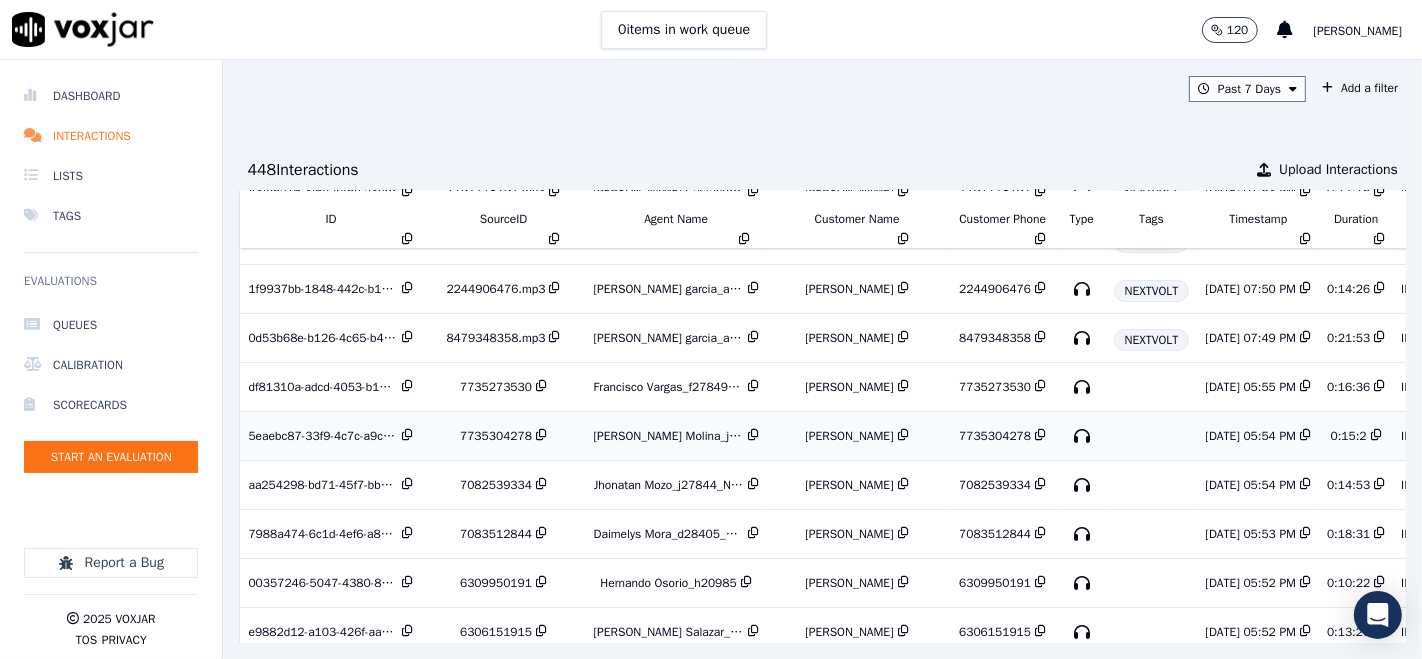 click on "7735304278" at bounding box center (496, 436) 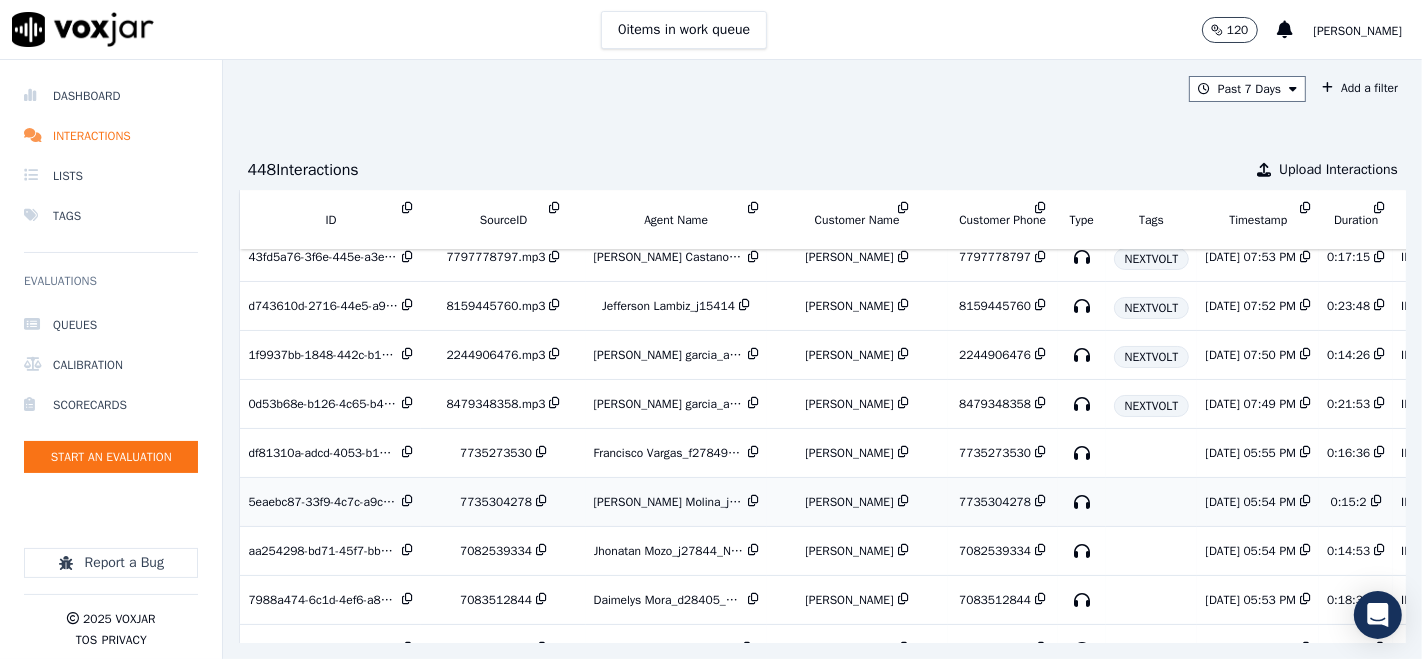 scroll, scrollTop: 3056, scrollLeft: 0, axis: vertical 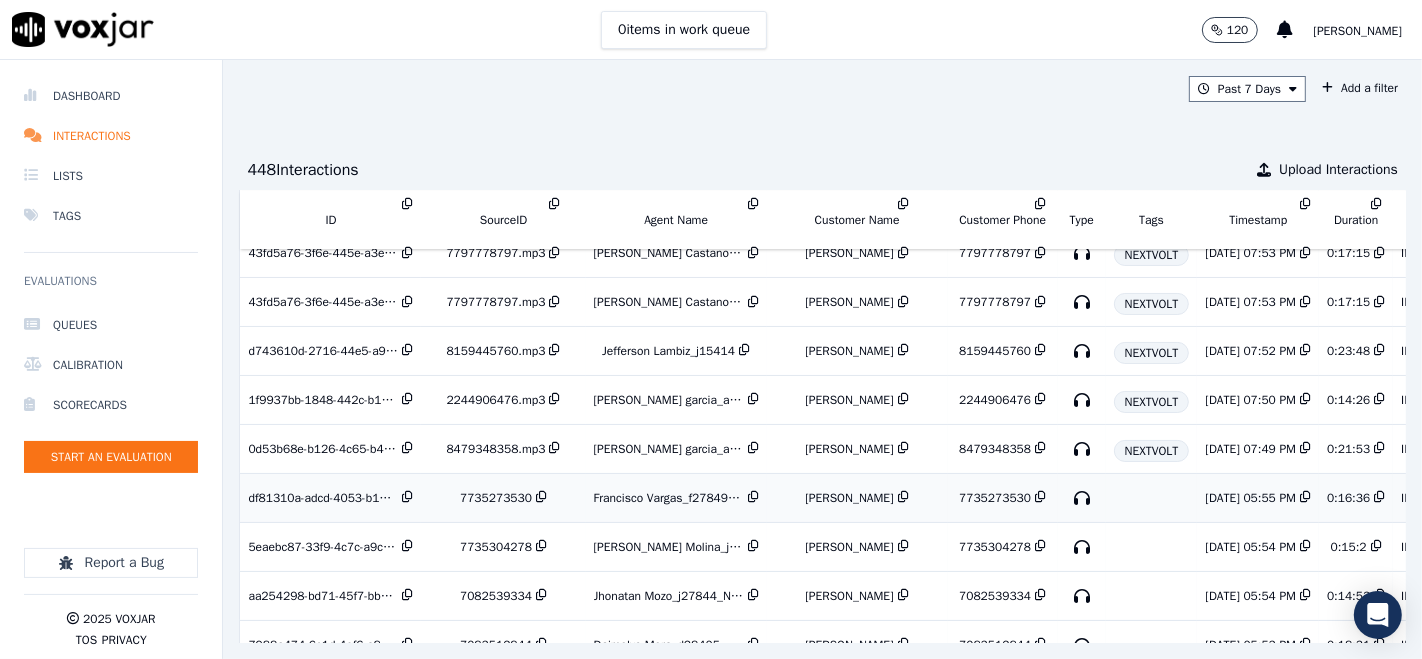 click on "CANSUELO VALERO CARRANZA" at bounding box center (849, 498) 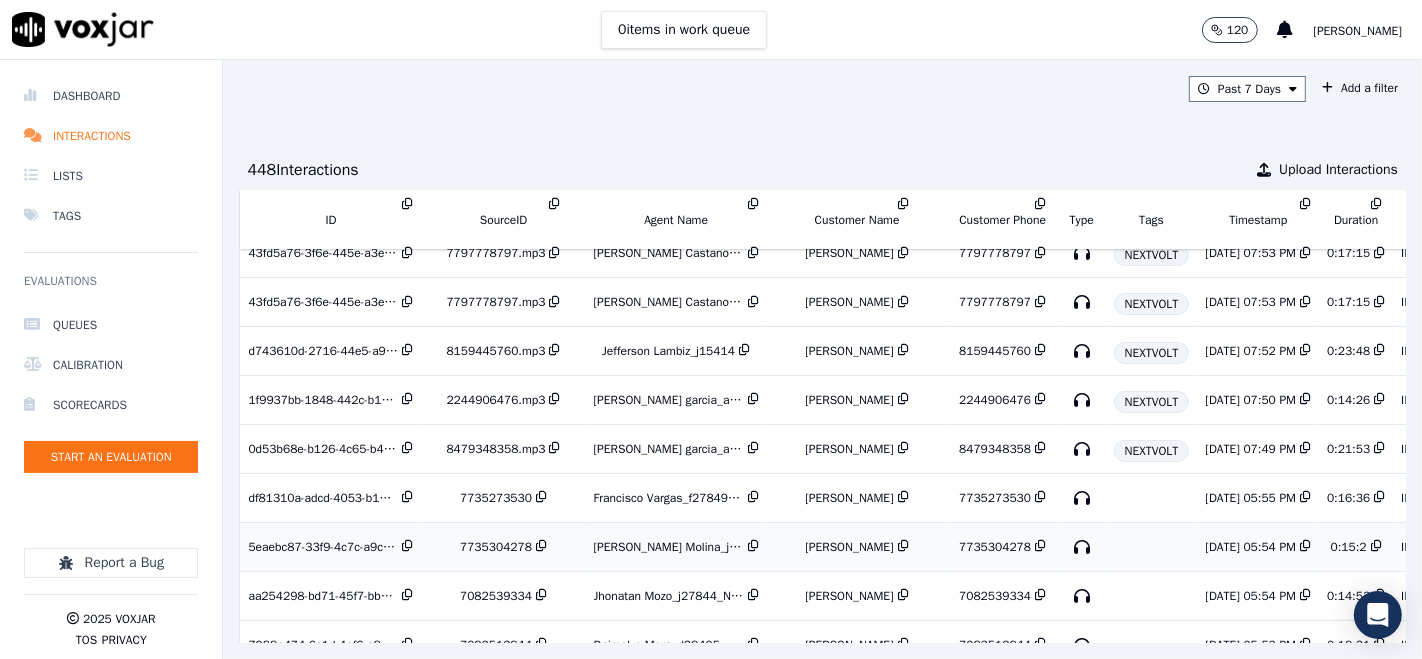 click on "5eaebc87-33f9-4c7c-a9c2-e01154639a4b" at bounding box center [323, 547] 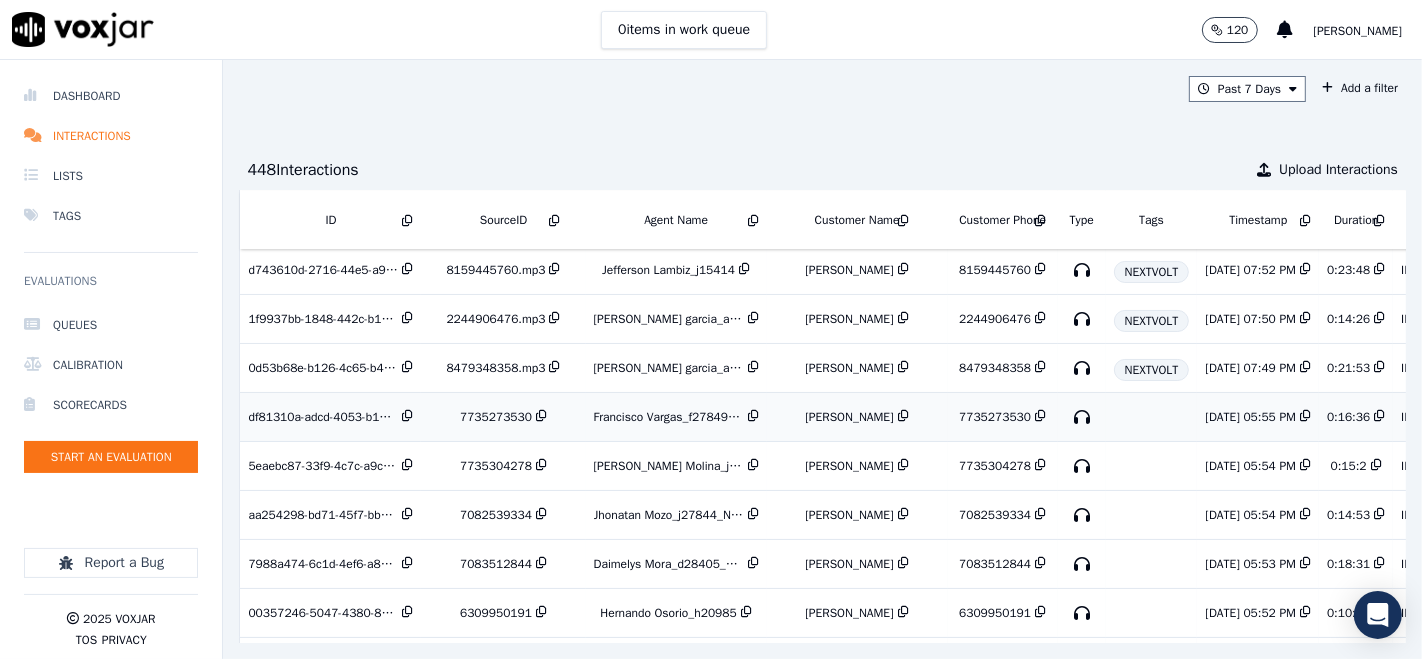scroll, scrollTop: 3167, scrollLeft: 0, axis: vertical 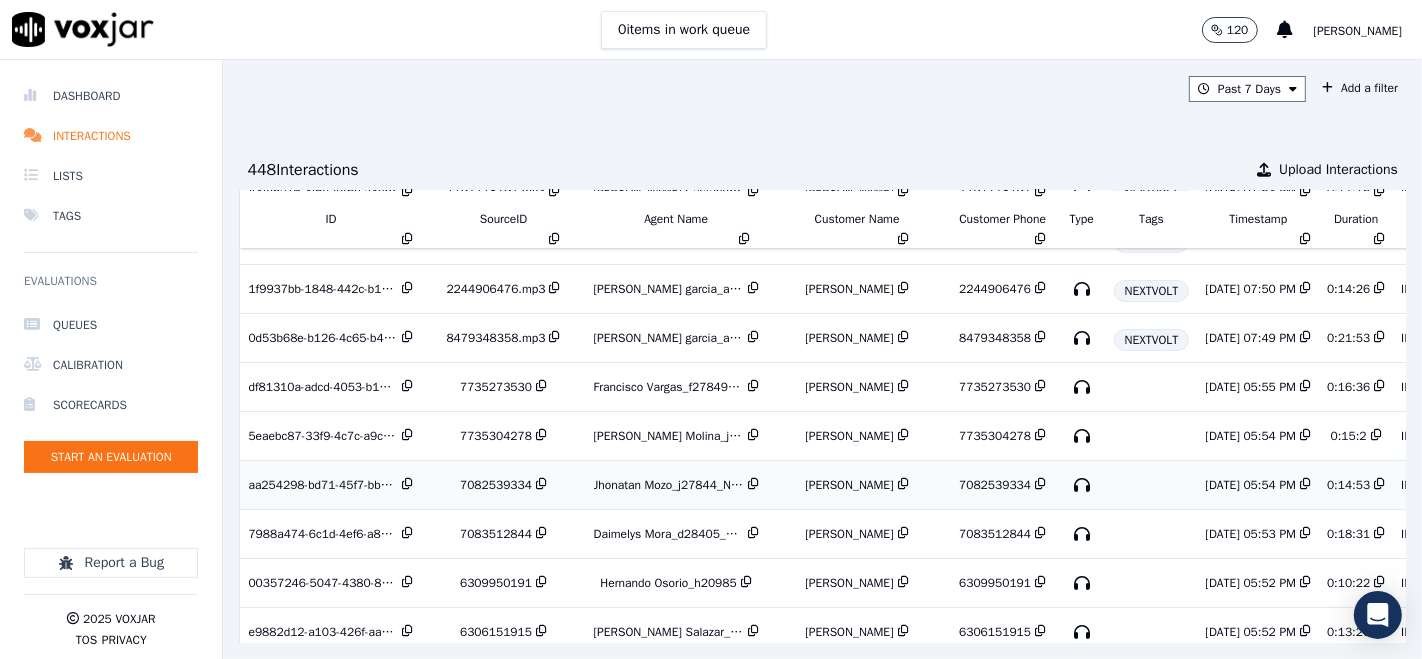 click on "Jhonatan Mozo_j27844_NEXTVOLT" at bounding box center [669, 485] 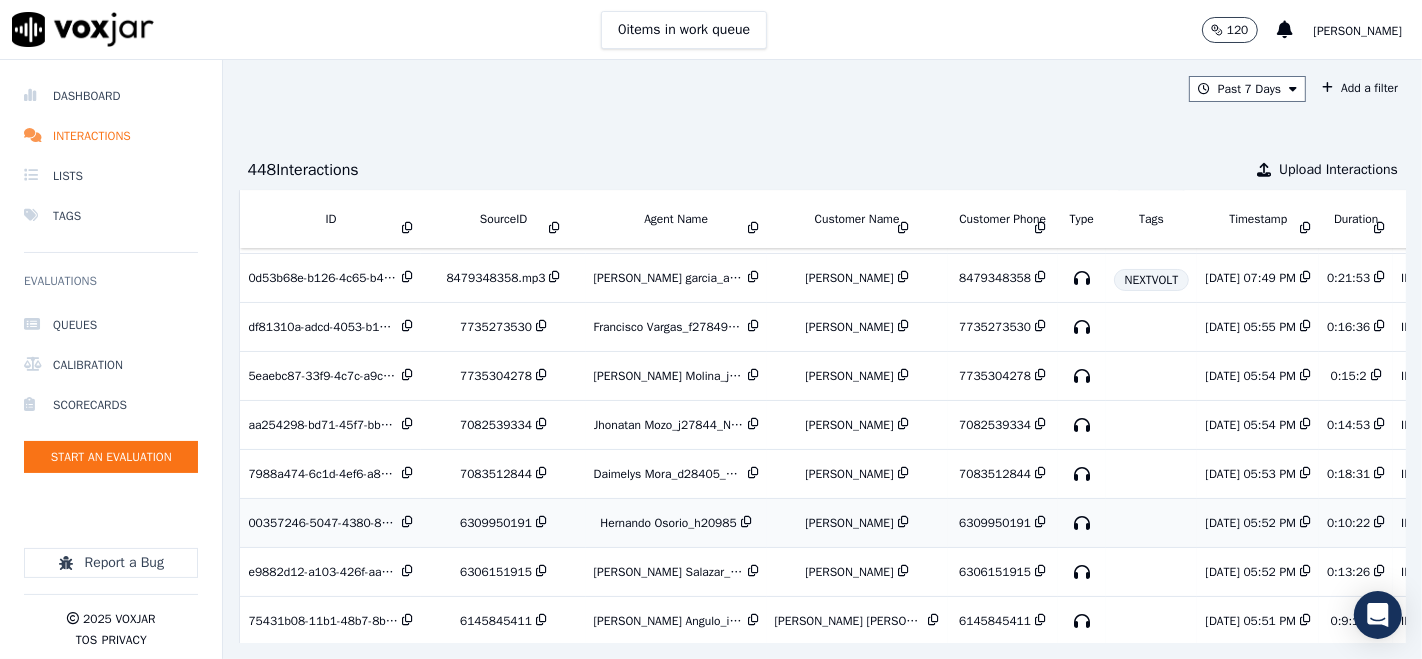 scroll, scrollTop: 3278, scrollLeft: 0, axis: vertical 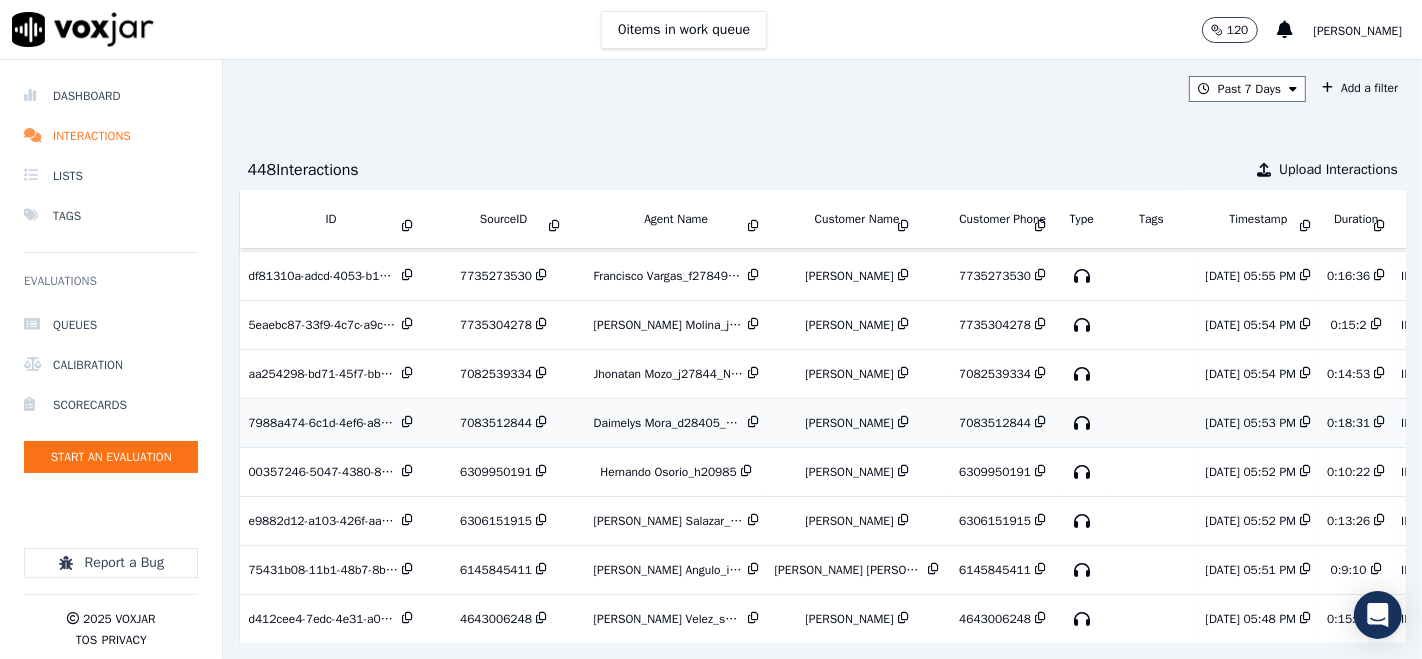 click on "7083512844" at bounding box center [503, 423] 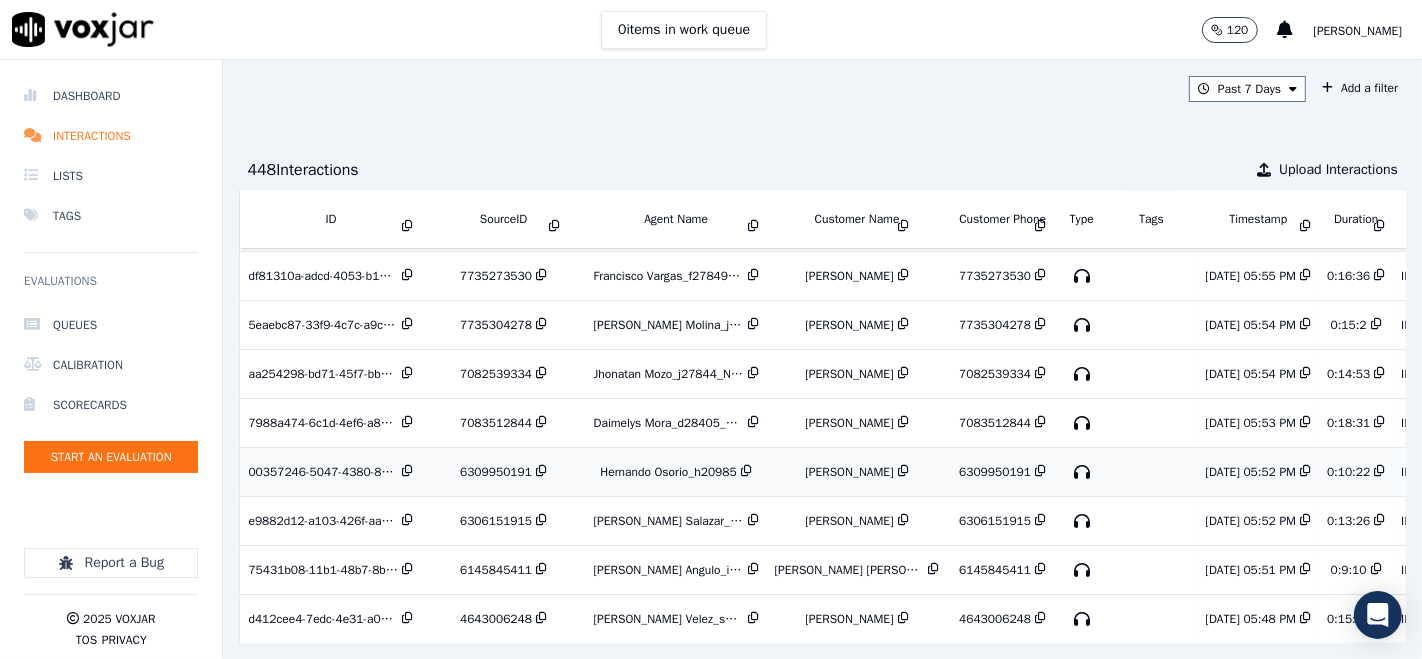 click on "6309950191" at bounding box center (496, 472) 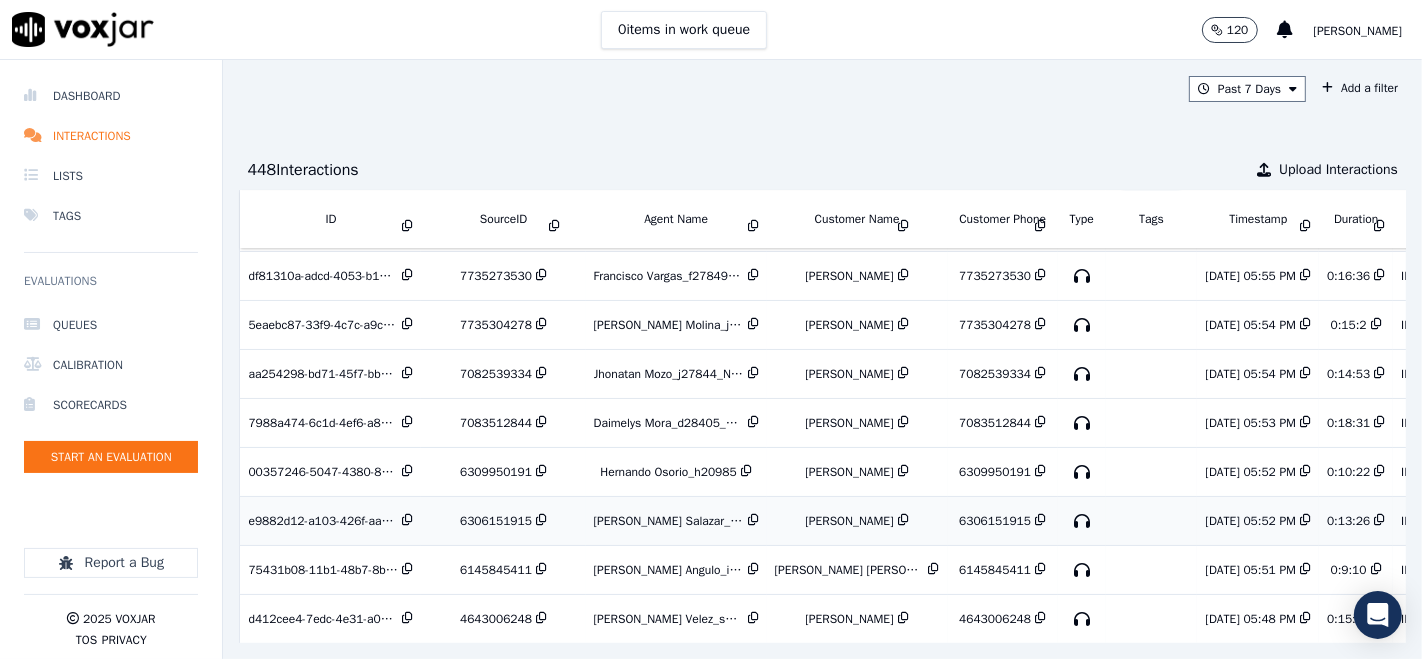 click on "6306151915" at bounding box center [496, 521] 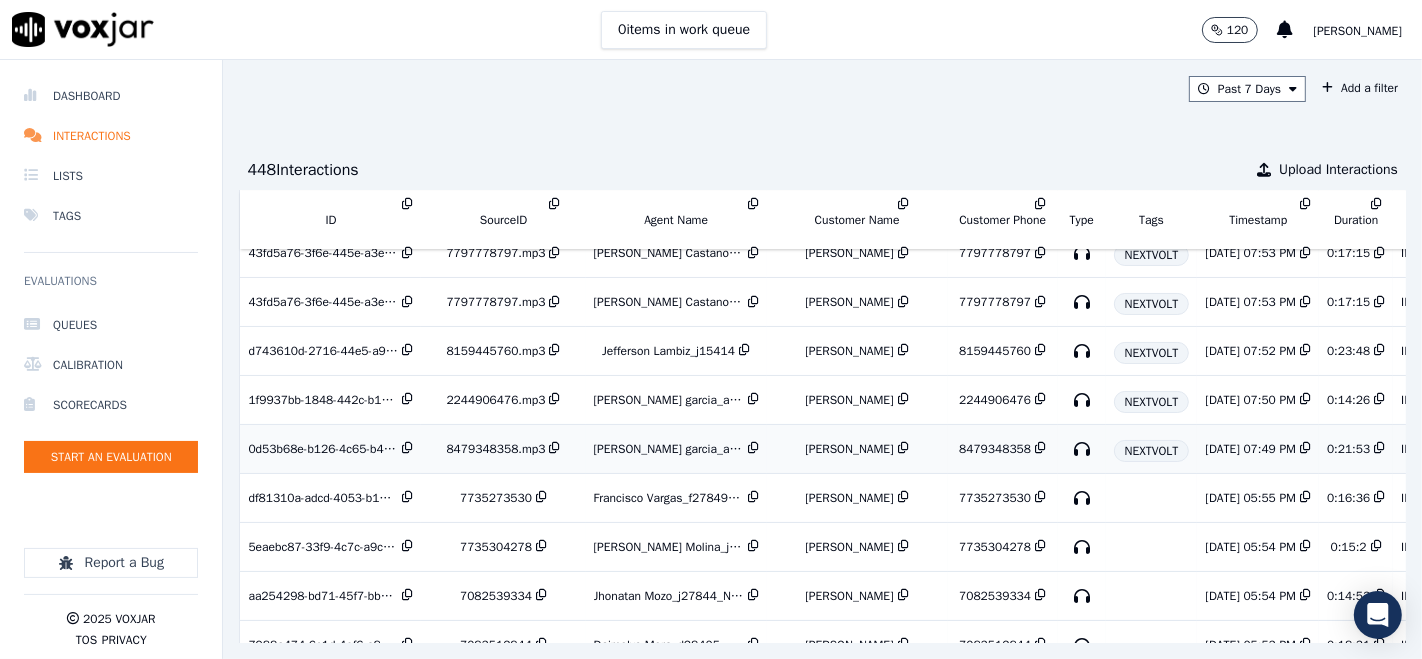 scroll, scrollTop: 2945, scrollLeft: 0, axis: vertical 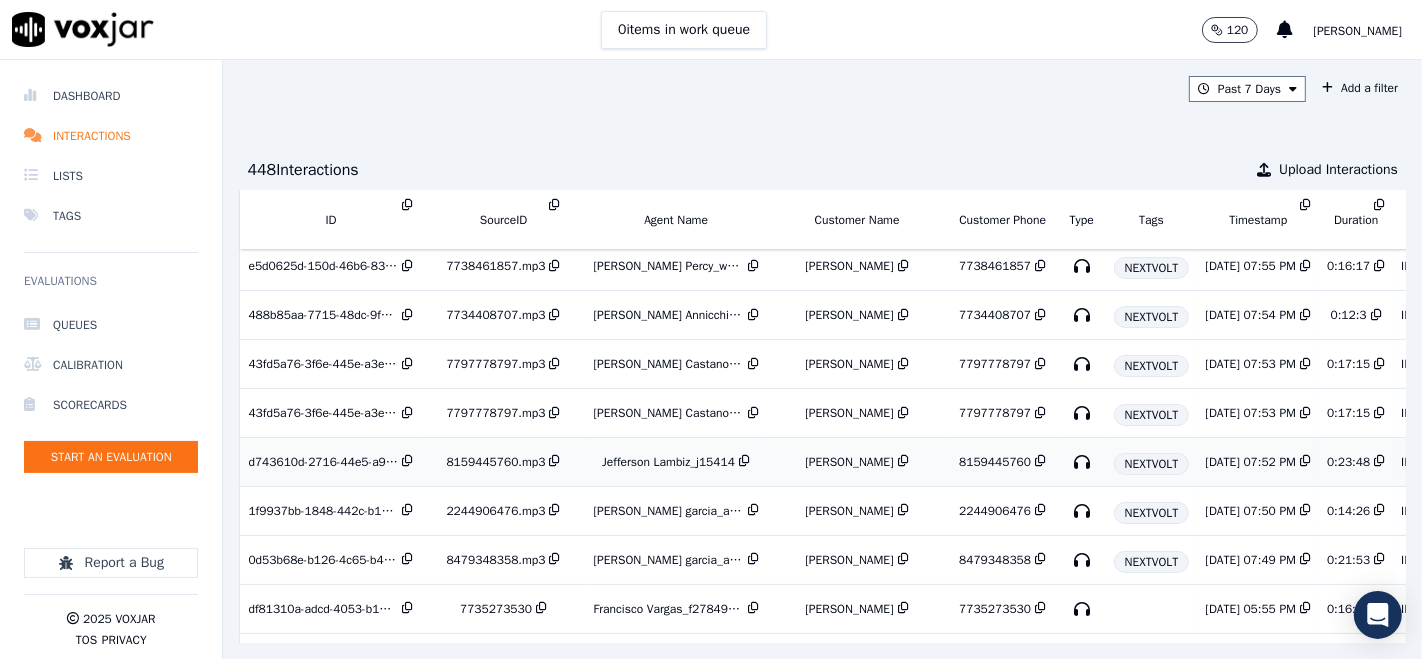 click on "Jefferson Lambiz_j15414" at bounding box center (668, 462) 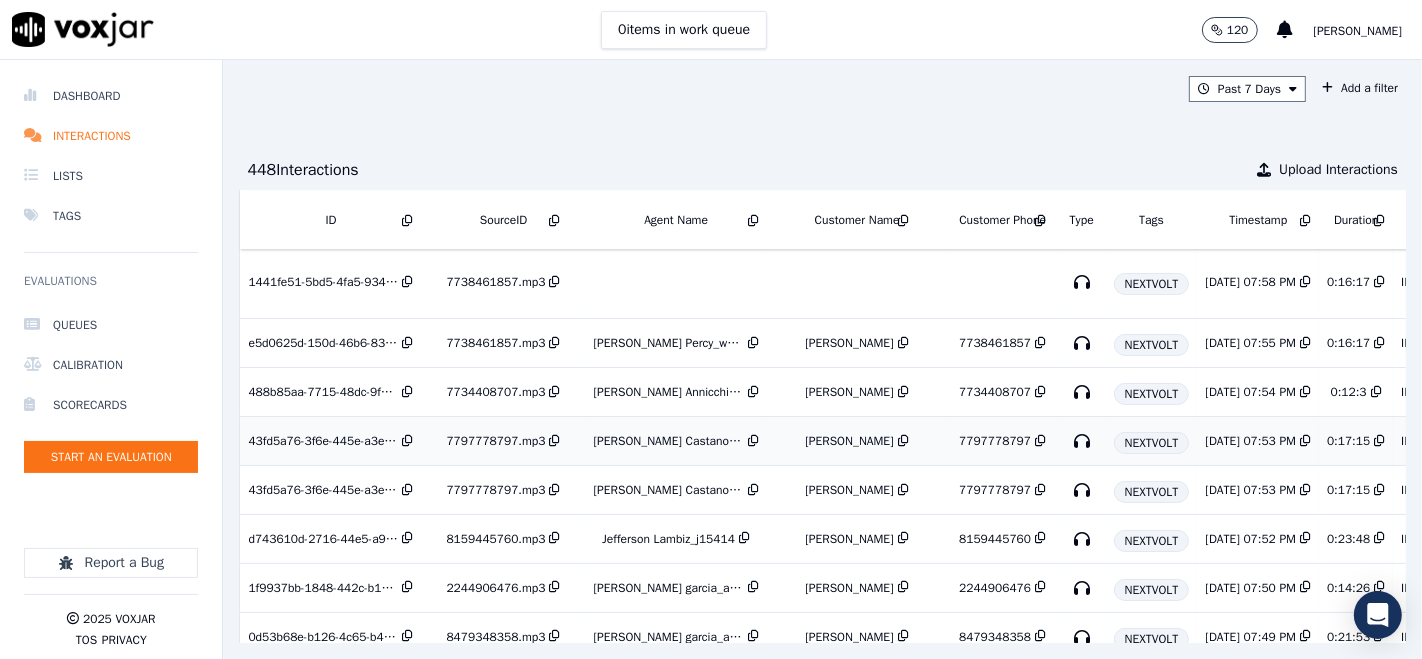 scroll, scrollTop: 2834, scrollLeft: 0, axis: vertical 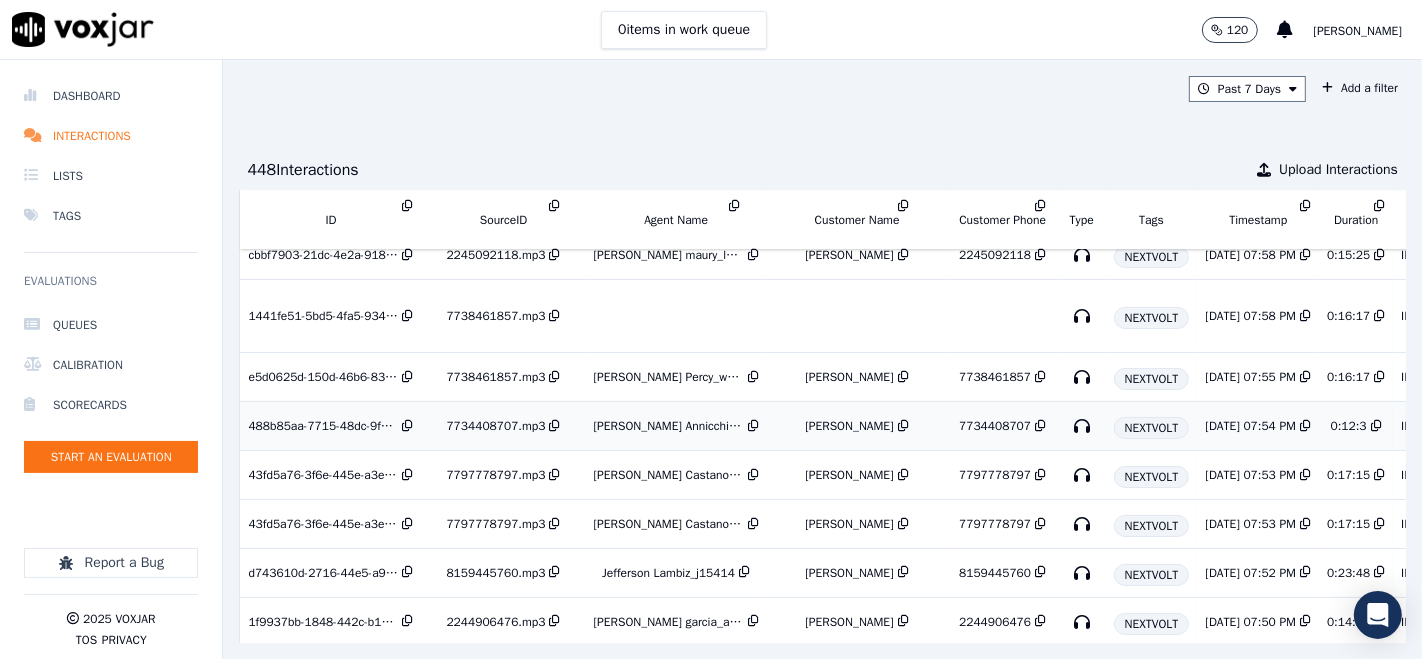 click on "Juan Annicchiarico_j12332" at bounding box center (669, 426) 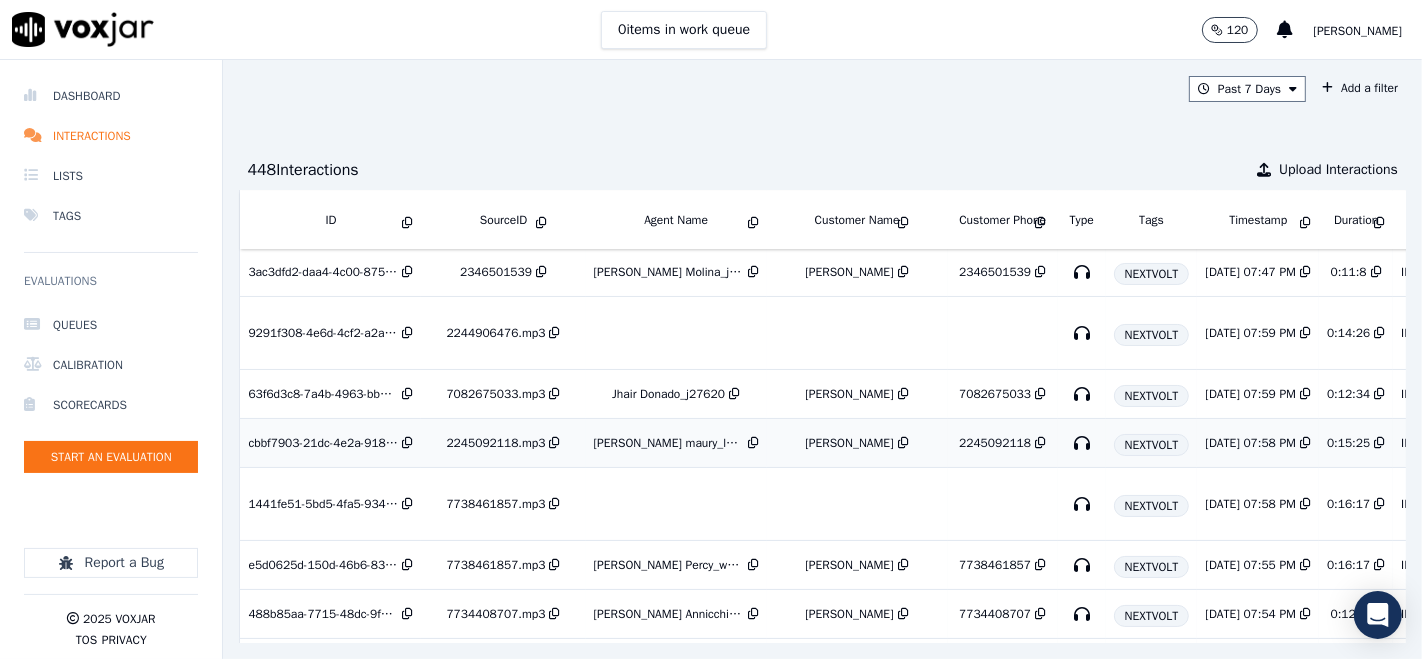 scroll, scrollTop: 2611, scrollLeft: 0, axis: vertical 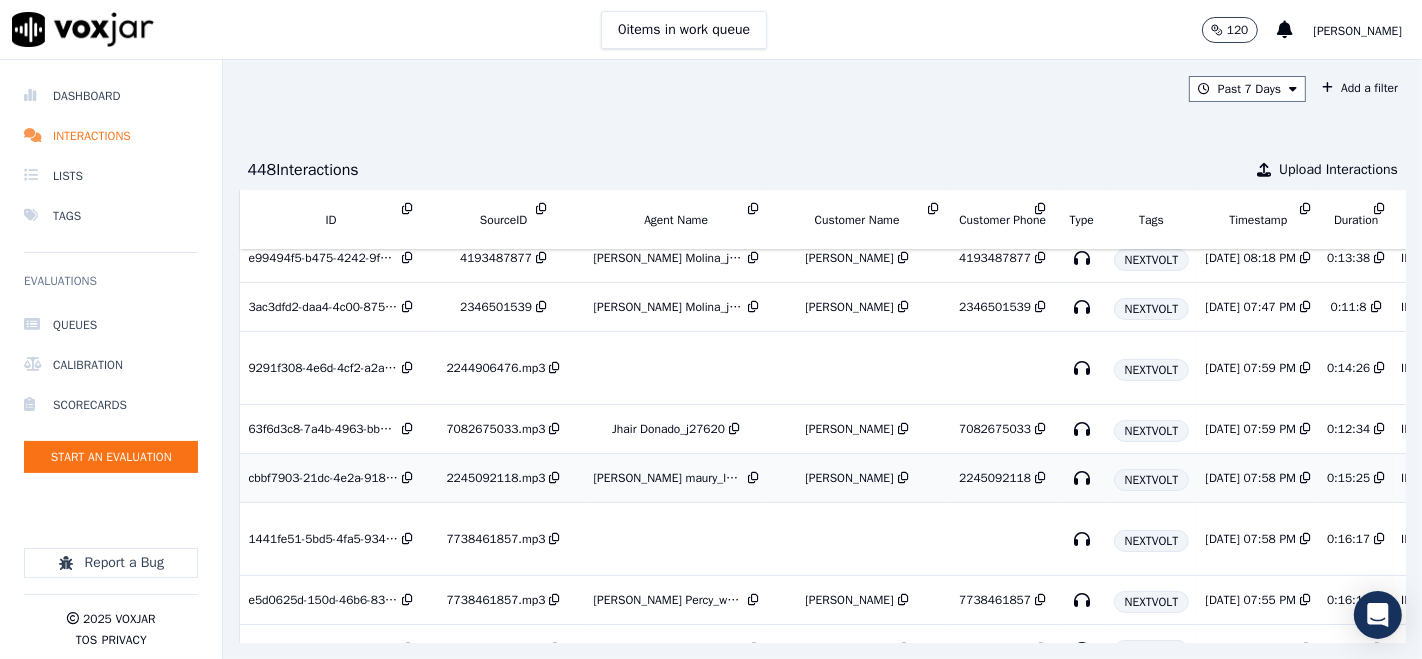 click on "Lucas maury_l26093" at bounding box center (669, 478) 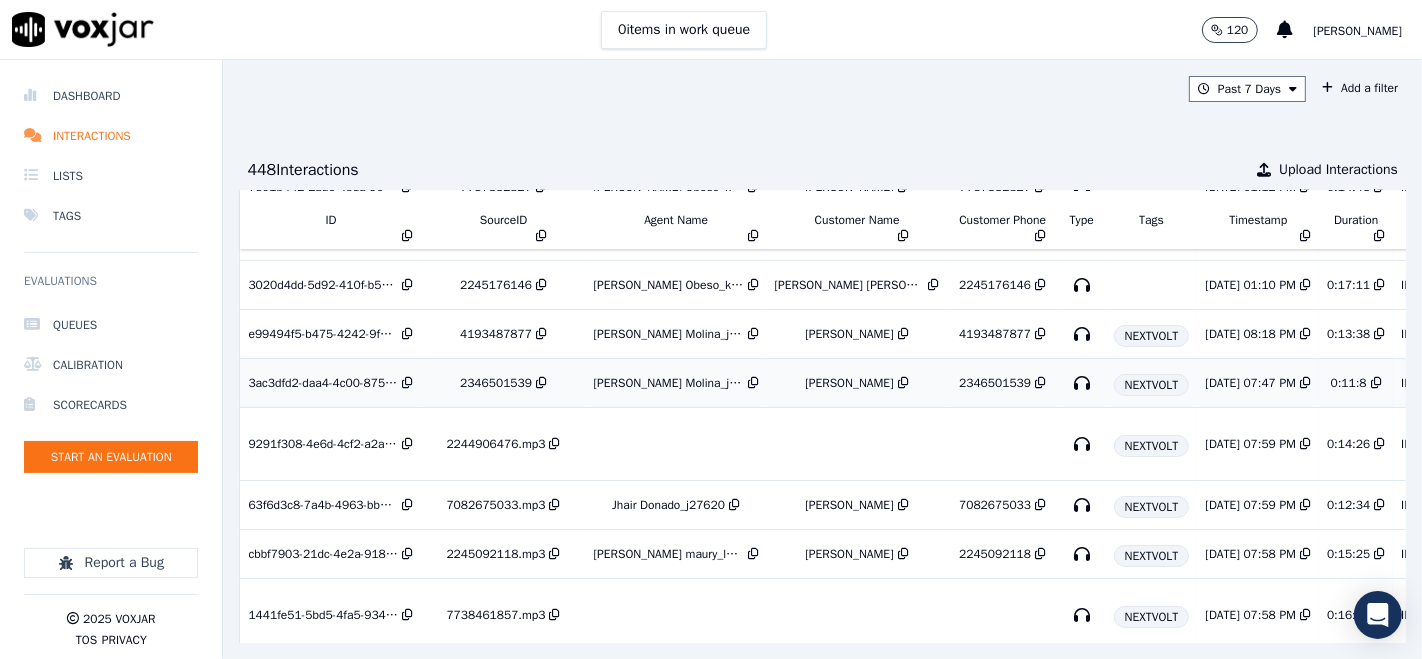 scroll, scrollTop: 2500, scrollLeft: 0, axis: vertical 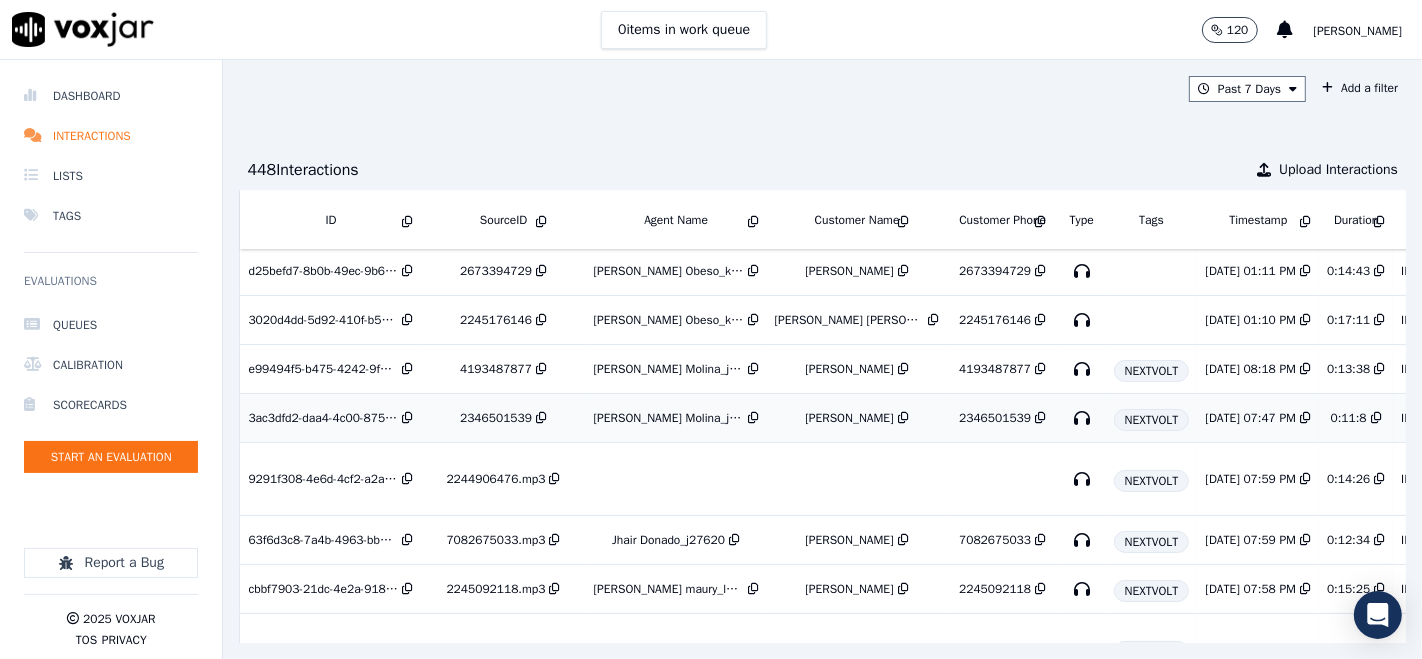 click on "Juliana Molina_j20981" at bounding box center (669, 418) 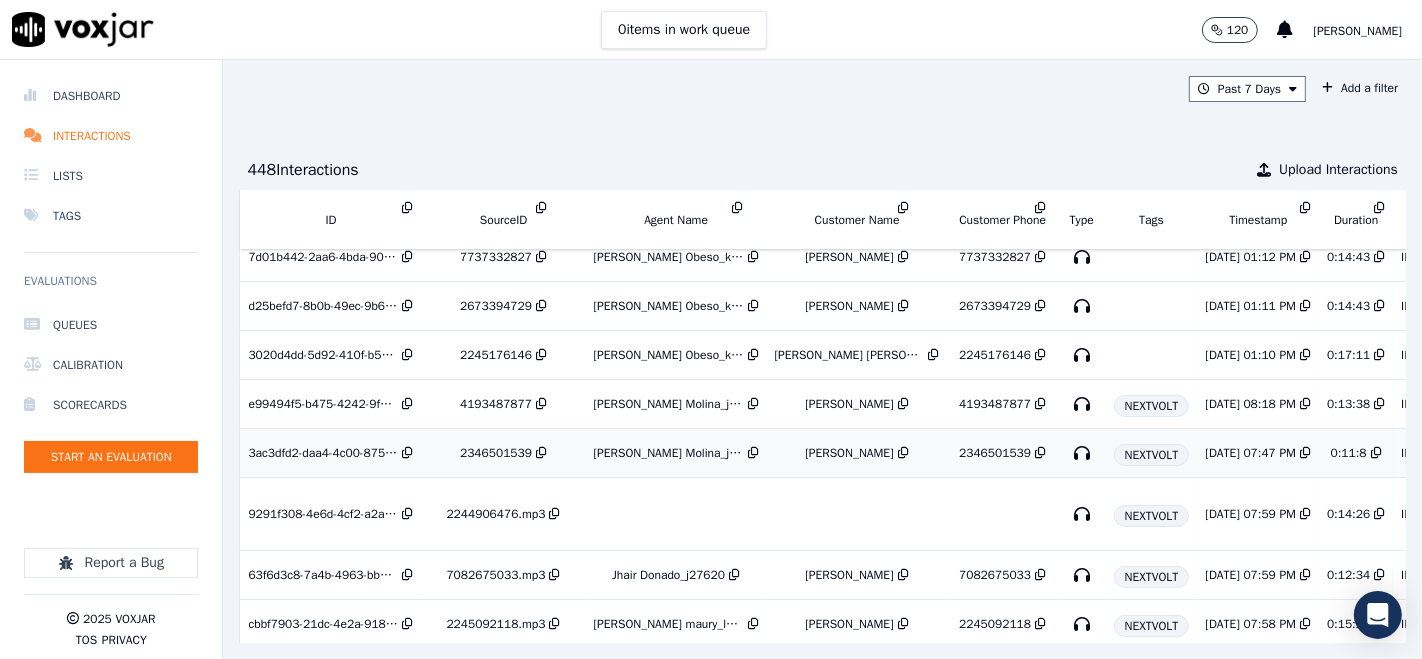 scroll, scrollTop: 2500, scrollLeft: 0, axis: vertical 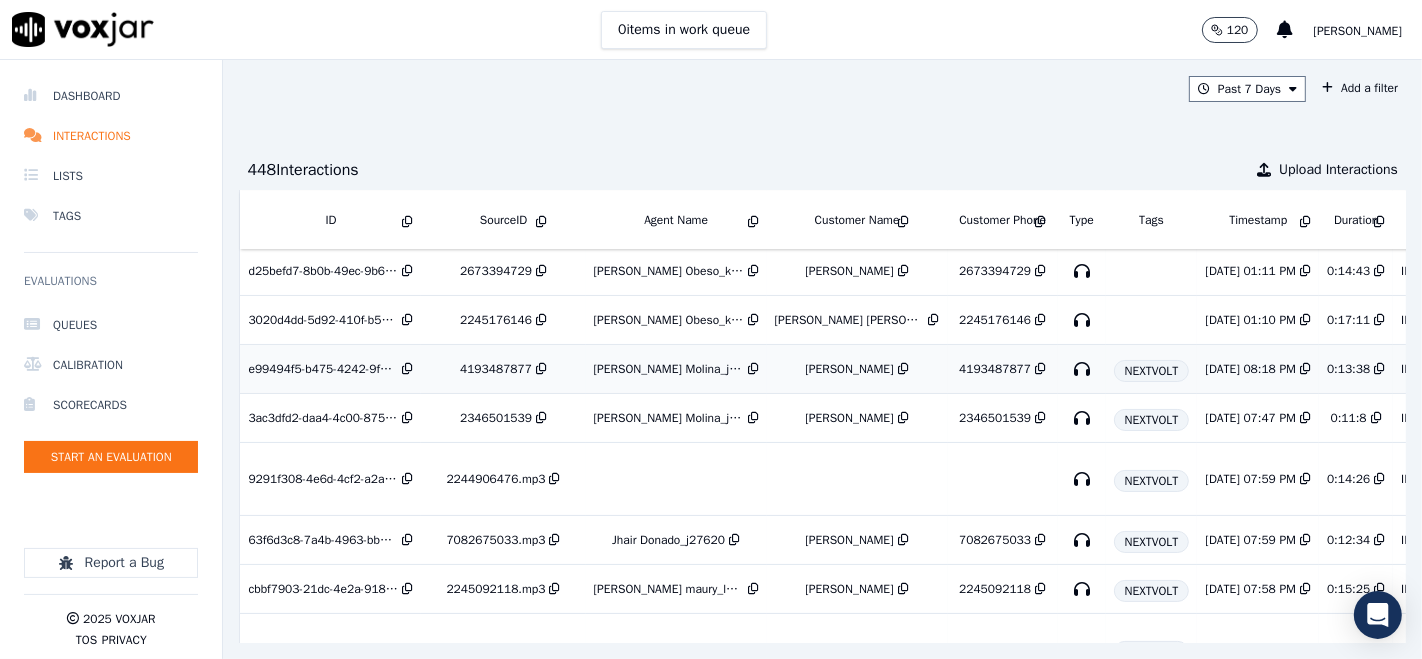 click on "Juliana Molina_j20981" at bounding box center [676, 369] 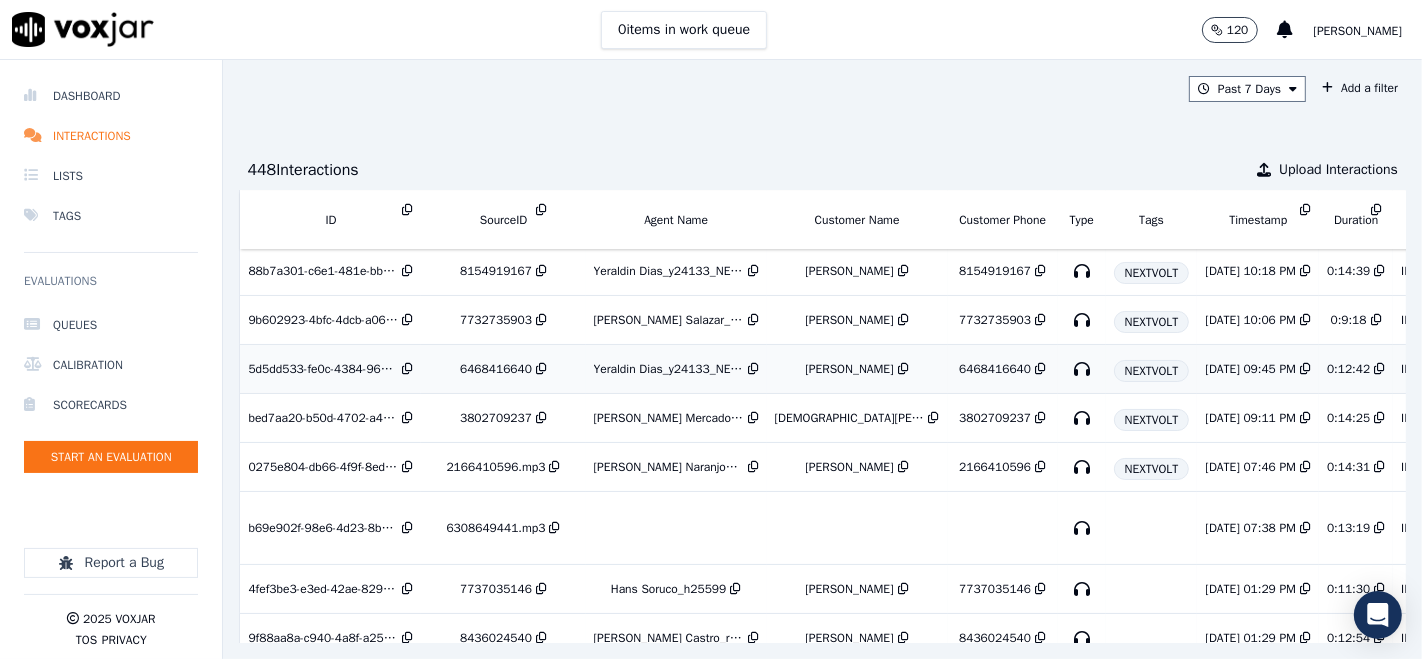 scroll, scrollTop: 1167, scrollLeft: 0, axis: vertical 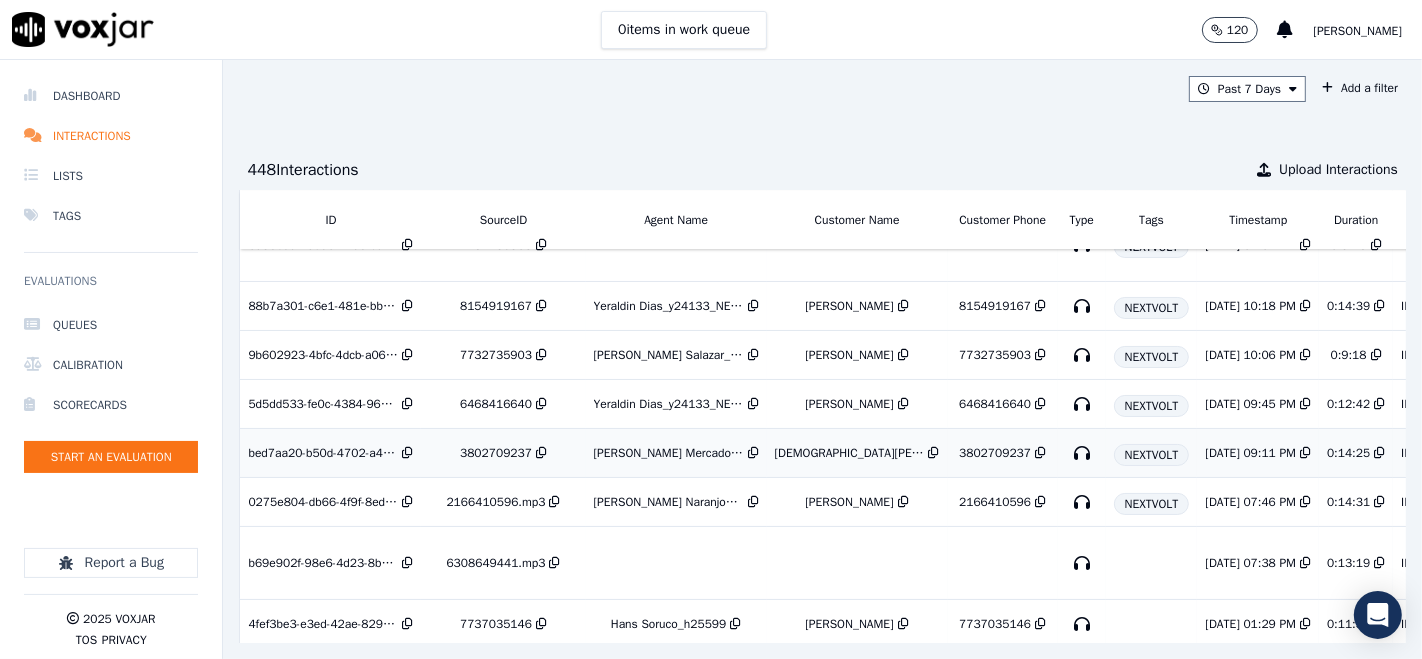 click on "3802709237" at bounding box center (496, 453) 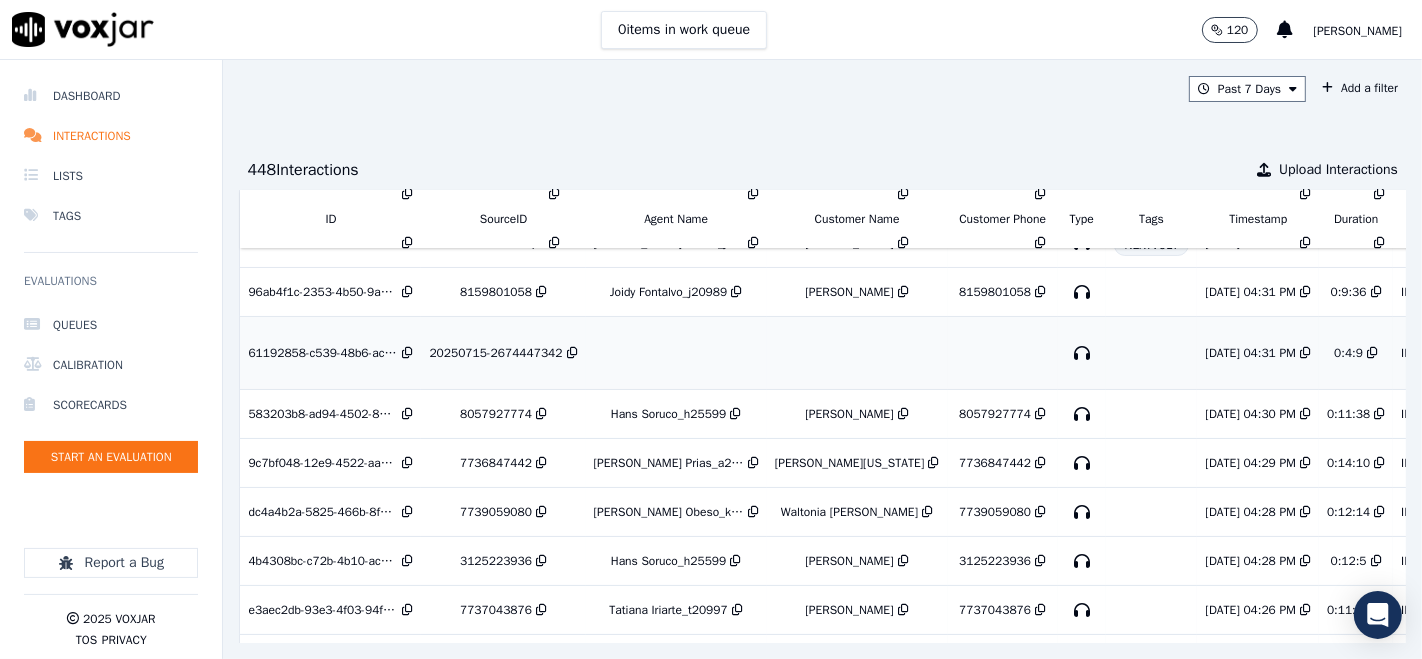 scroll, scrollTop: 0, scrollLeft: 0, axis: both 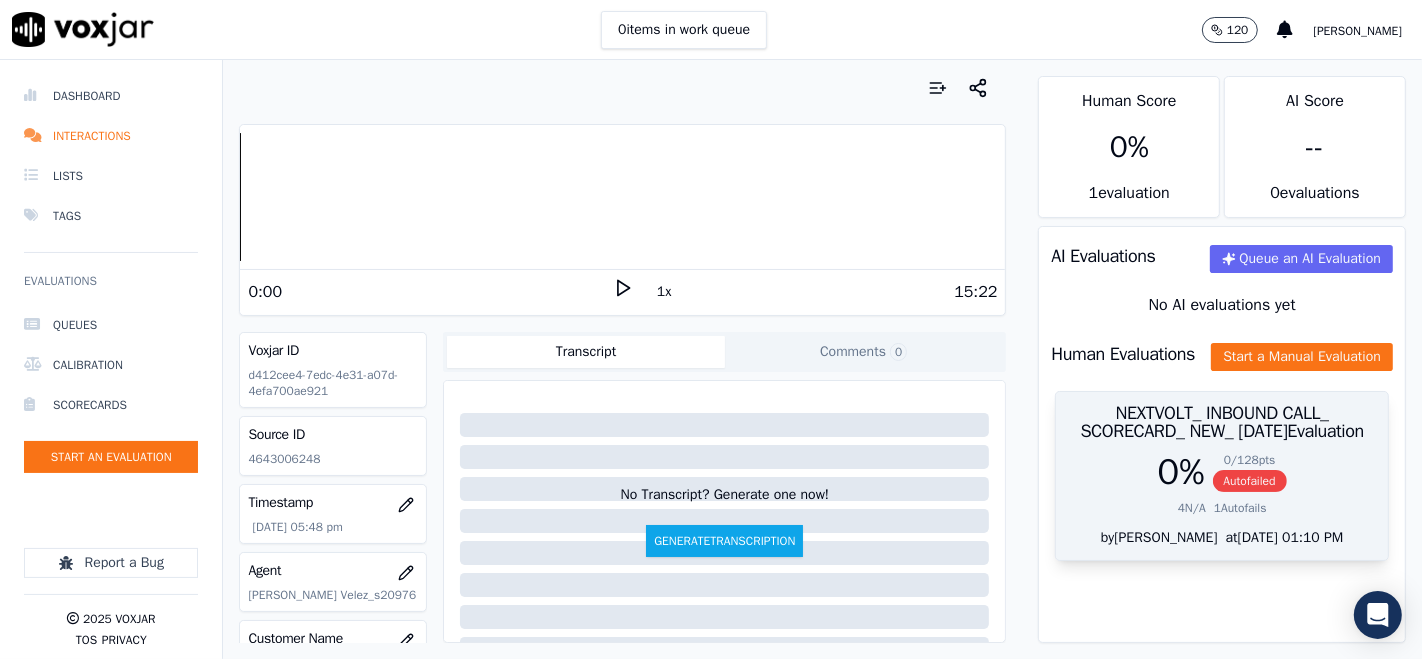 click on "Autofailed" at bounding box center (1250, 481) 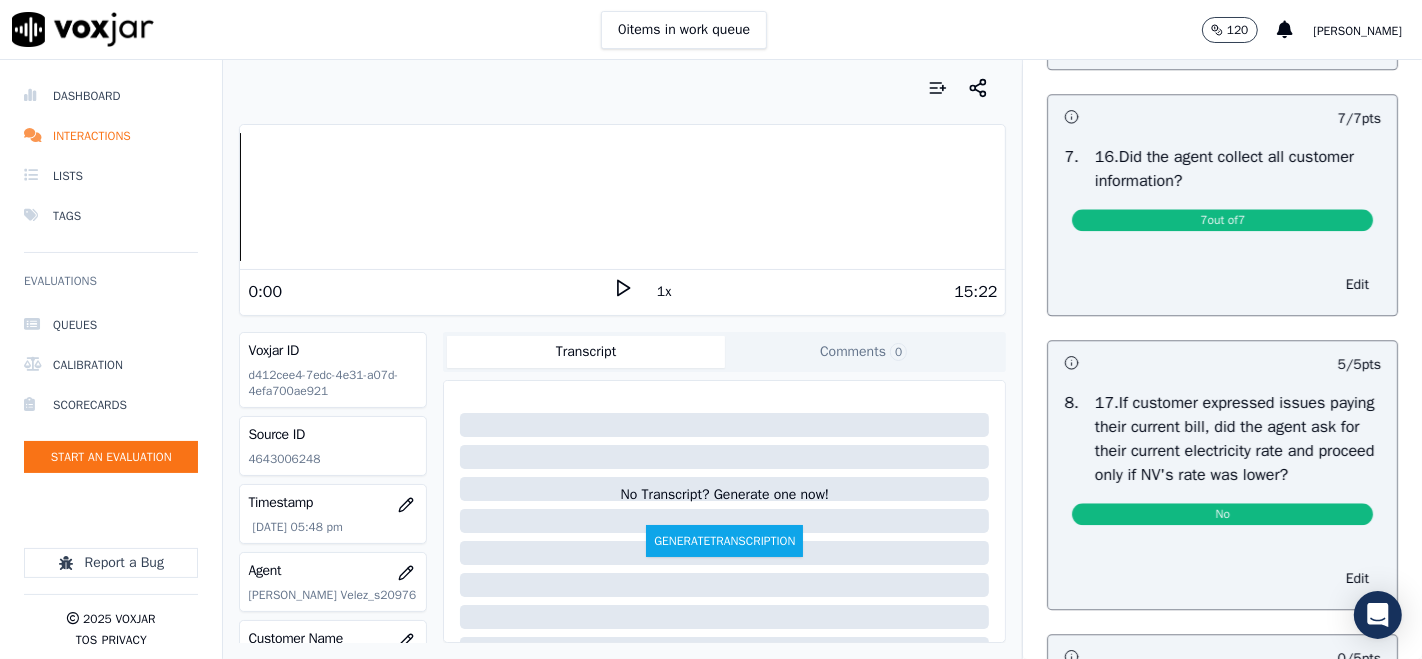 scroll, scrollTop: 4222, scrollLeft: 0, axis: vertical 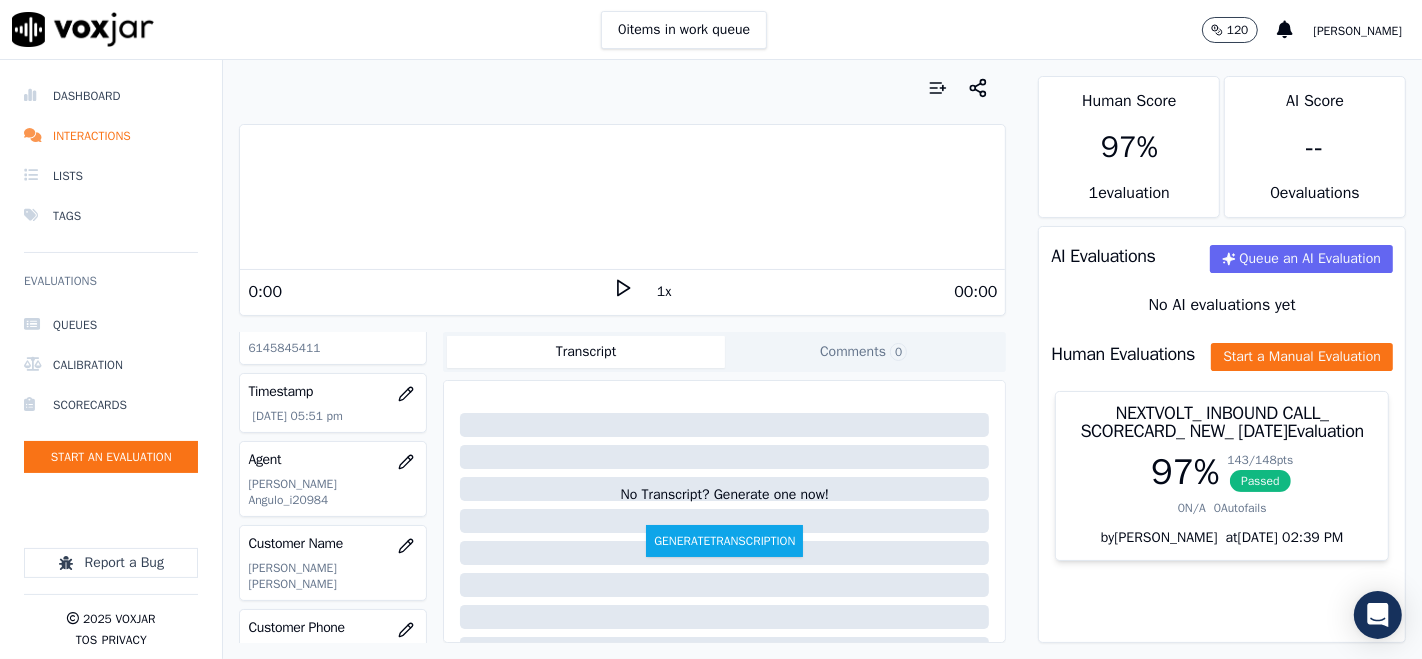click on "6145845411" 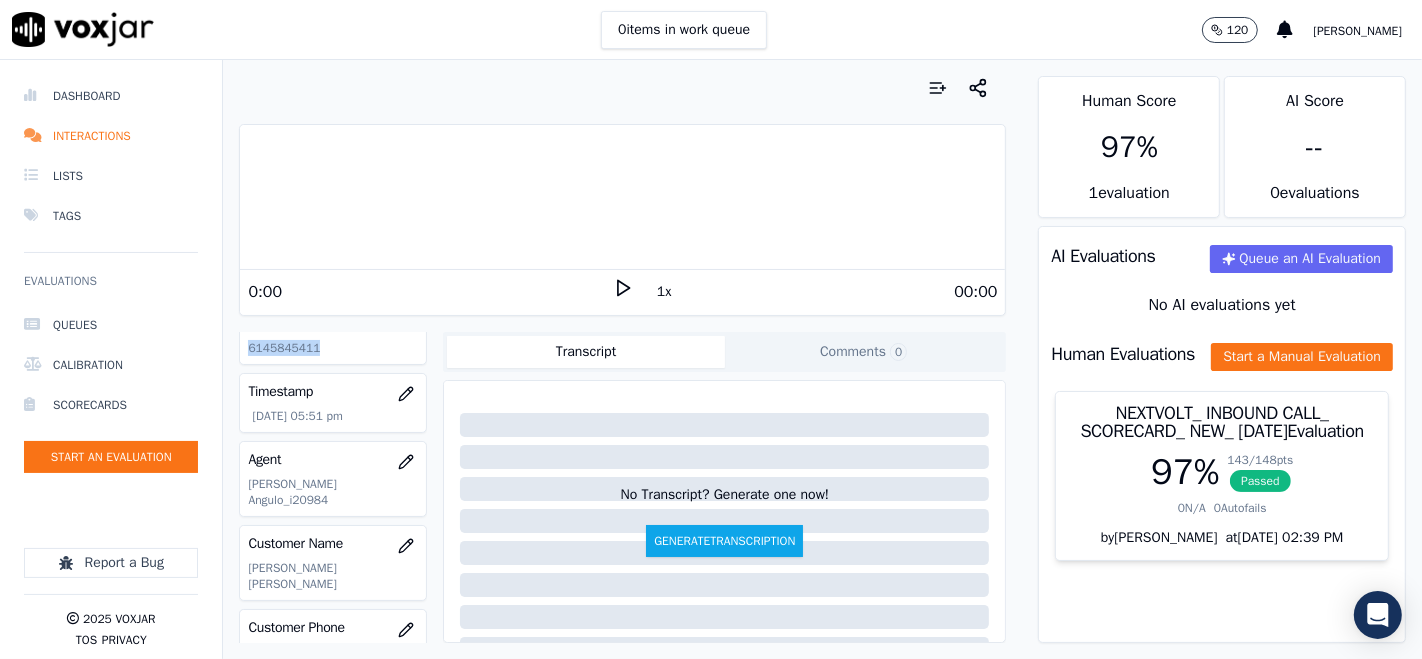 click on "6145845411" 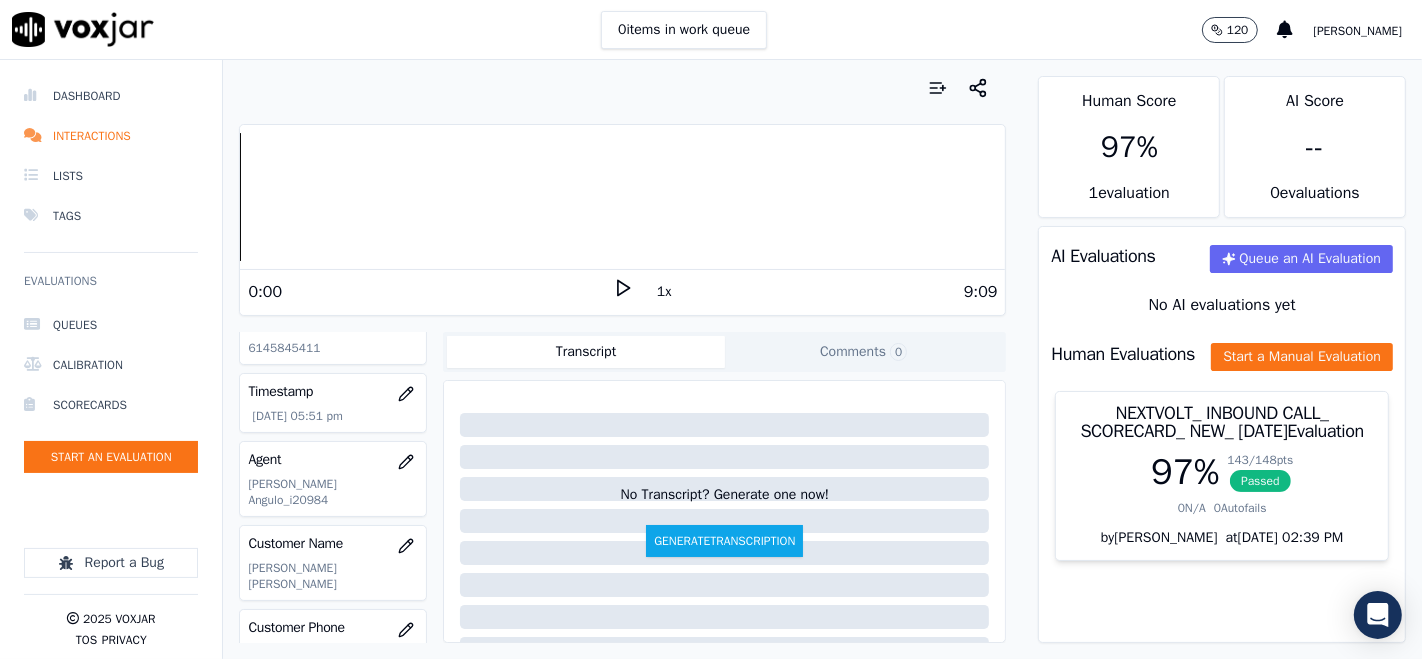 click on "0  items in work queue     120         Shadia De Castro" at bounding box center [711, 30] 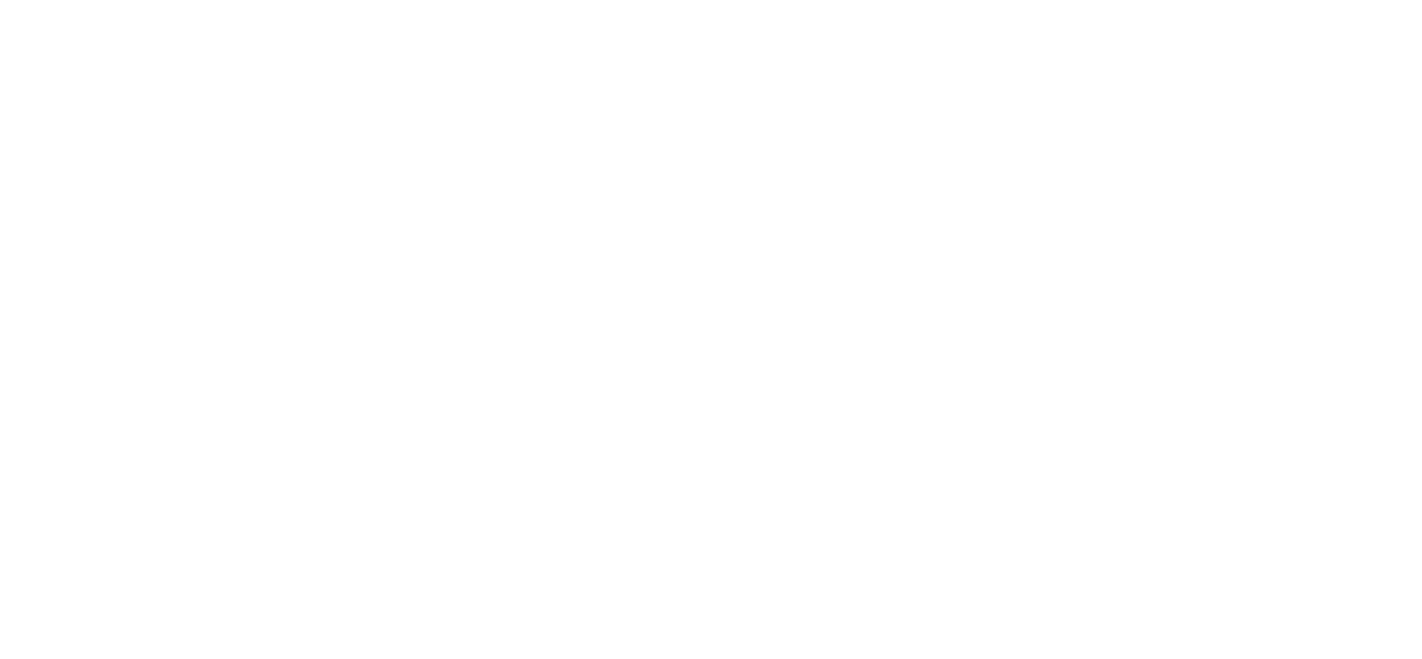 scroll, scrollTop: 0, scrollLeft: 0, axis: both 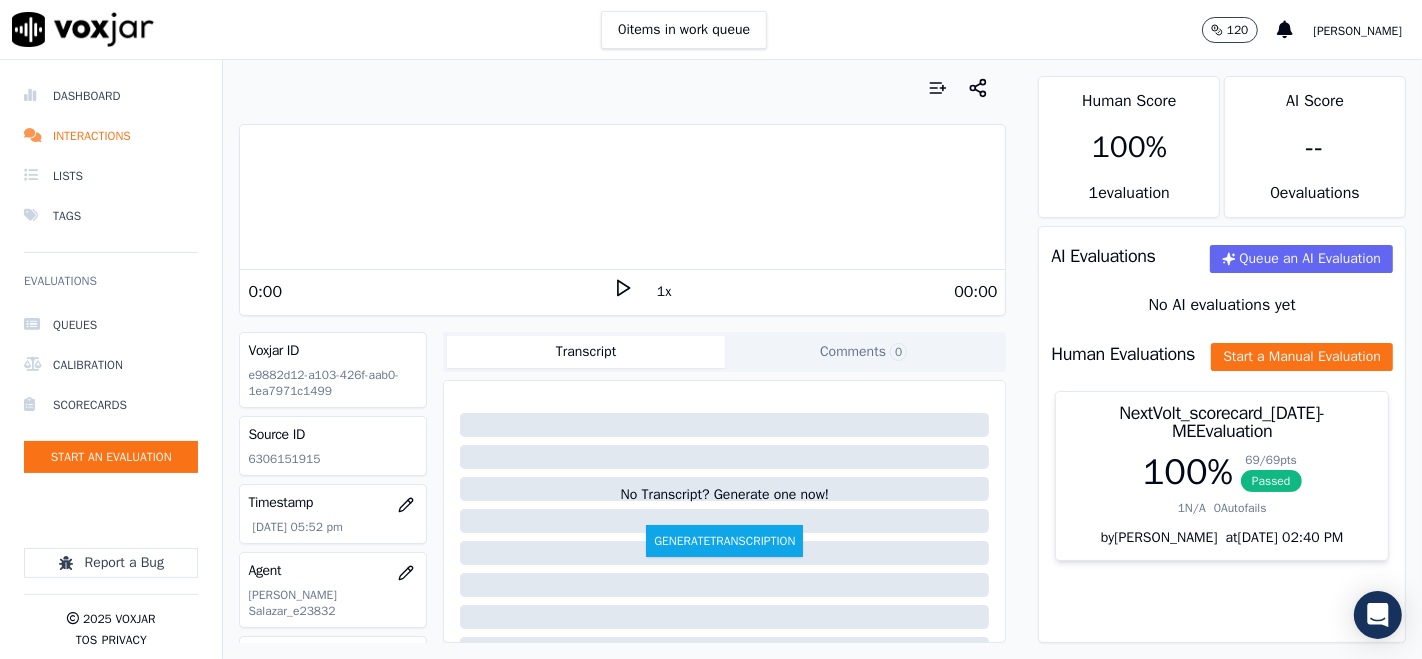 click on "6306151915" 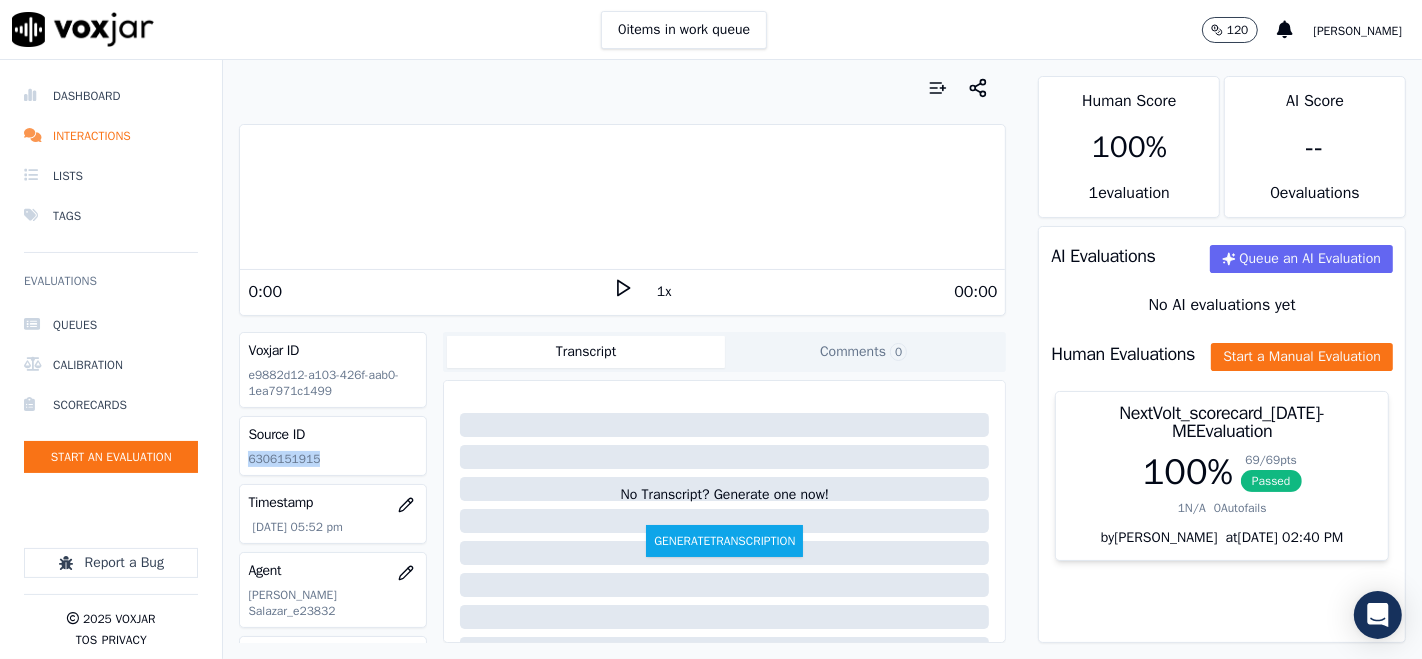 click on "6306151915" 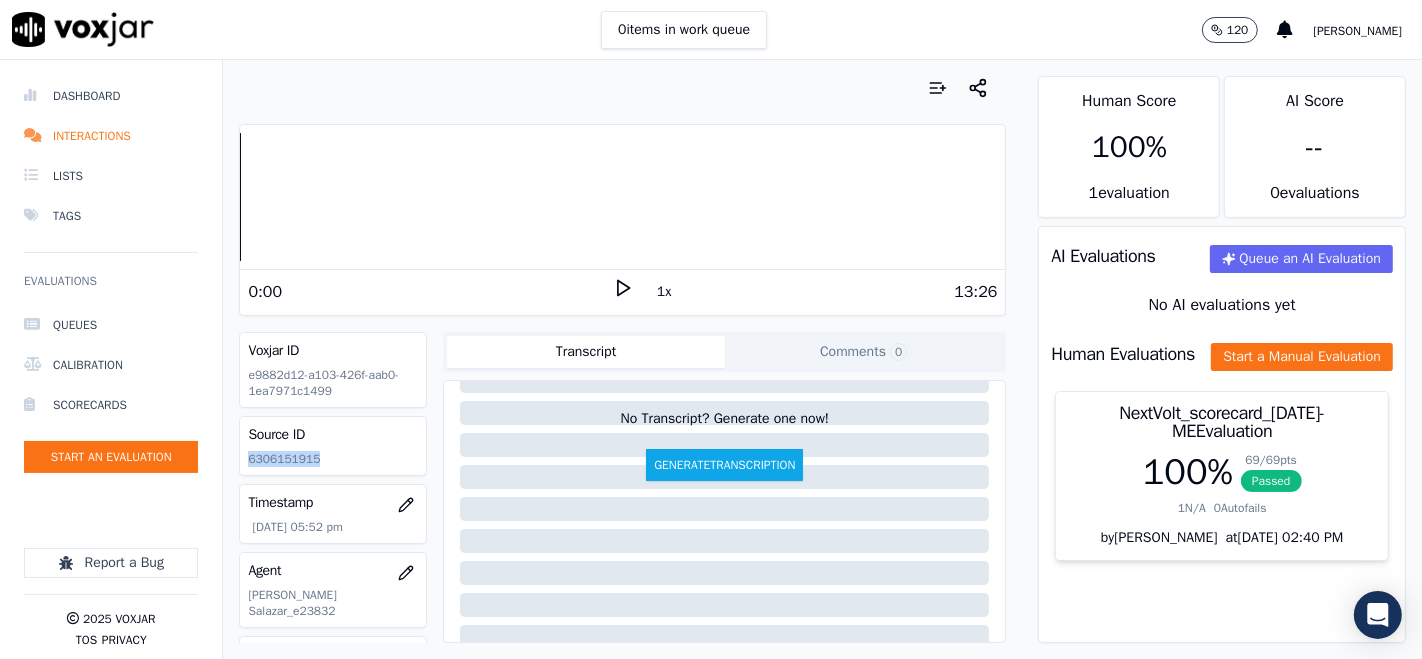 scroll, scrollTop: 111, scrollLeft: 0, axis: vertical 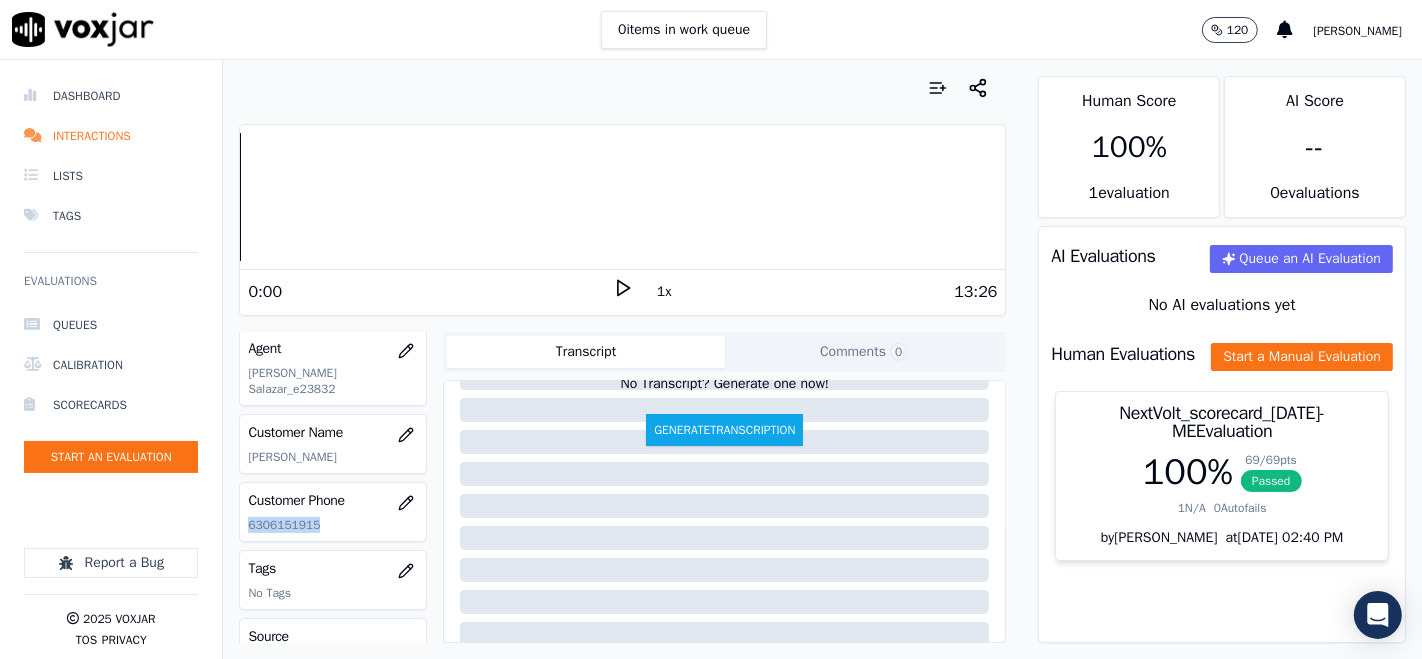 drag, startPoint x: 249, startPoint y: 504, endPoint x: 325, endPoint y: 504, distance: 76 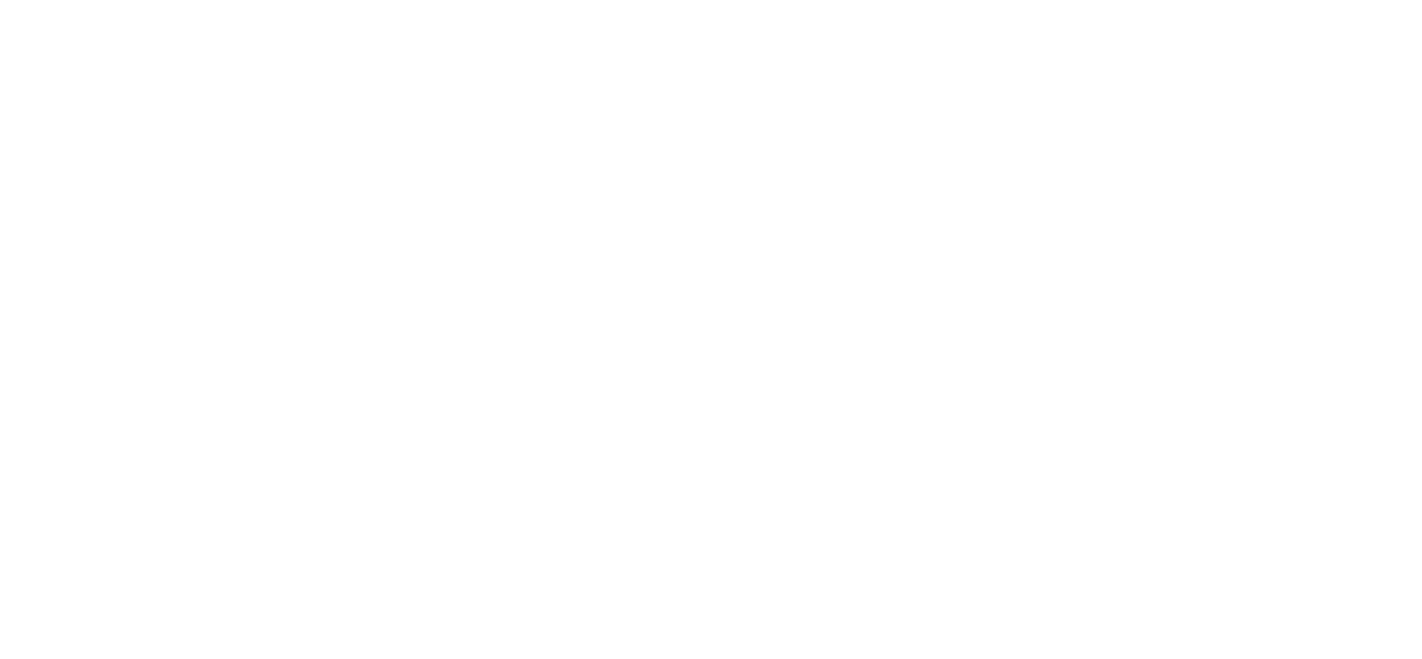 scroll, scrollTop: 0, scrollLeft: 0, axis: both 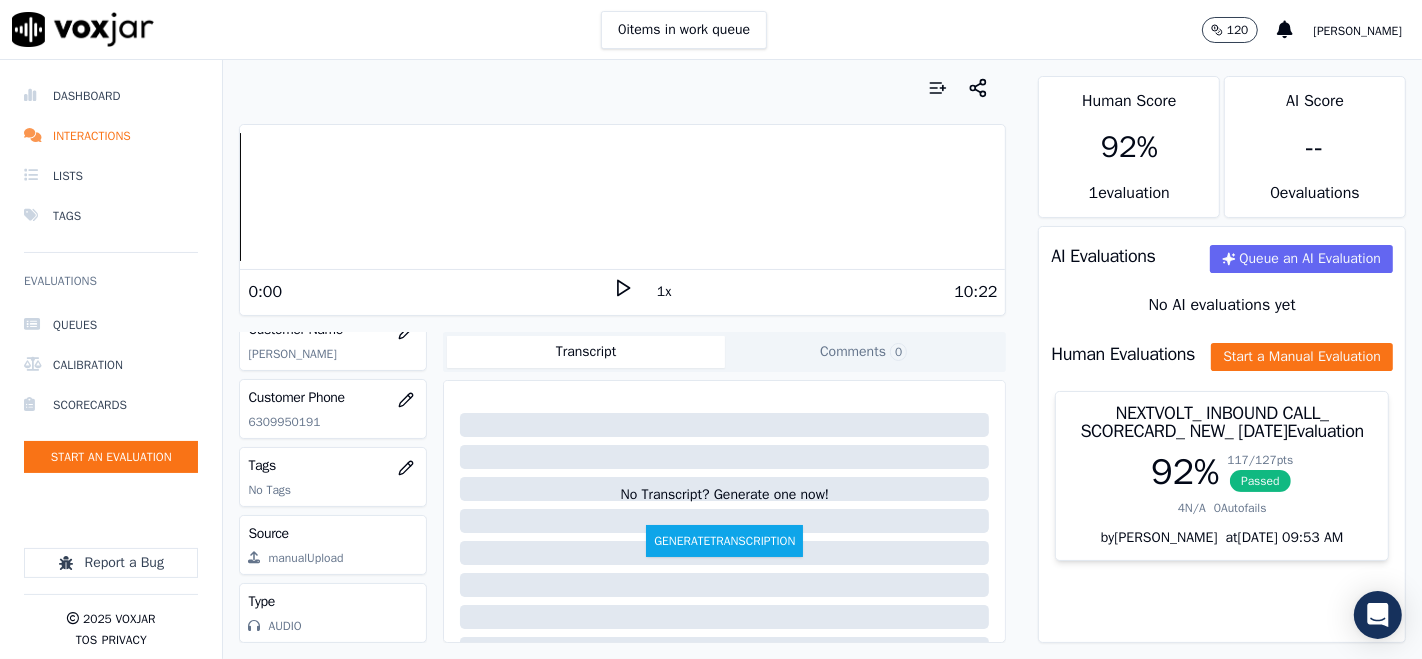 drag, startPoint x: 249, startPoint y: 394, endPoint x: 362, endPoint y: 410, distance: 114.12712 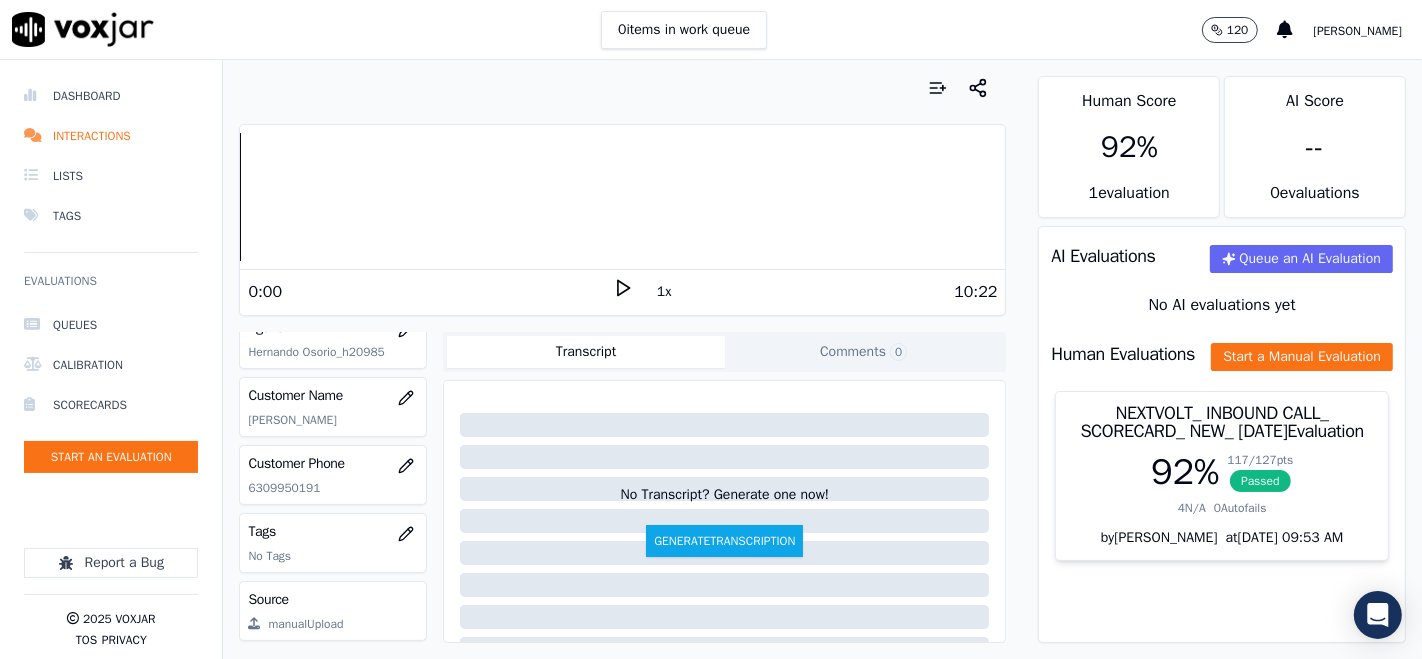 click on "6309950191" 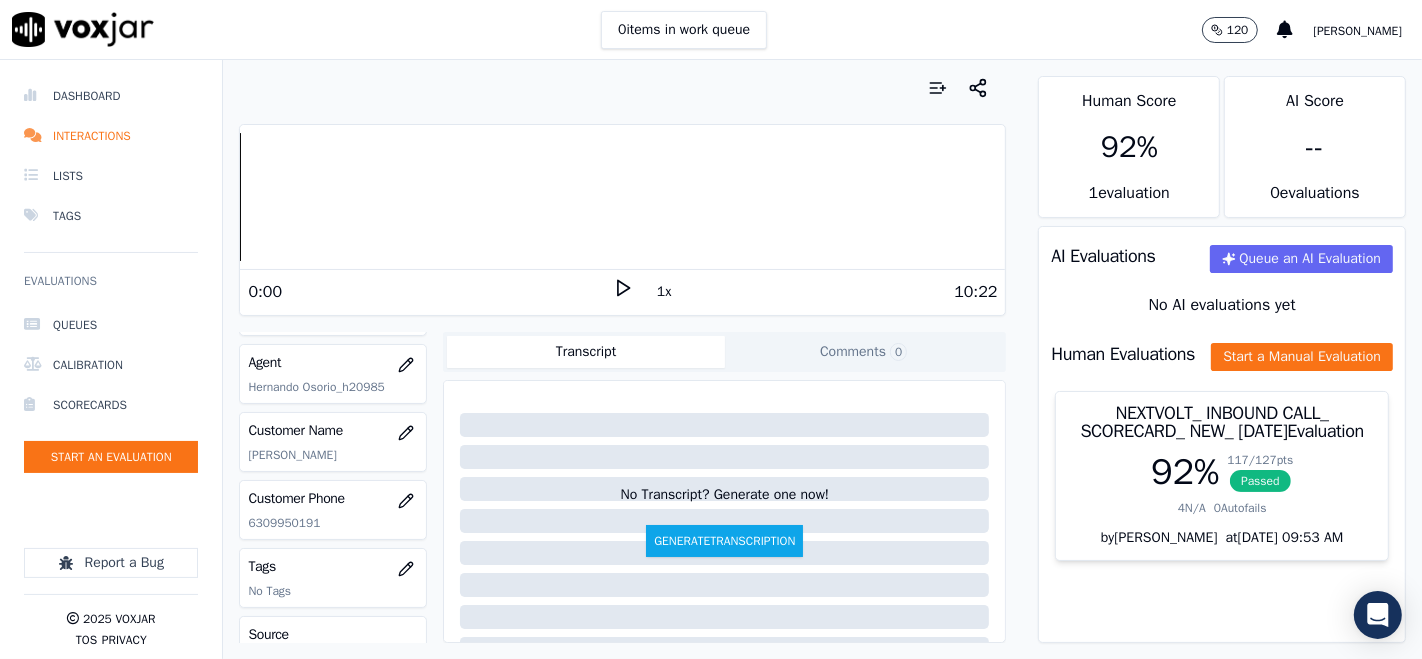 scroll, scrollTop: 243, scrollLeft: 0, axis: vertical 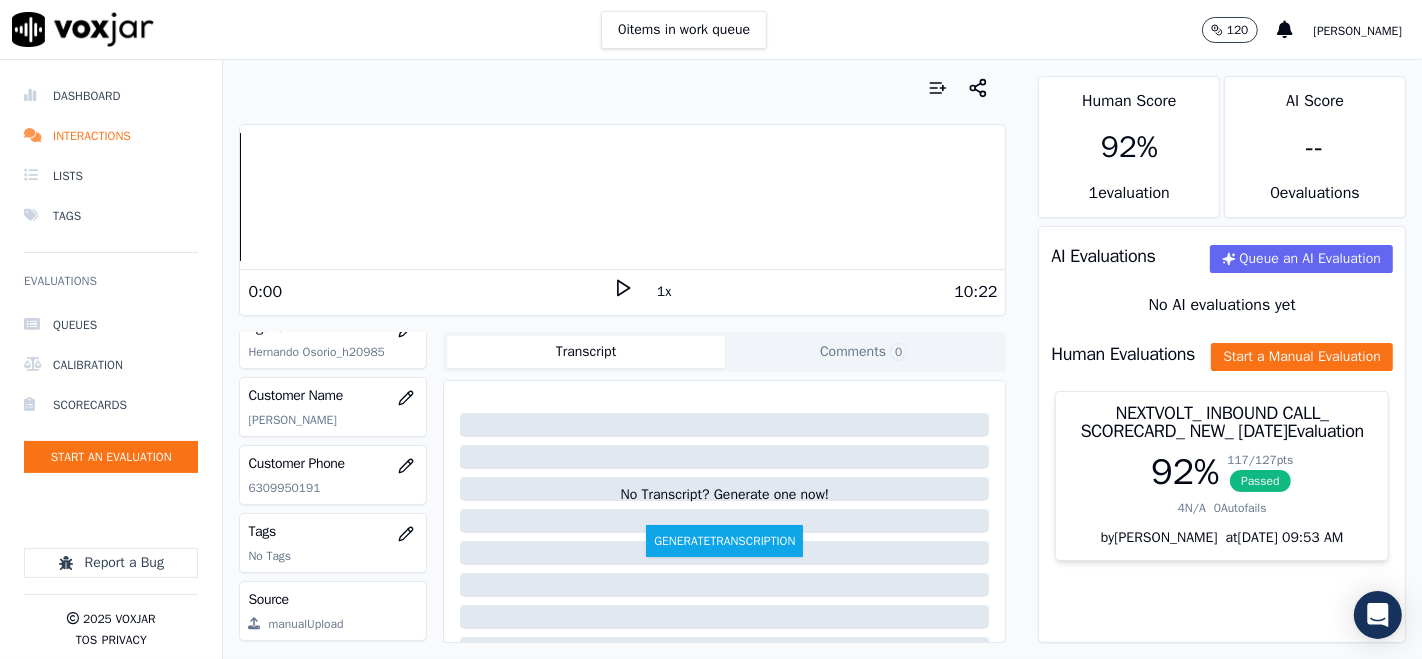 click on "6309950191" 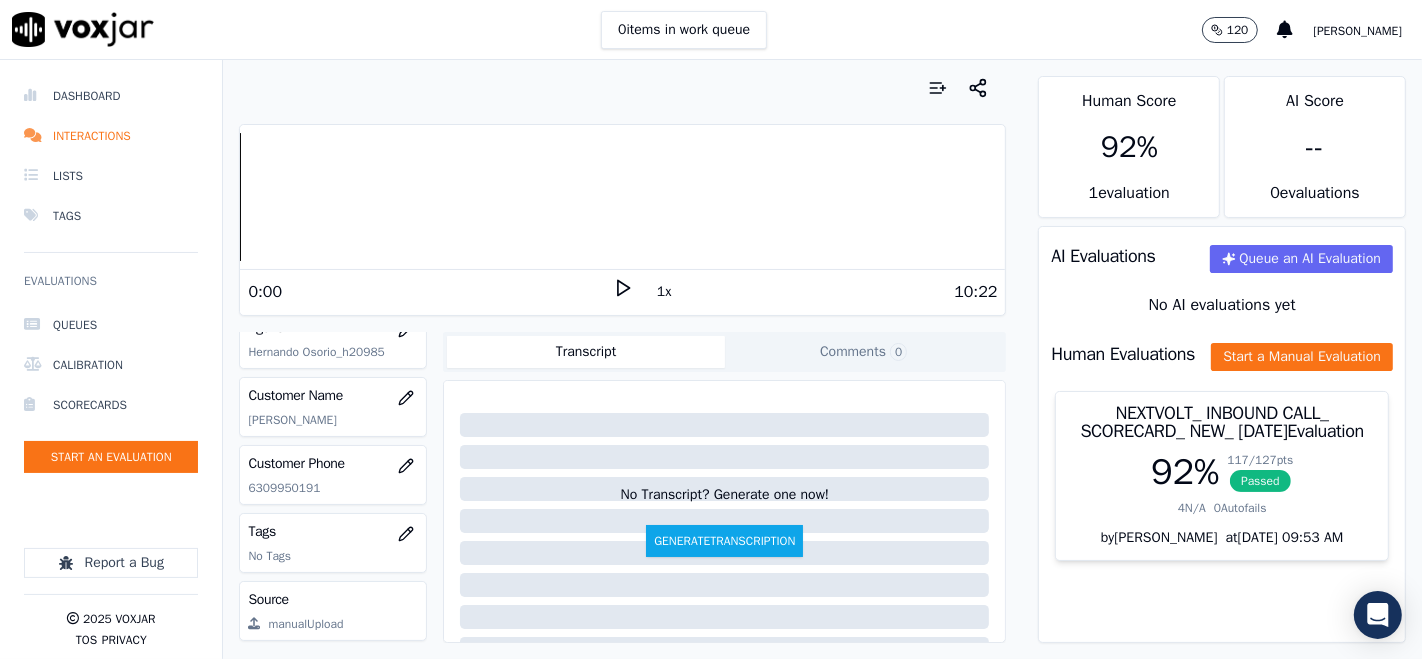 click on "6309950191" 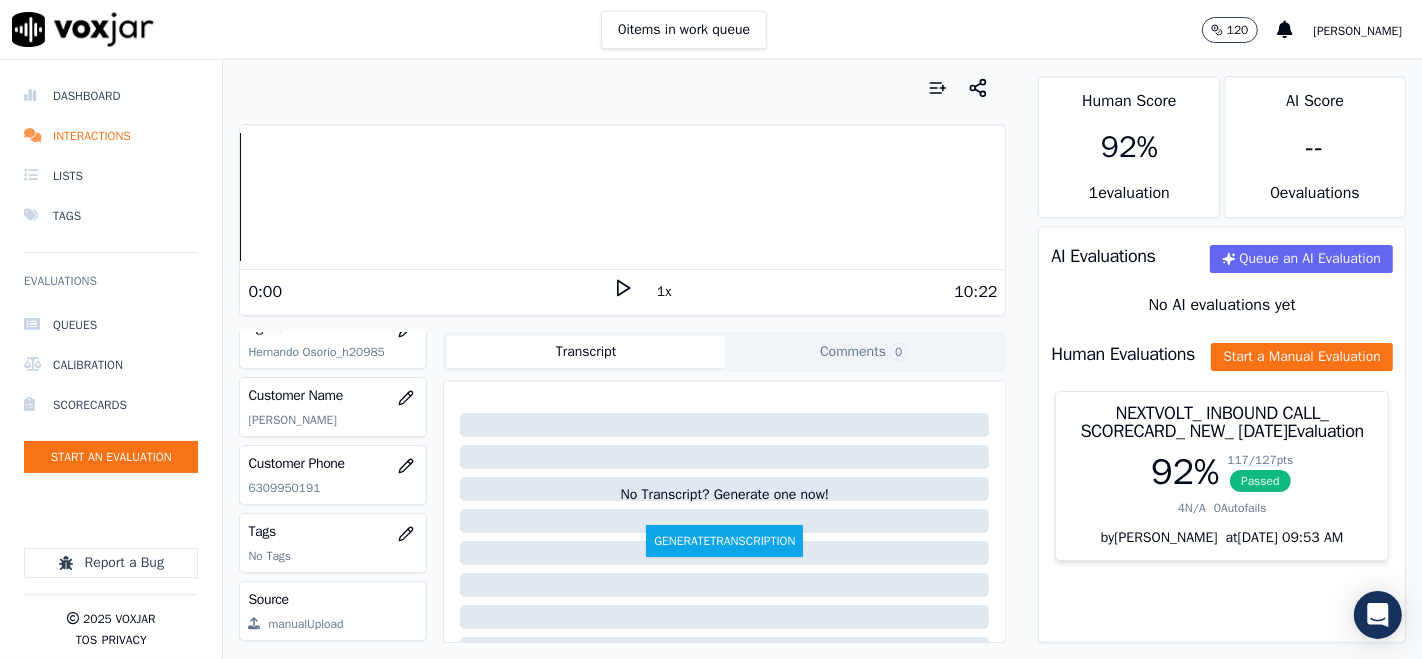 copy on "6309950191" 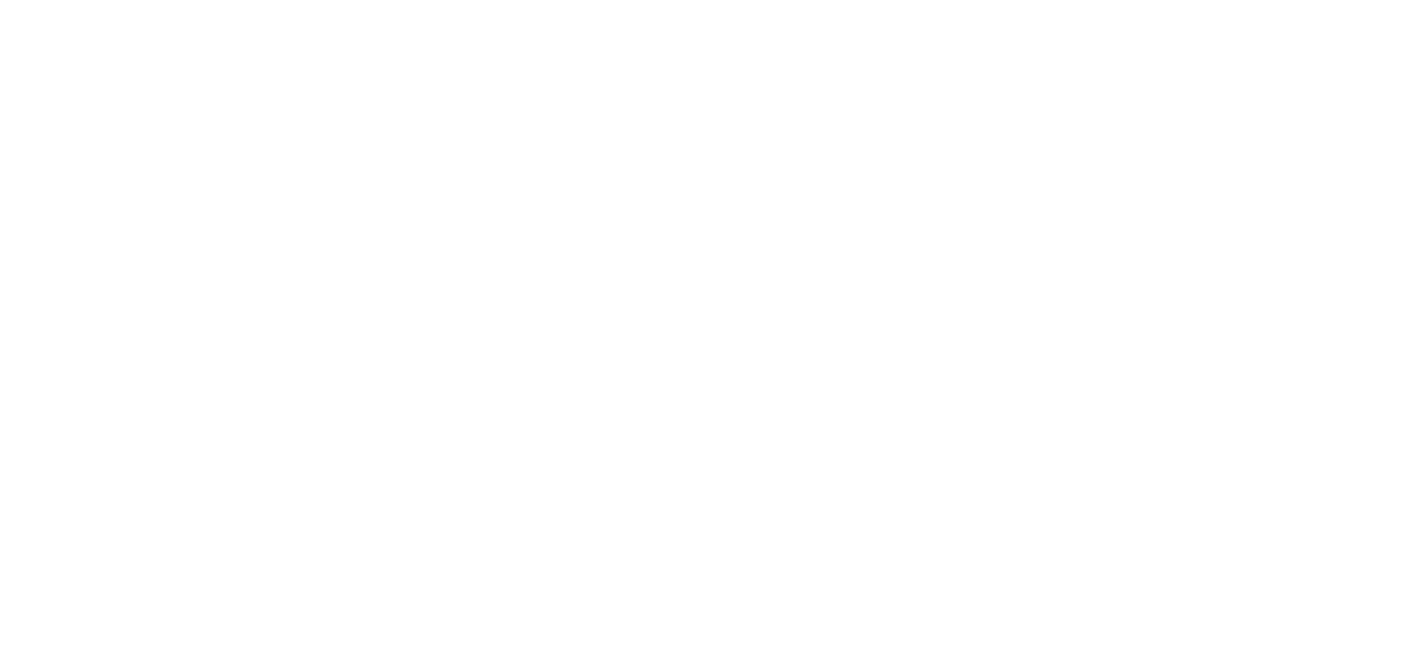 scroll, scrollTop: 0, scrollLeft: 0, axis: both 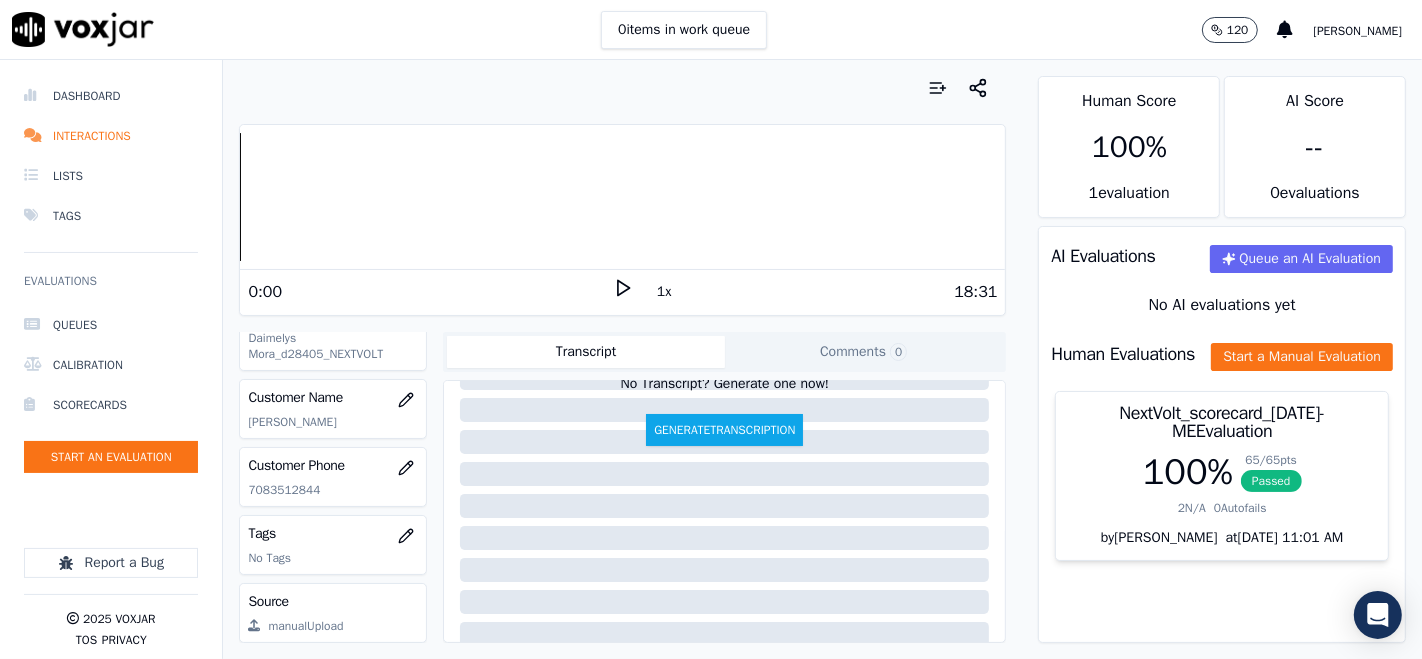 click on "7083512844" 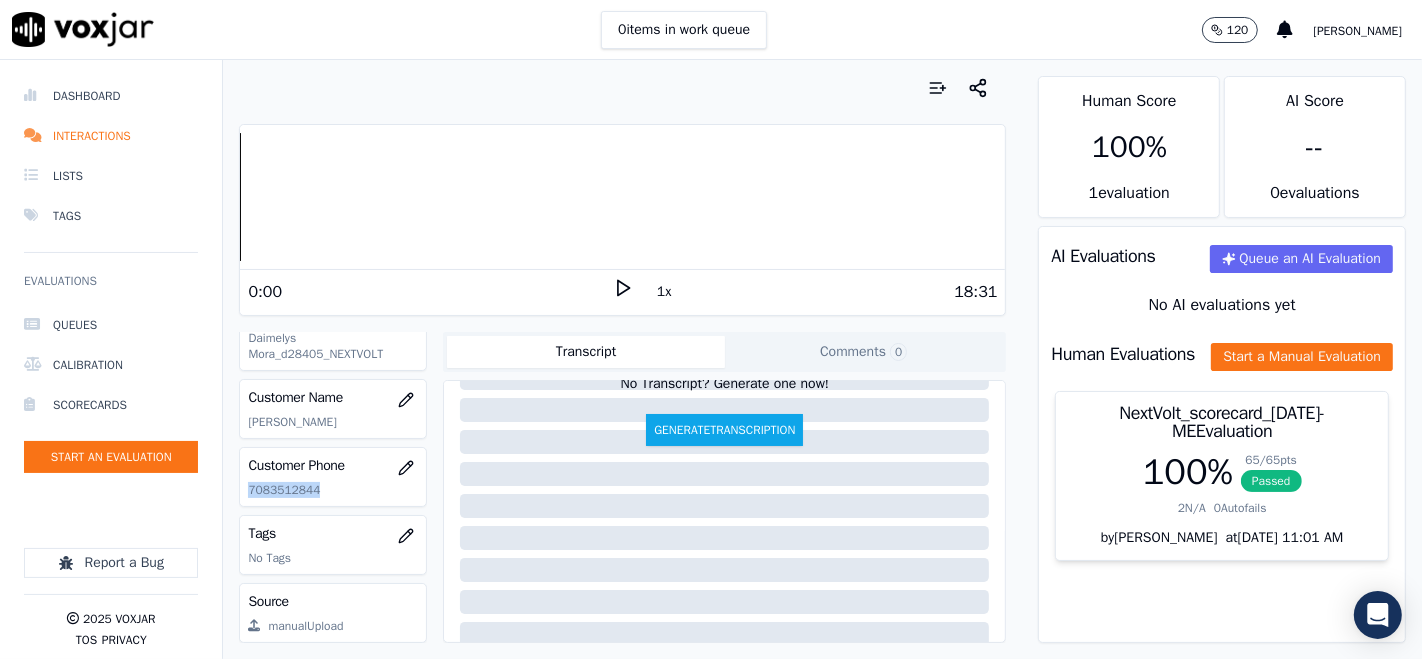 click on "7083512844" 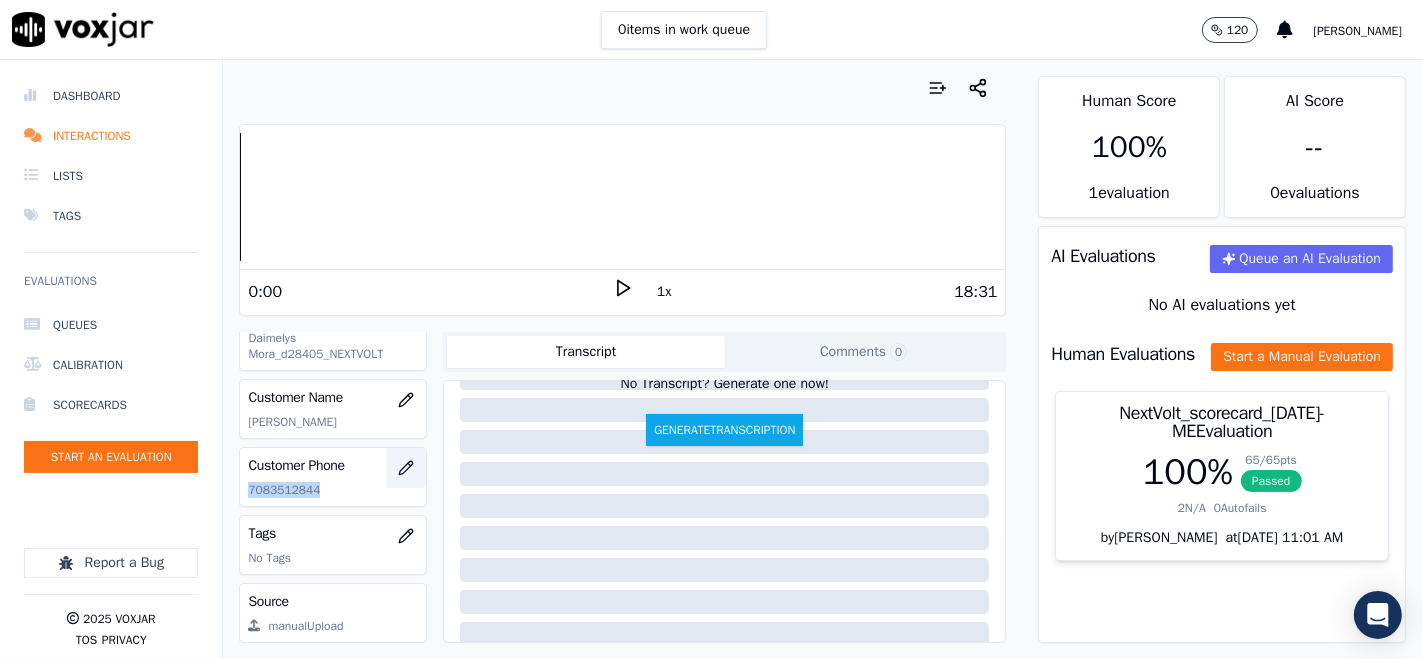 copy on "7083512844" 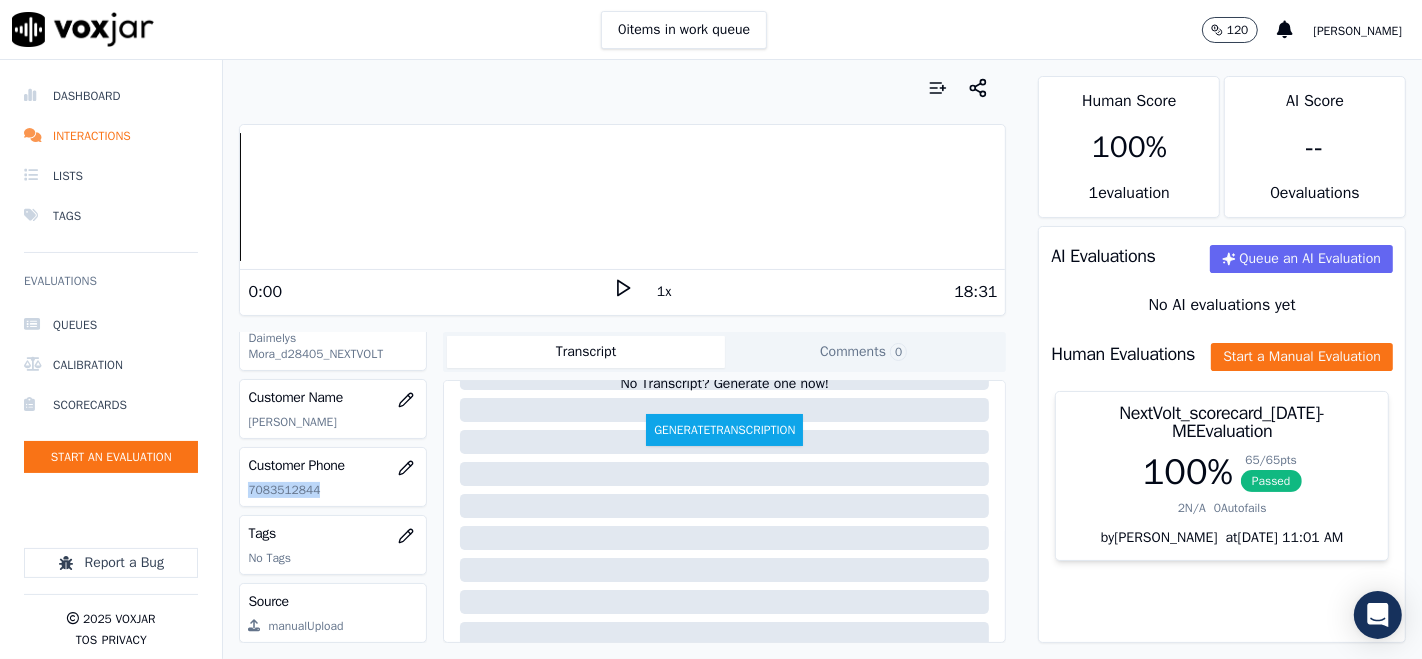 click on "Customer Phone     7083512844" at bounding box center [333, 477] 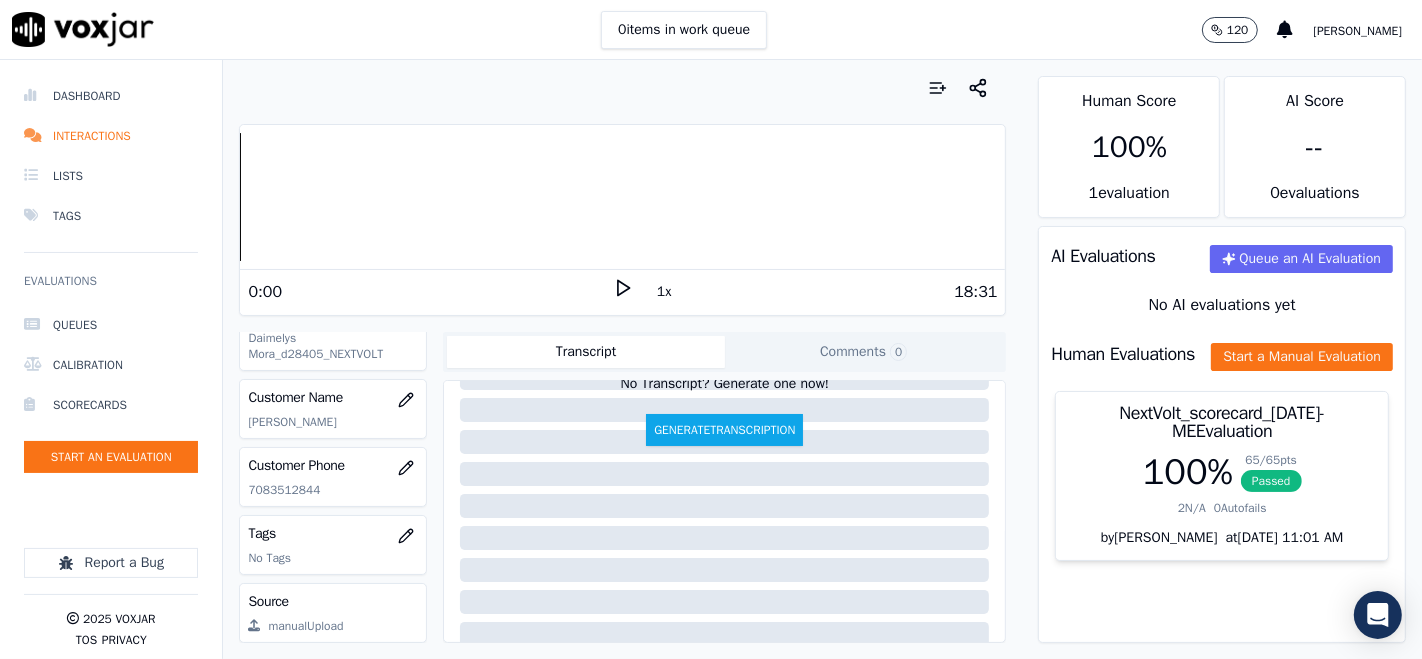 click on "Customer Name     Lisbeth Gomez" at bounding box center (333, 409) 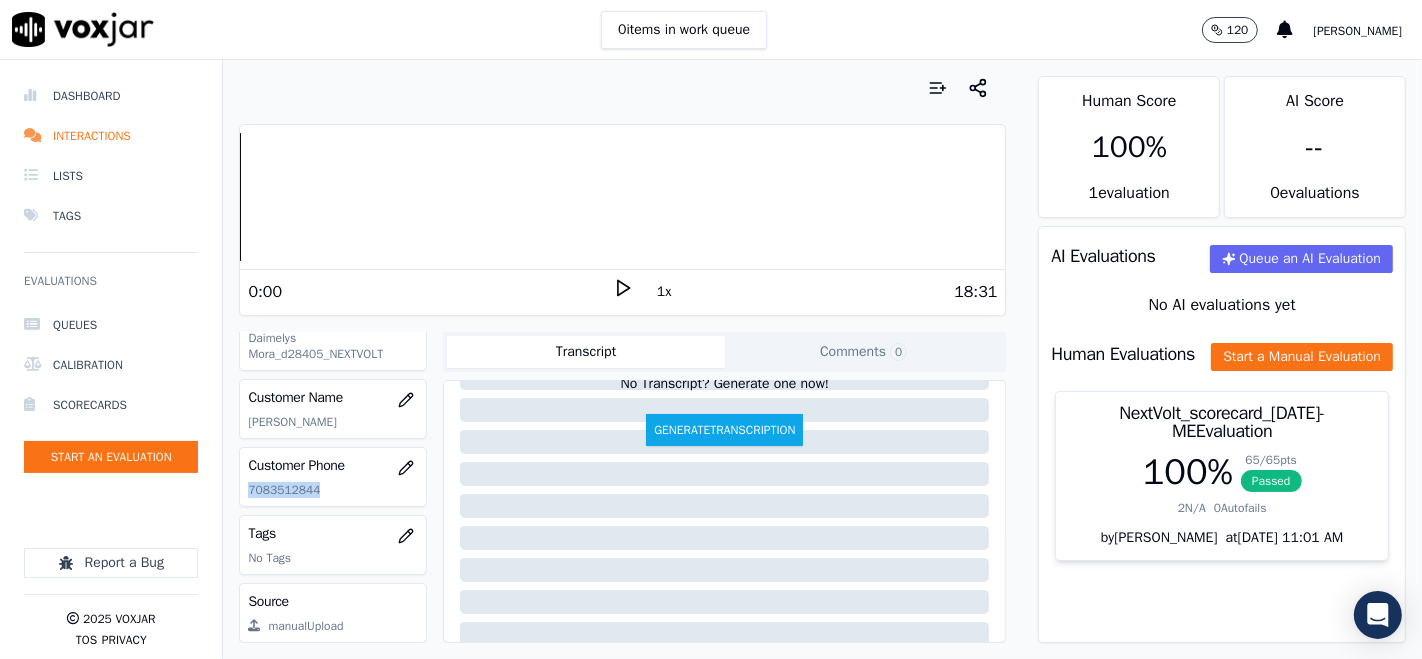 click on "7083512844" 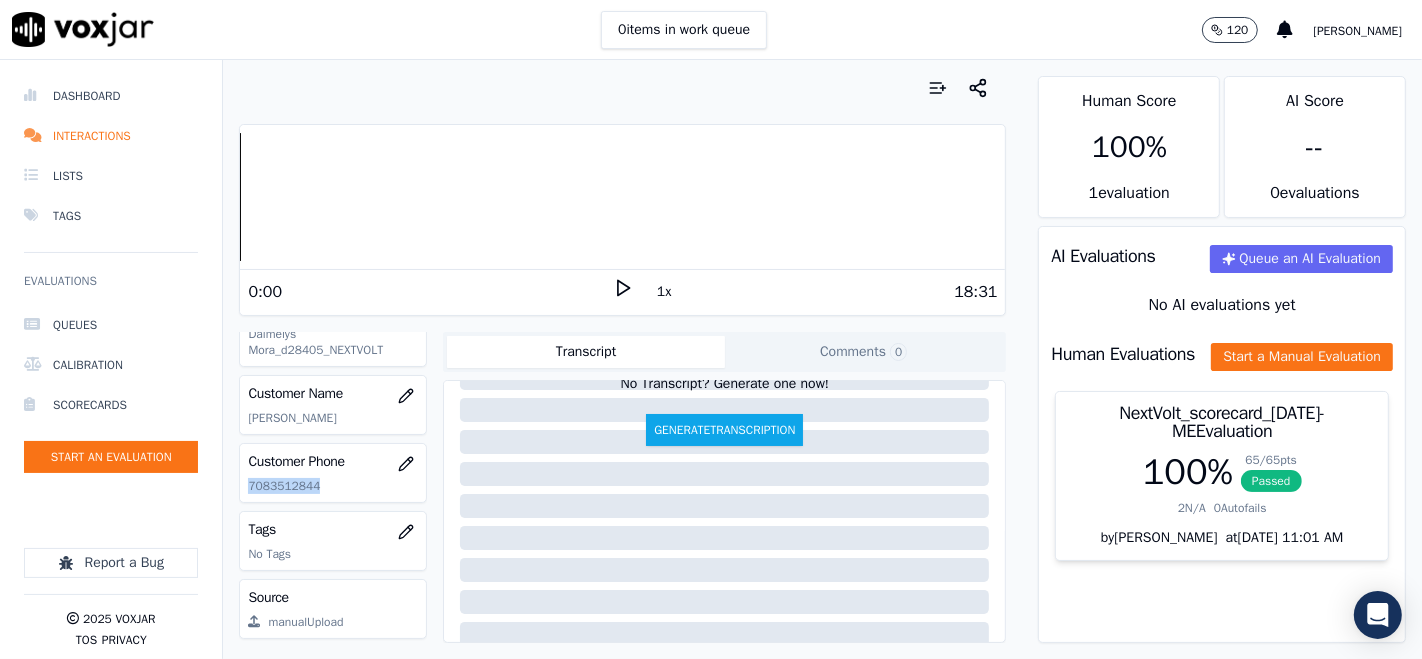 scroll, scrollTop: 34, scrollLeft: 0, axis: vertical 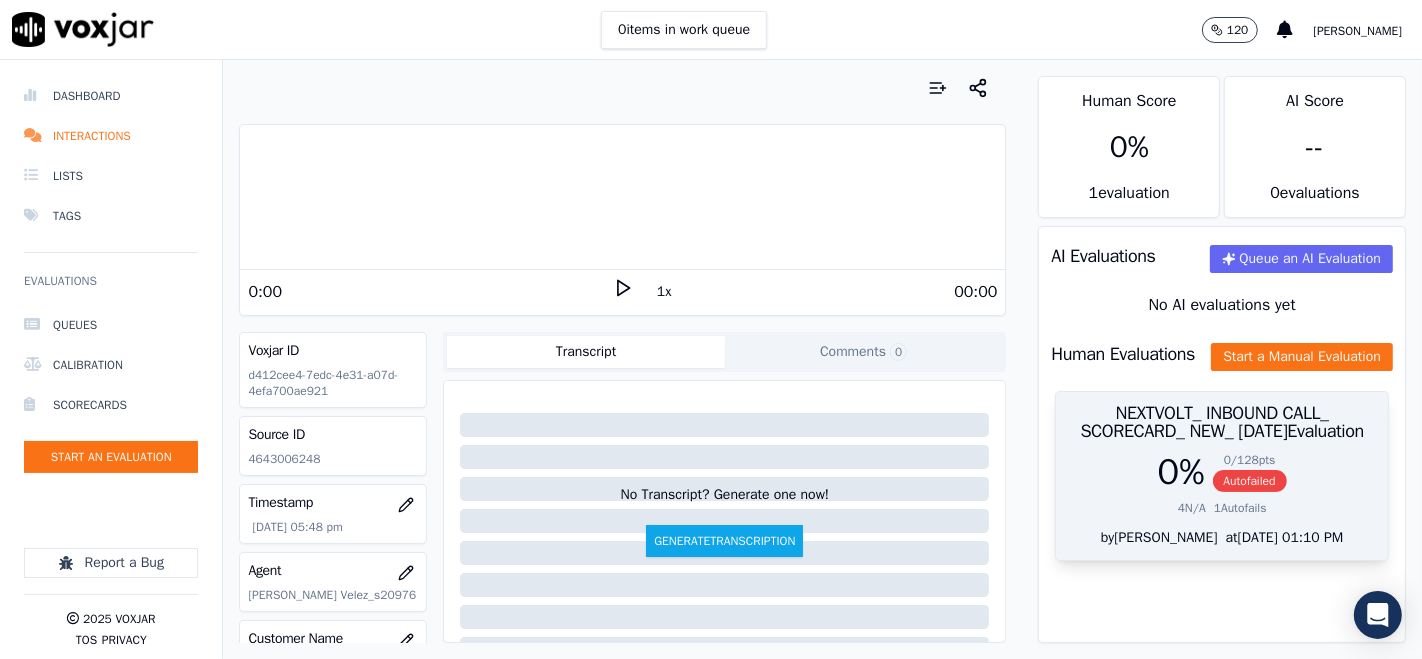 click on "Autofailed" at bounding box center [1250, 481] 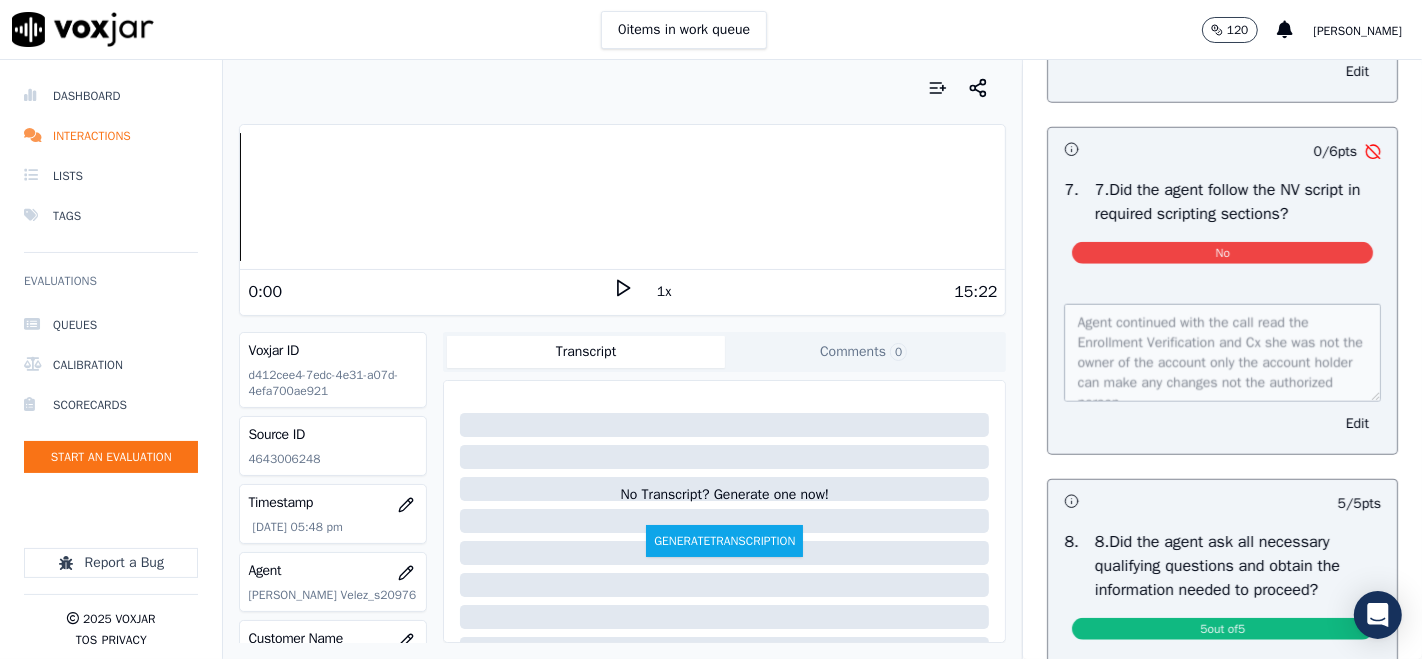 scroll, scrollTop: 1555, scrollLeft: 0, axis: vertical 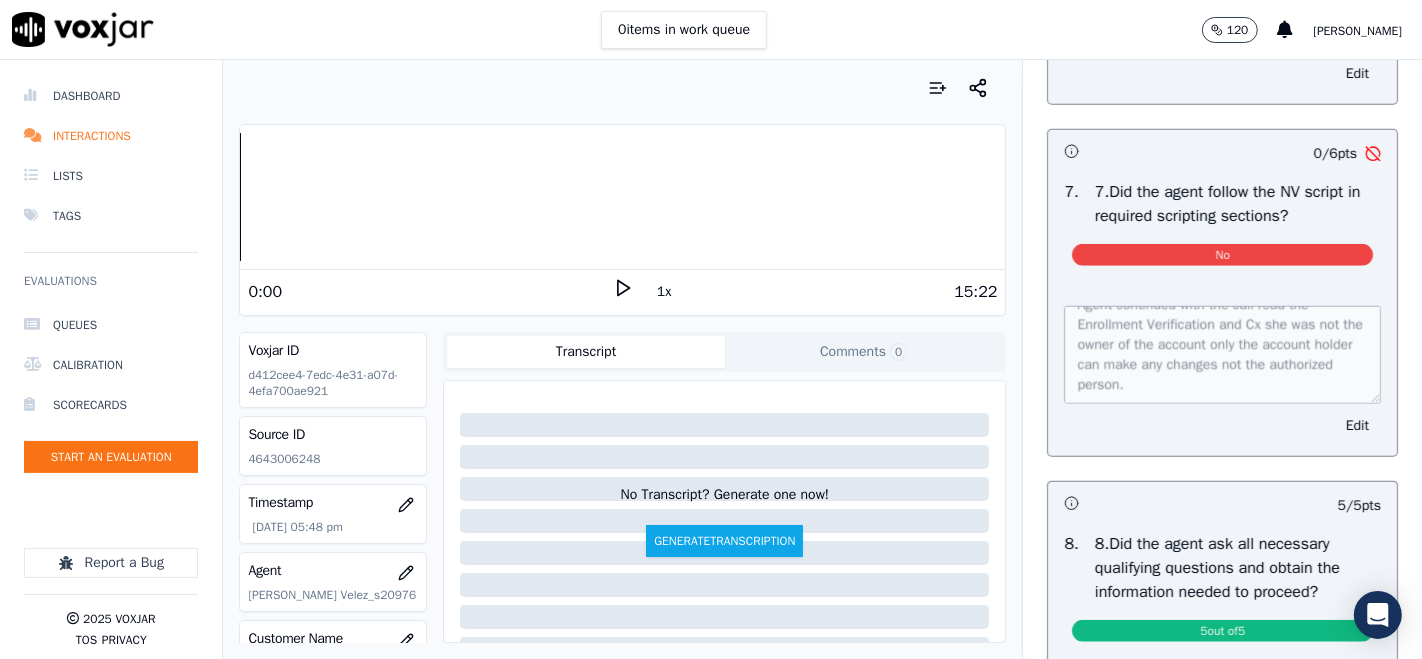 click on "Agent continued with the call read the Enrollment Verification and Cx she was not the owner of the account only the account holder can make any changes not the authorized person.       Edit" at bounding box center [1222, 369] 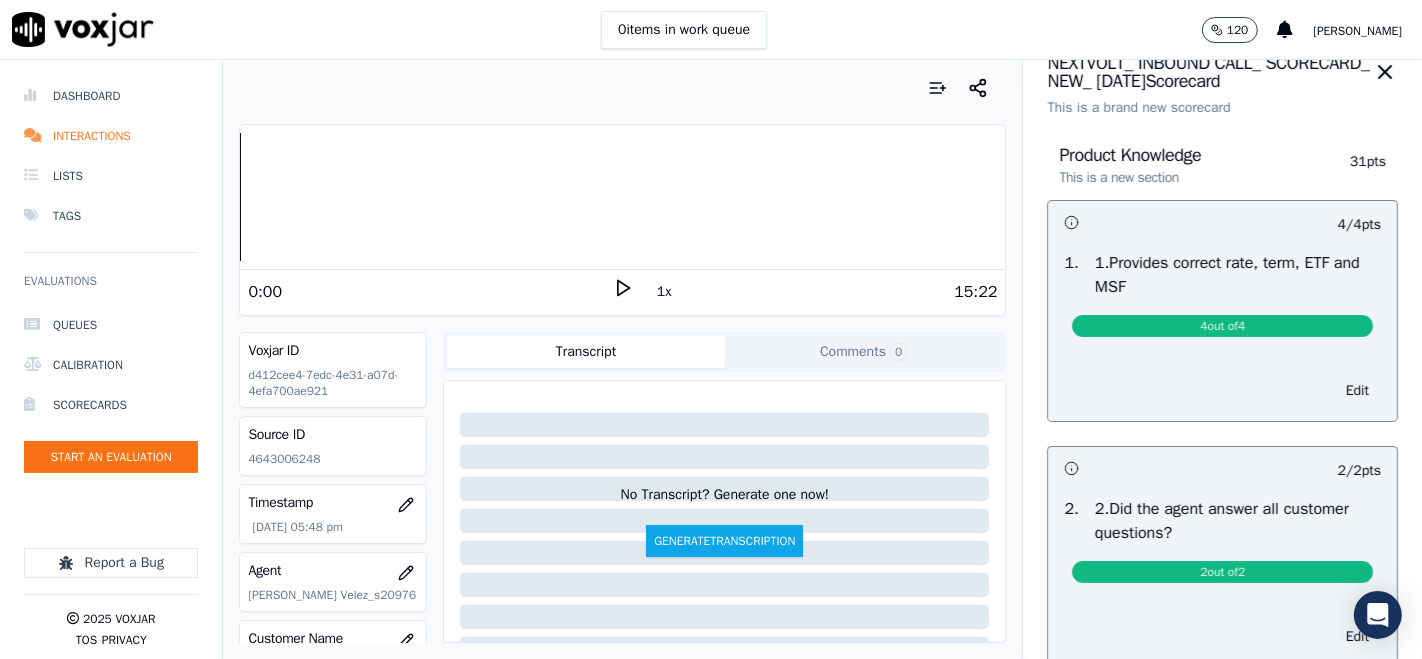 scroll, scrollTop: 0, scrollLeft: 0, axis: both 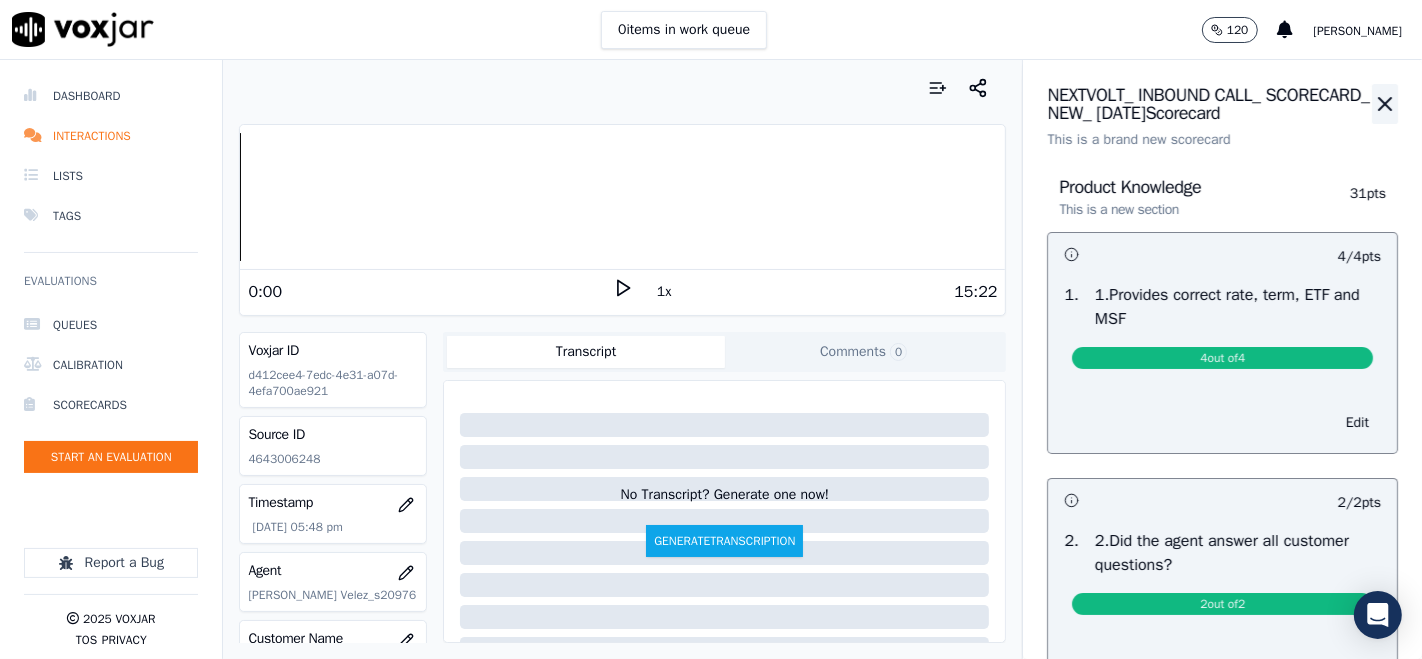 click 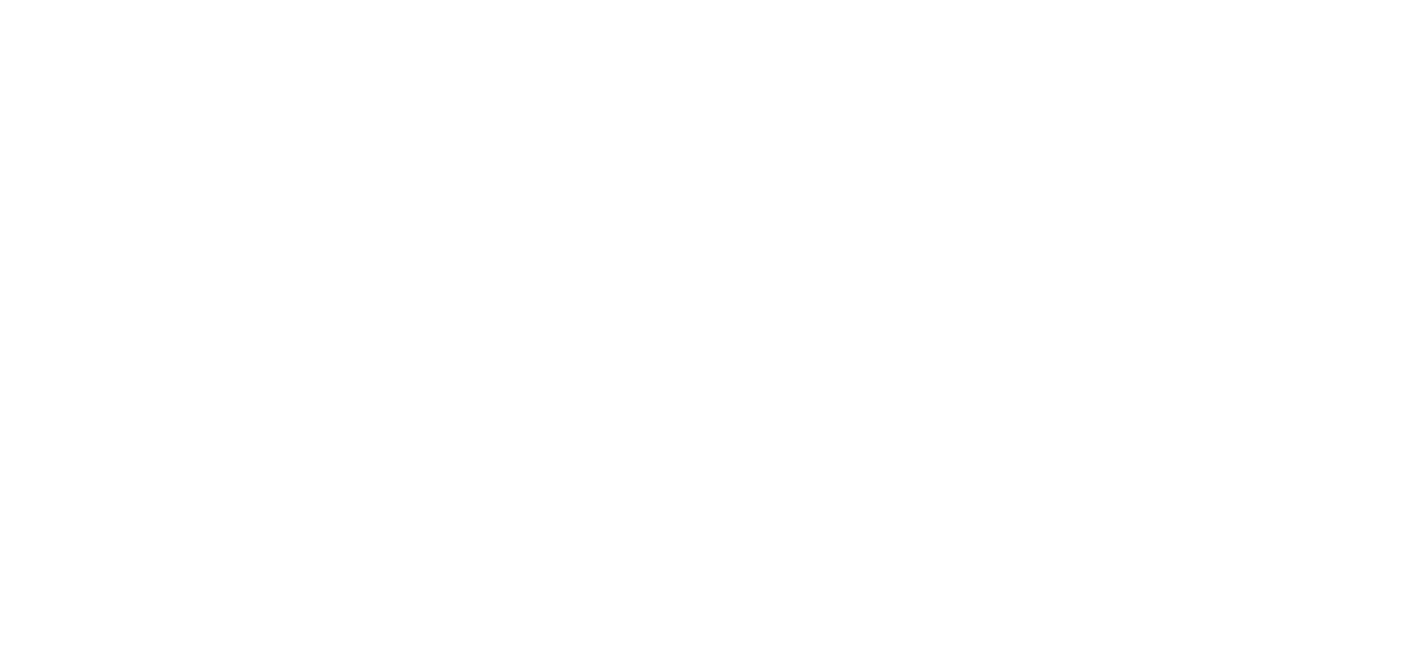 scroll, scrollTop: 0, scrollLeft: 0, axis: both 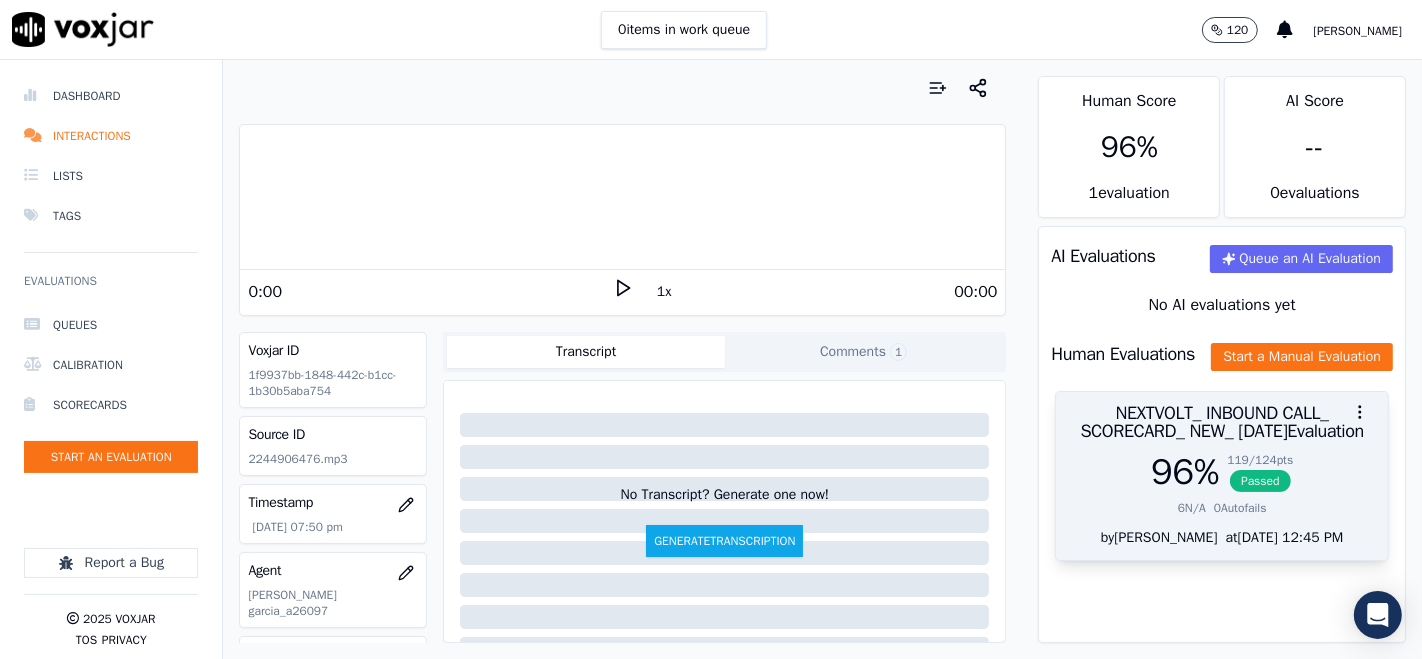 click on "Passed" at bounding box center [1260, 481] 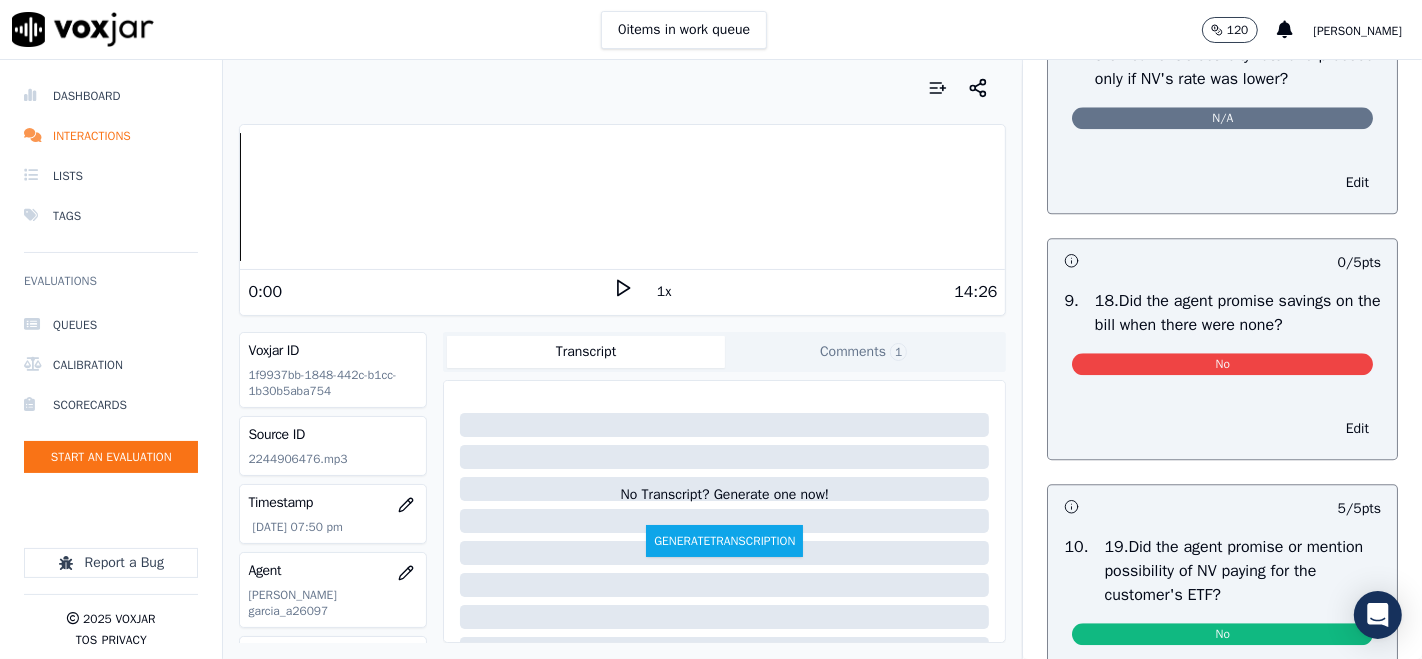 scroll, scrollTop: 4444, scrollLeft: 0, axis: vertical 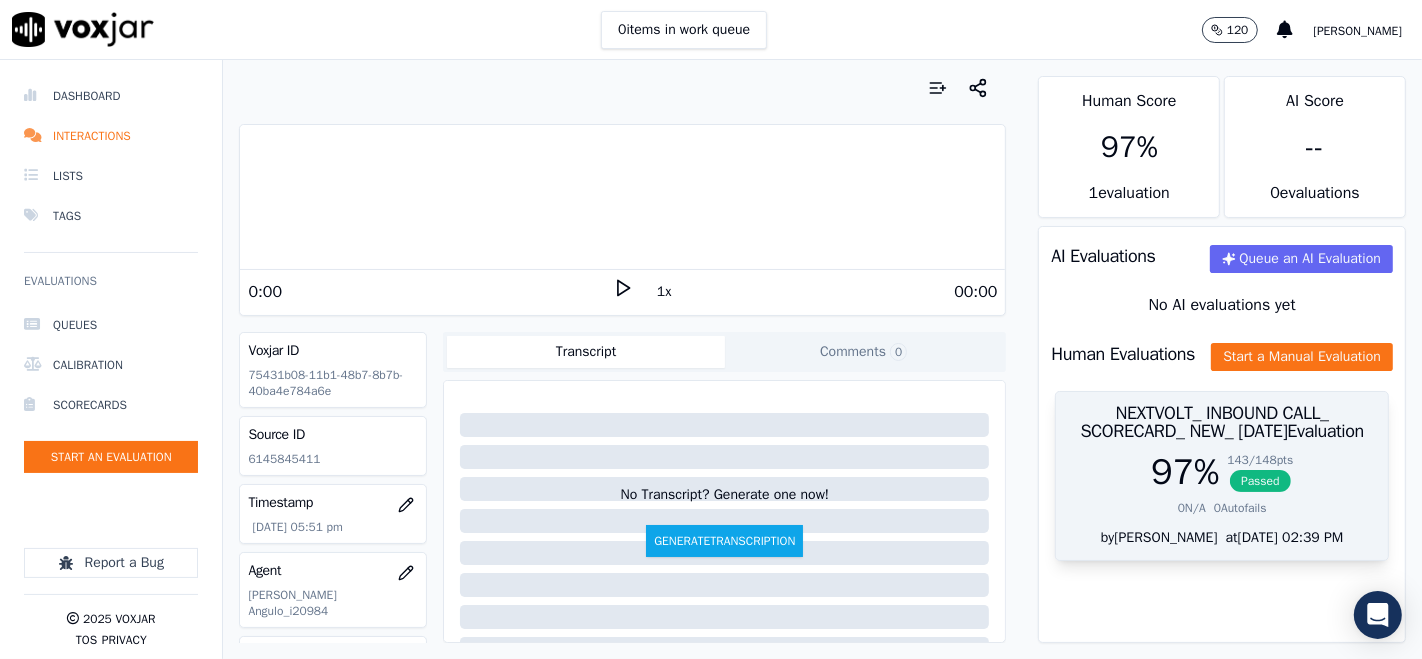 drag, startPoint x: 1210, startPoint y: 506, endPoint x: 1211, endPoint y: 518, distance: 12.0415945 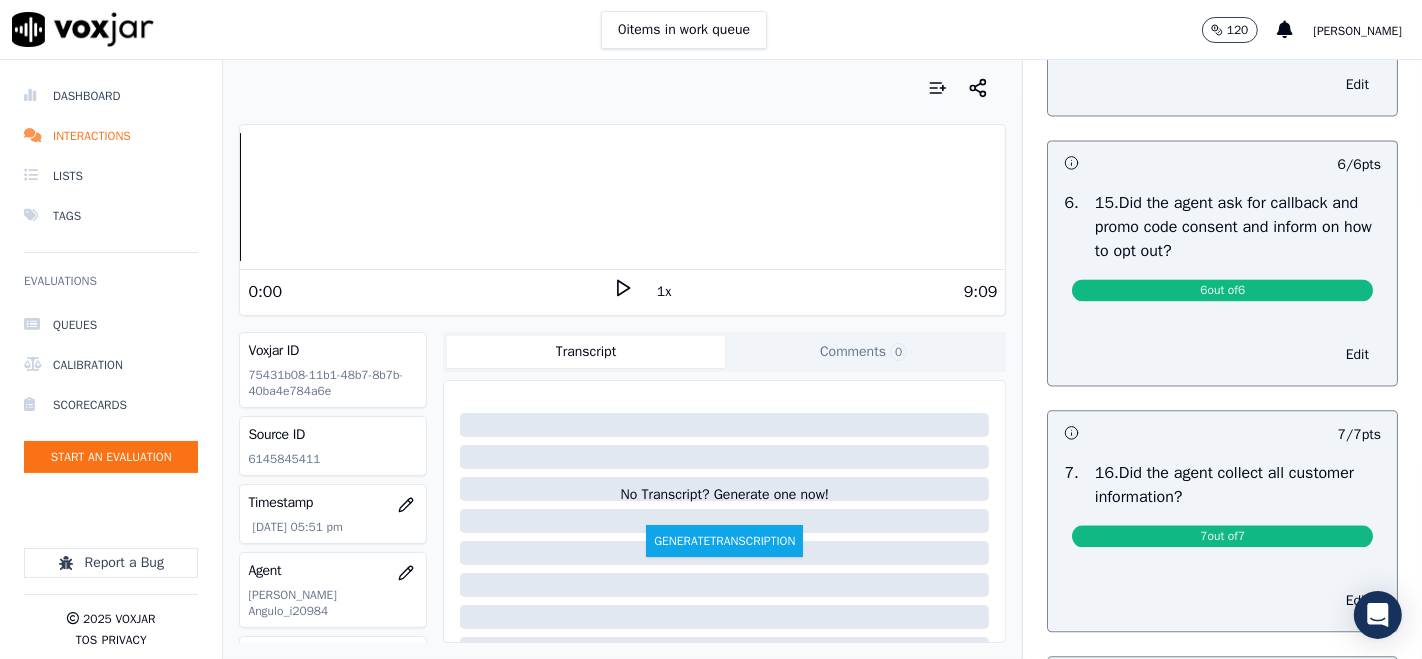 scroll, scrollTop: 3000, scrollLeft: 0, axis: vertical 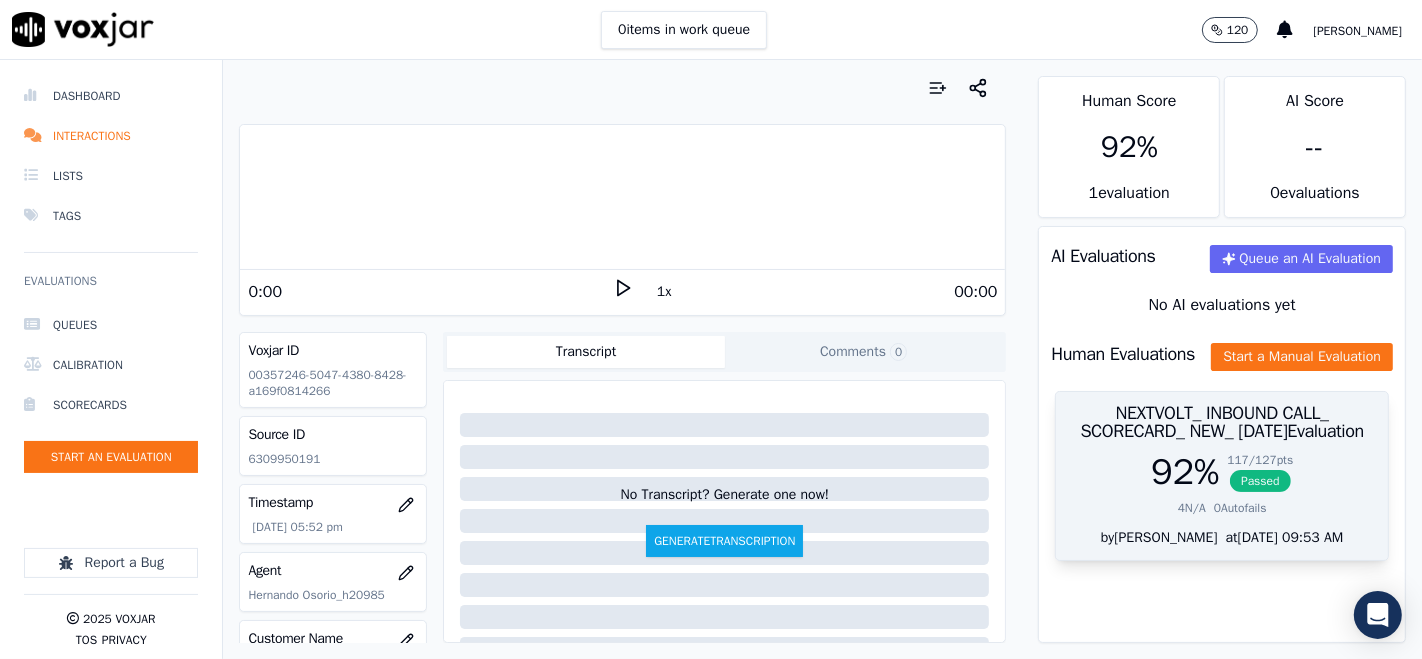 drag, startPoint x: 1242, startPoint y: 512, endPoint x: 1226, endPoint y: 517, distance: 16.763054 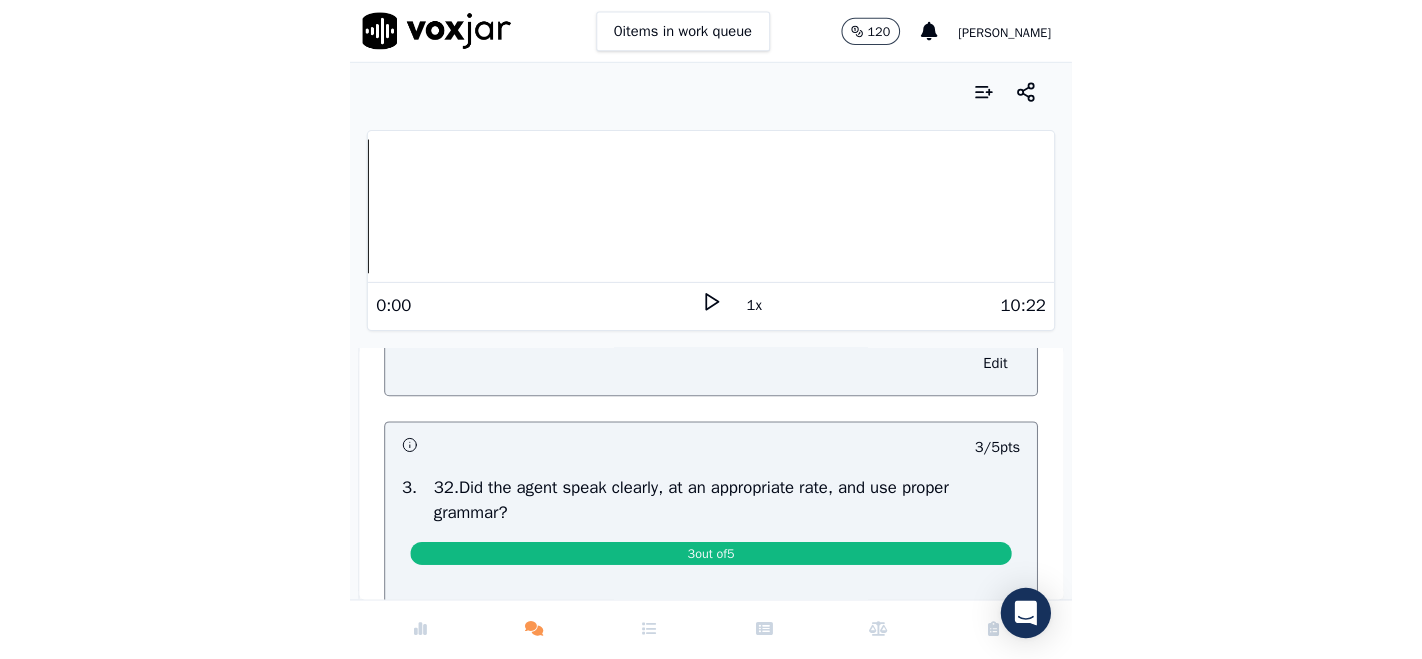 scroll, scrollTop: 8524, scrollLeft: 0, axis: vertical 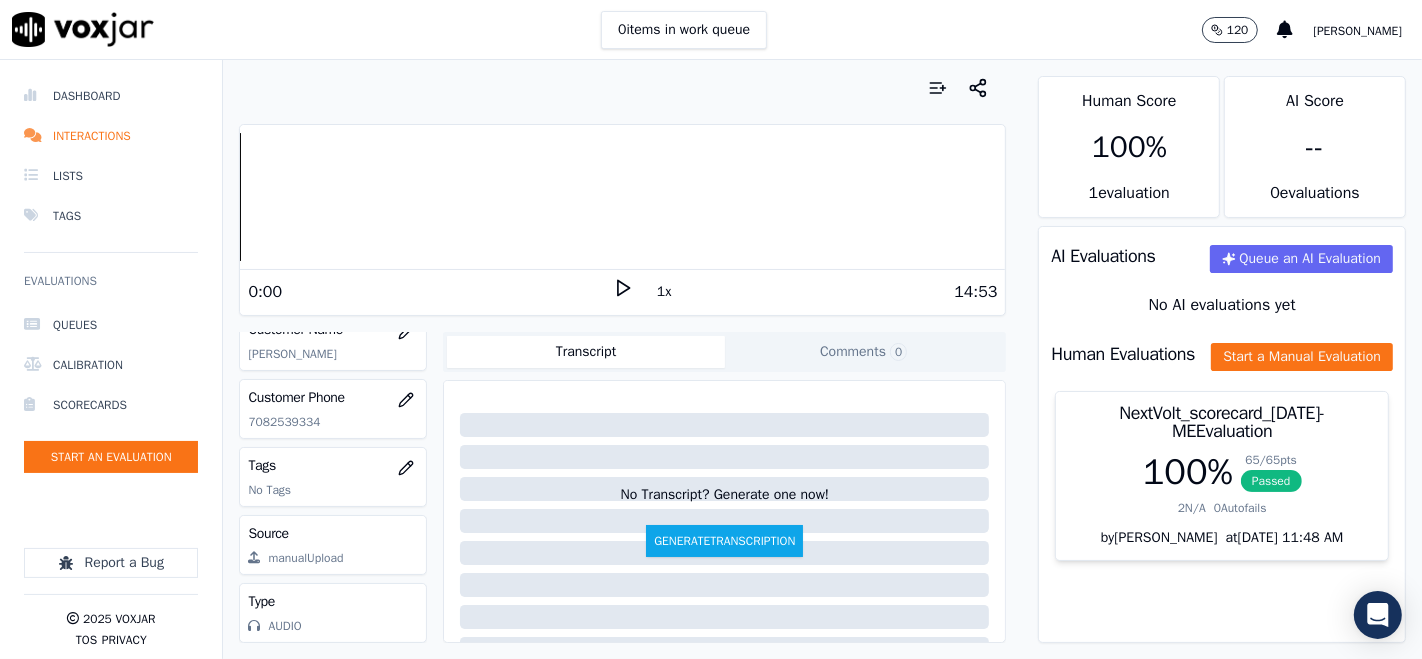 drag, startPoint x: 249, startPoint y: 412, endPoint x: 331, endPoint y: 420, distance: 82.38932 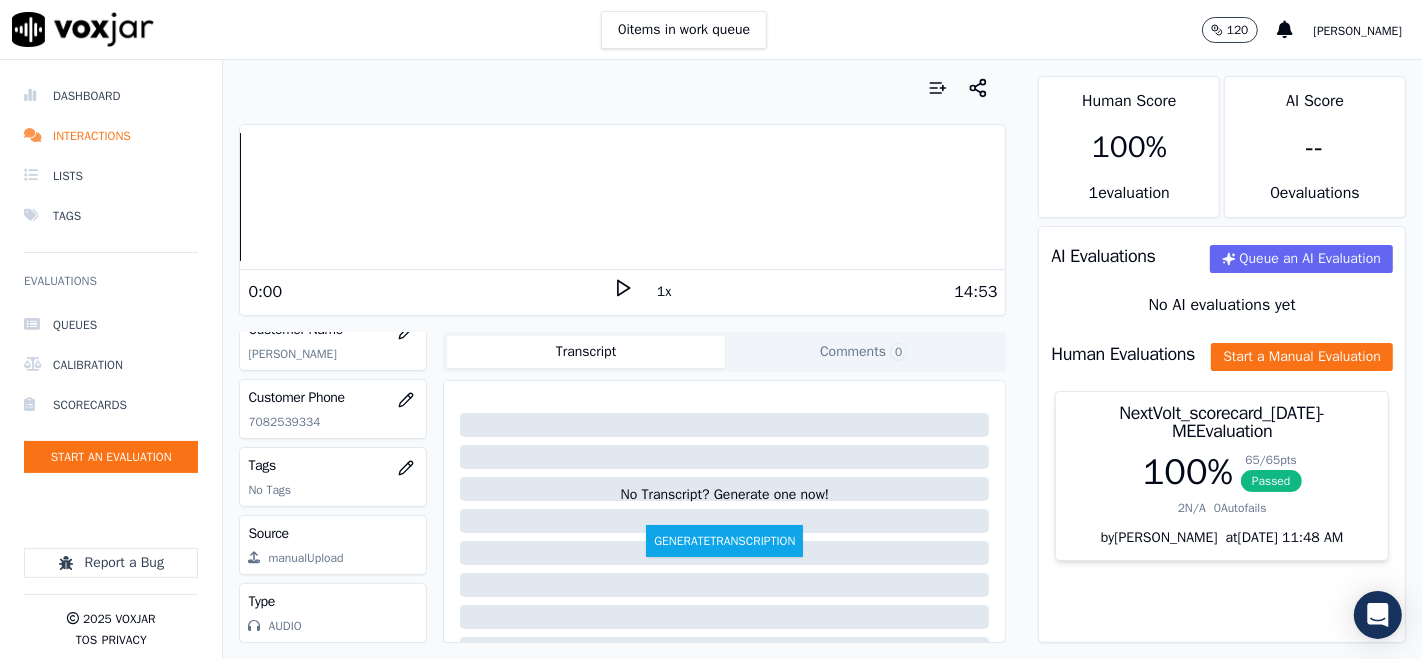 copy on "7082539334" 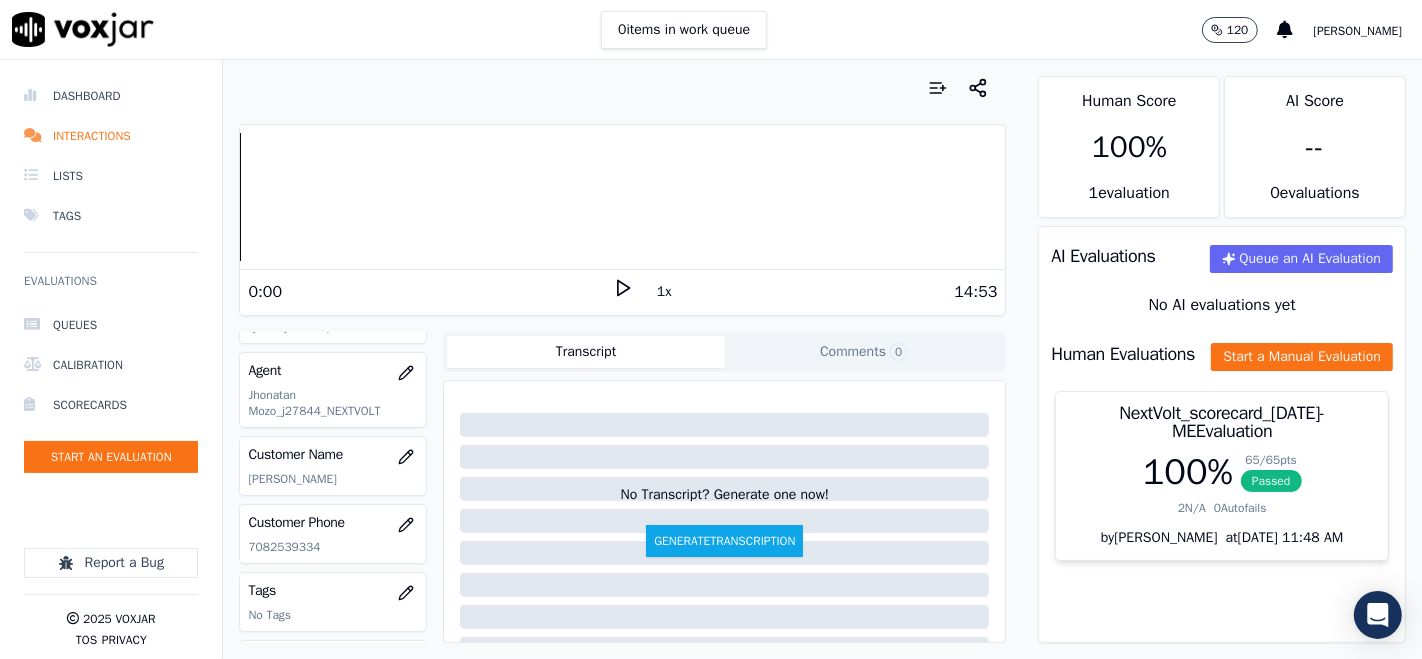 scroll, scrollTop: 148, scrollLeft: 0, axis: vertical 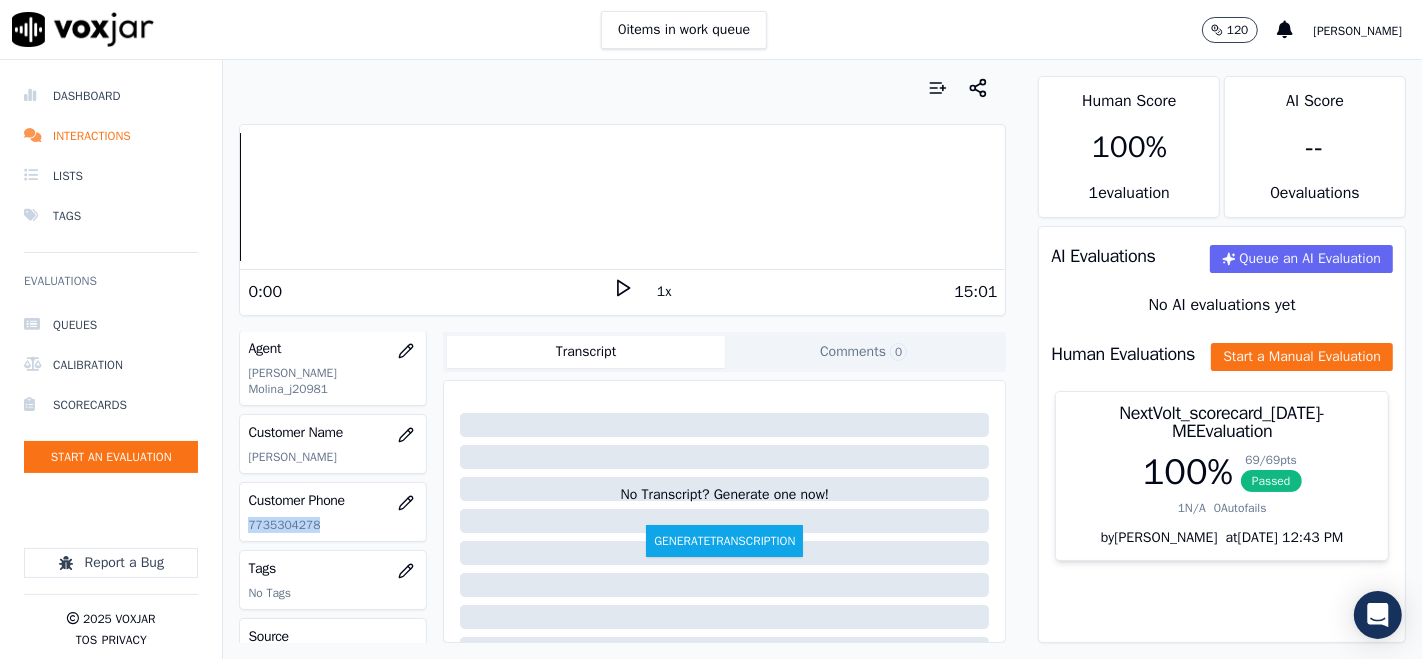 drag, startPoint x: 248, startPoint y: 505, endPoint x: 345, endPoint y: 511, distance: 97.18539 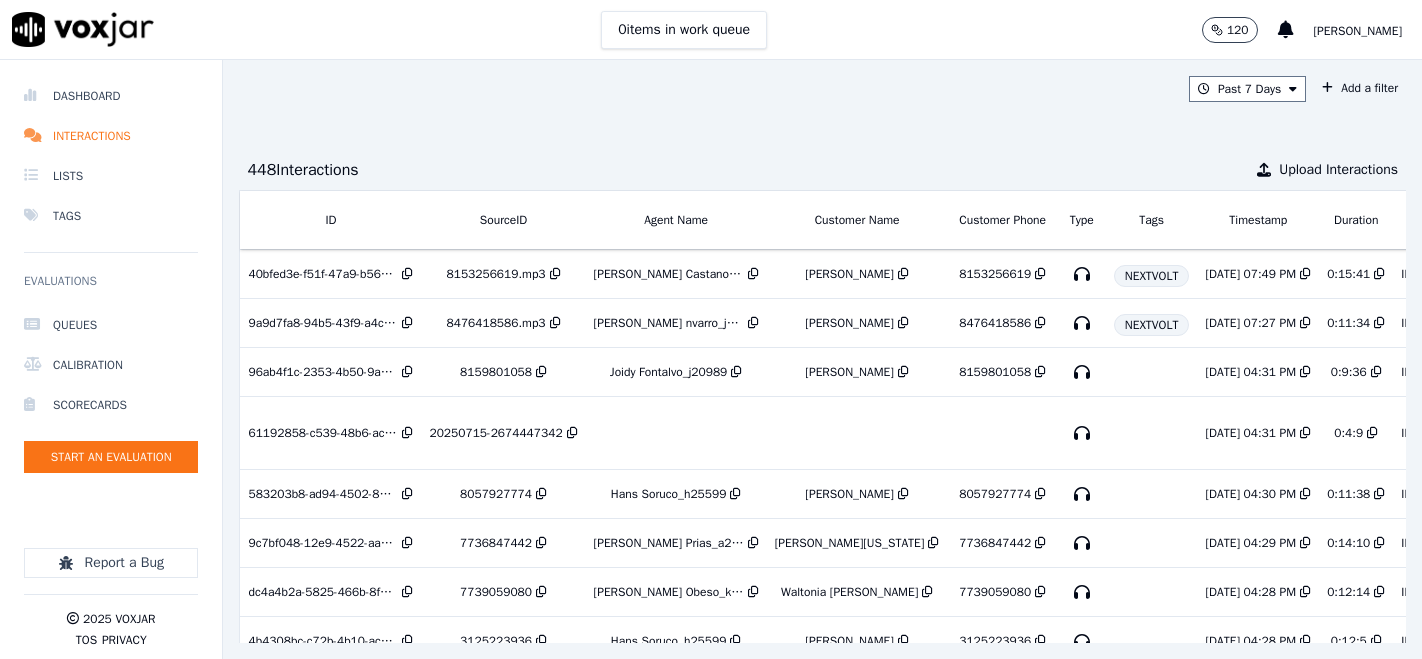 scroll, scrollTop: 0, scrollLeft: 0, axis: both 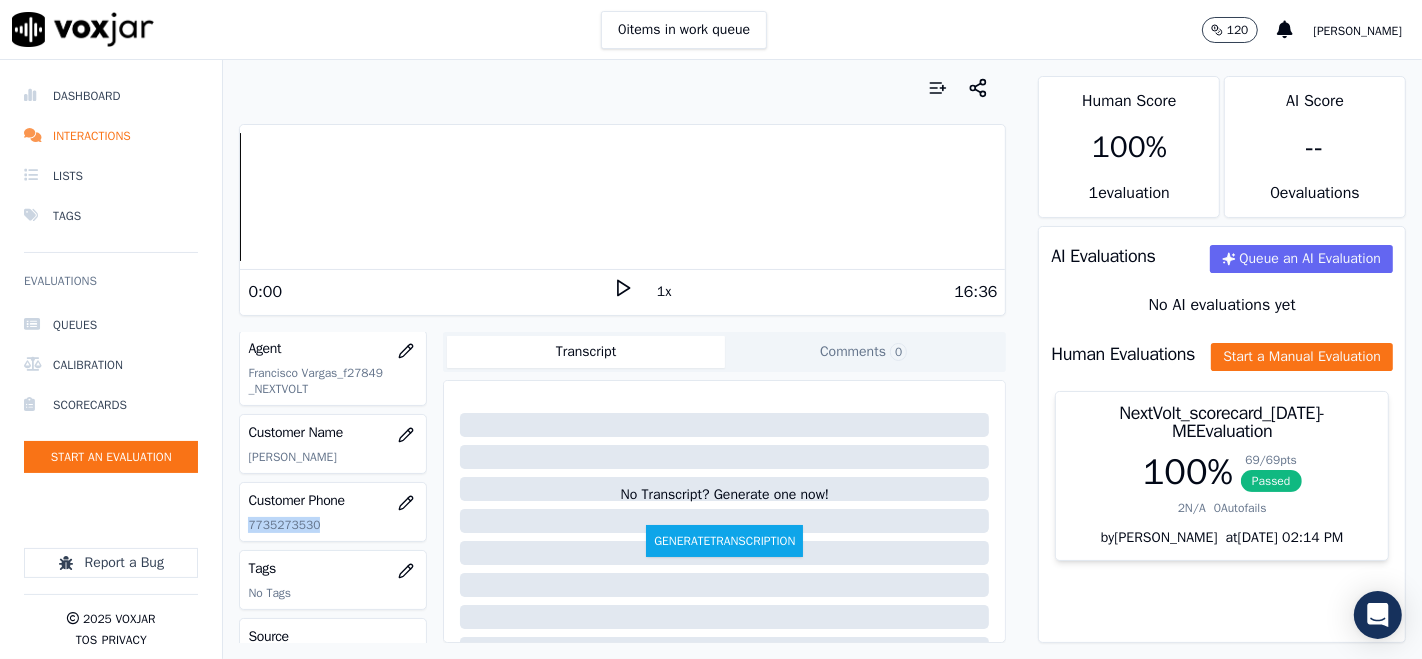 drag, startPoint x: 248, startPoint y: 538, endPoint x: 315, endPoint y: 541, distance: 67.06713 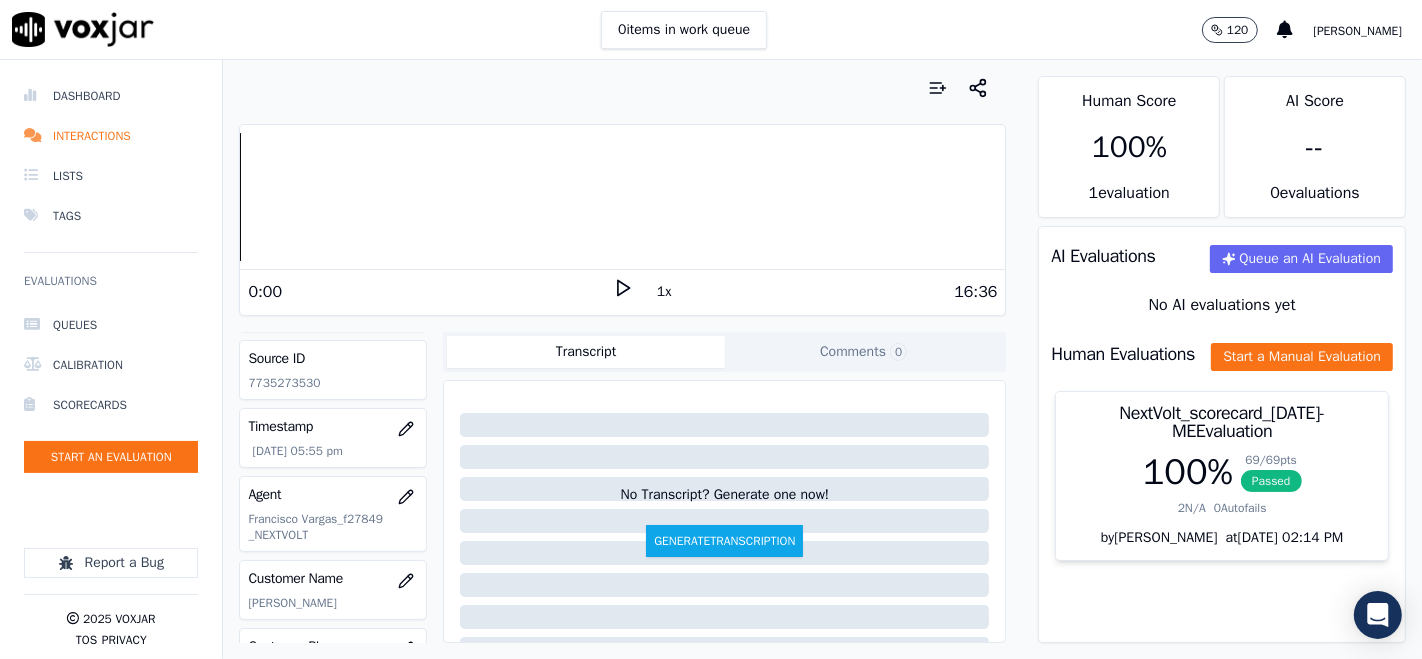 scroll, scrollTop: 111, scrollLeft: 0, axis: vertical 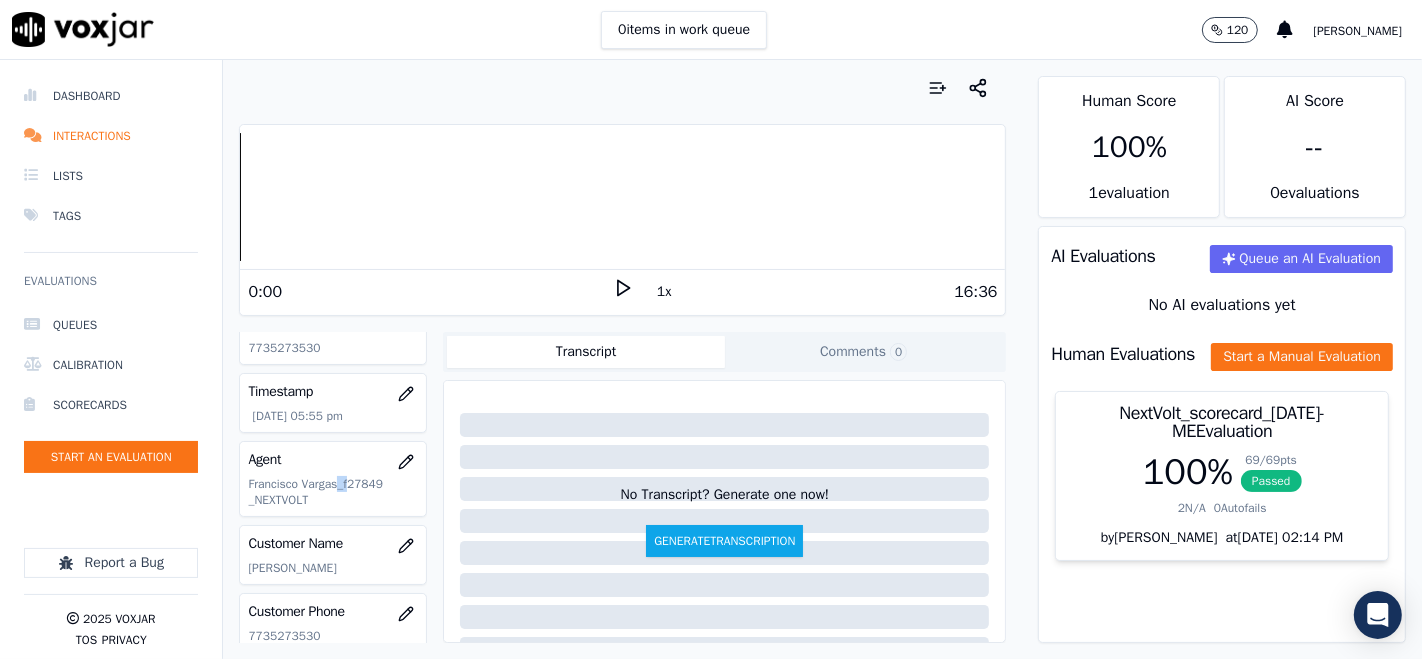 drag, startPoint x: 335, startPoint y: 484, endPoint x: 345, endPoint y: 483, distance: 10.049875 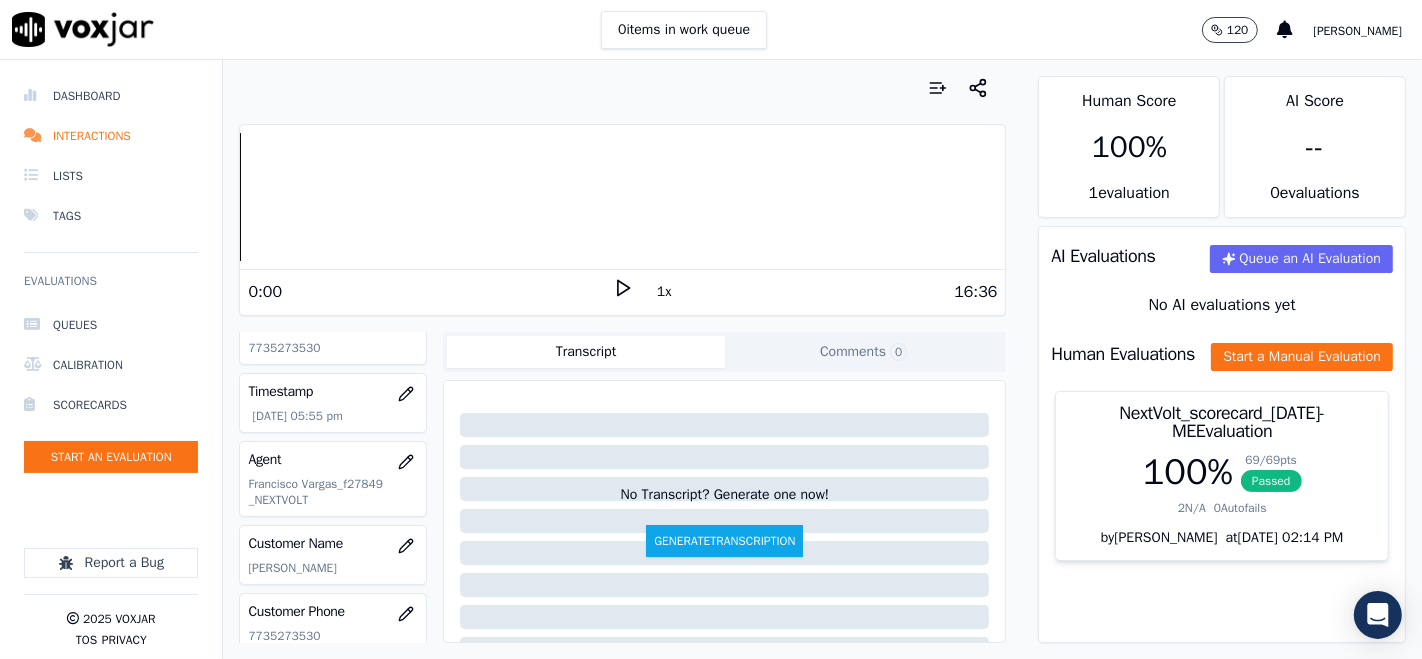click on "Francisco Vargas_f27849 _NEXTVOLT" 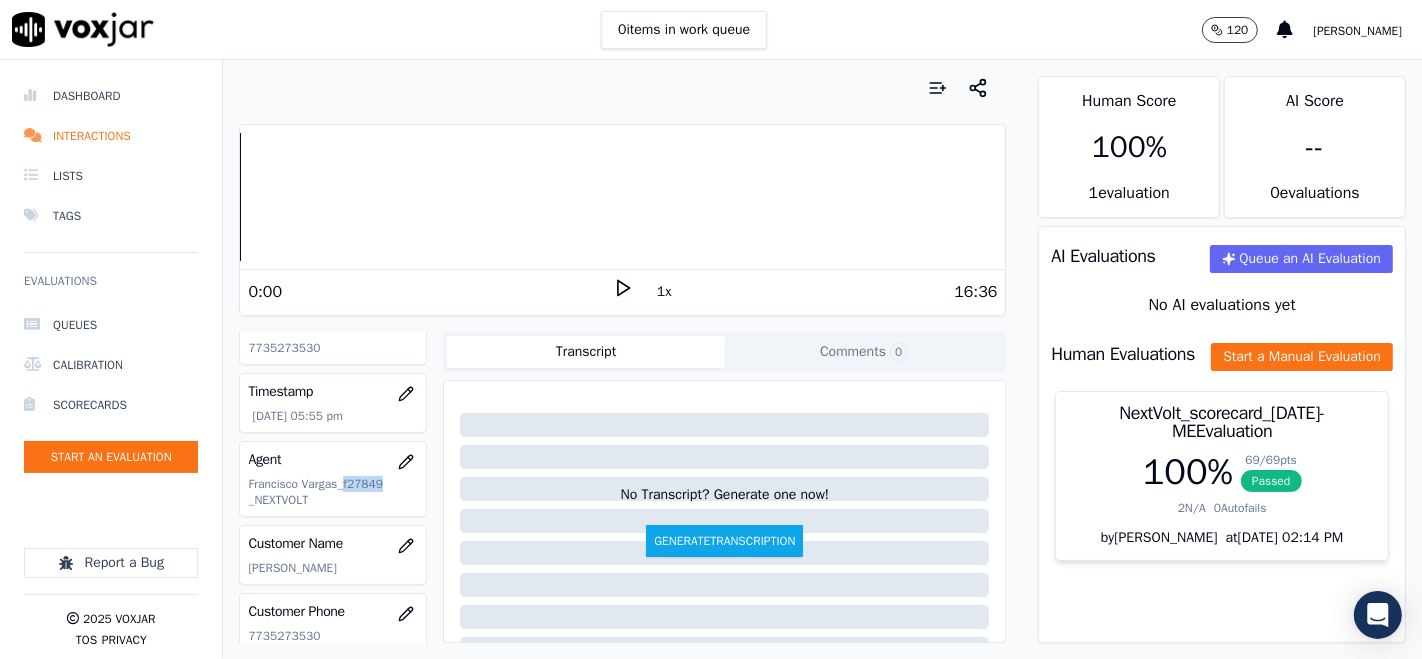drag, startPoint x: 338, startPoint y: 481, endPoint x: 378, endPoint y: 487, distance: 40.4475 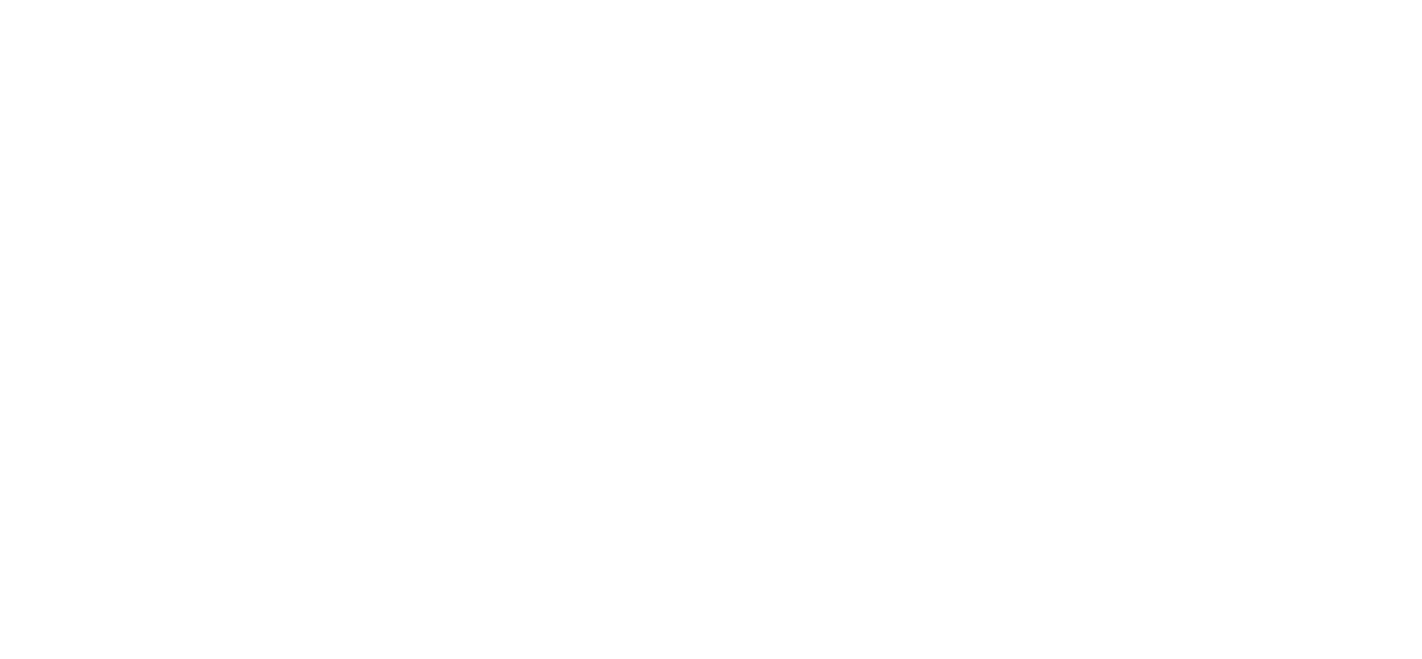 scroll, scrollTop: 0, scrollLeft: 0, axis: both 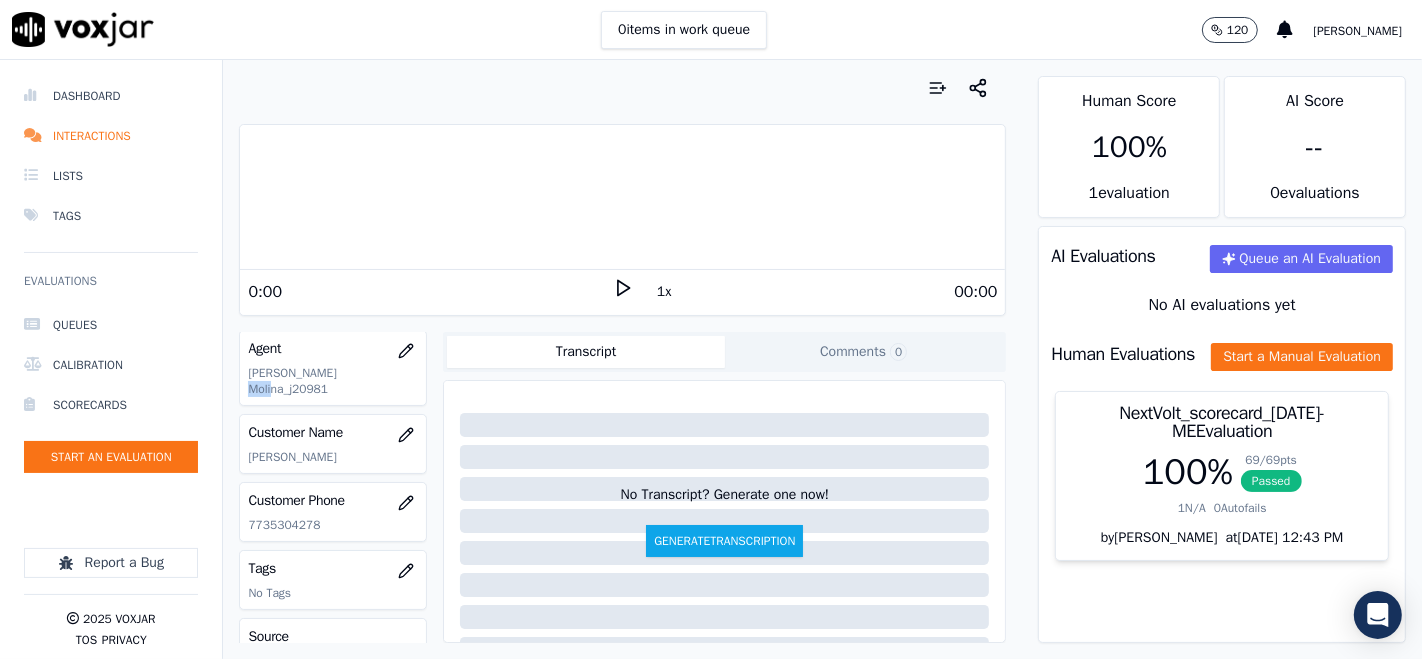 drag, startPoint x: 325, startPoint y: 371, endPoint x: 341, endPoint y: 370, distance: 16.03122 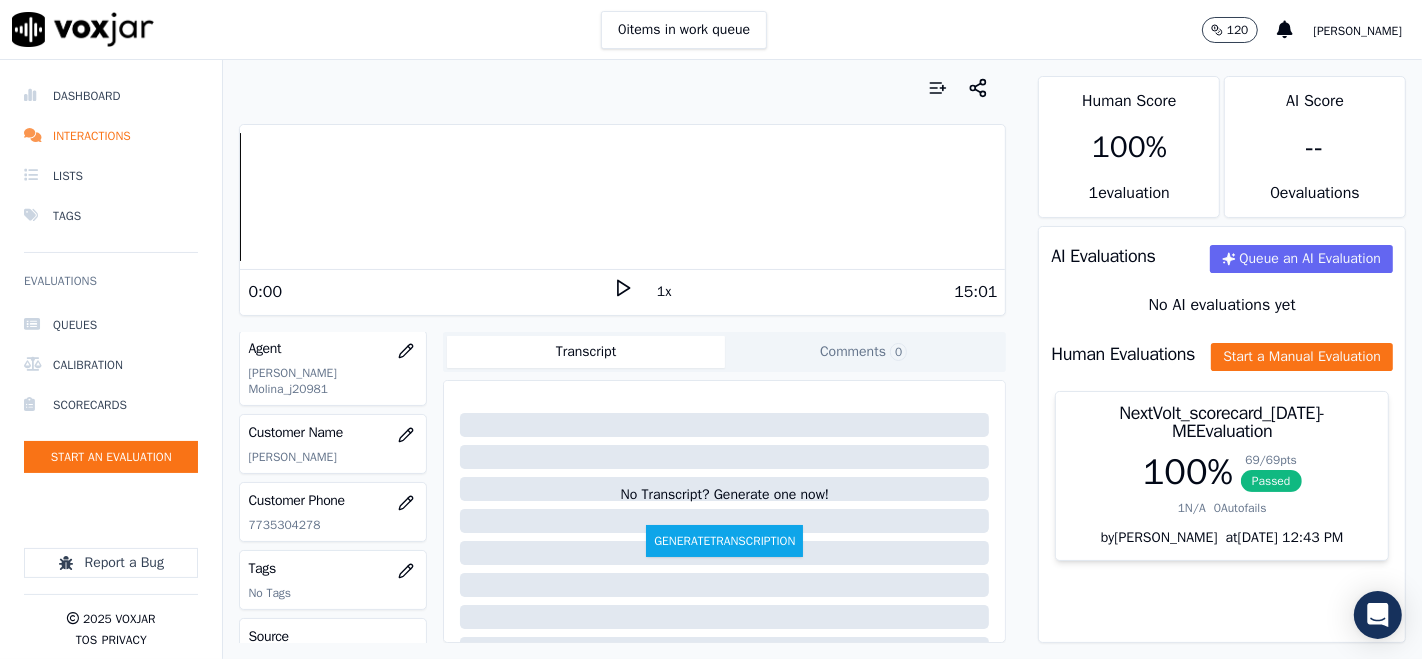 click on "Dashboard   Interactions   Lists   Tags       Evaluations     Queues   Calibration   Scorecards   Start an Evaluation
Report a Bug       2025   Voxjar   TOS   Privacy" 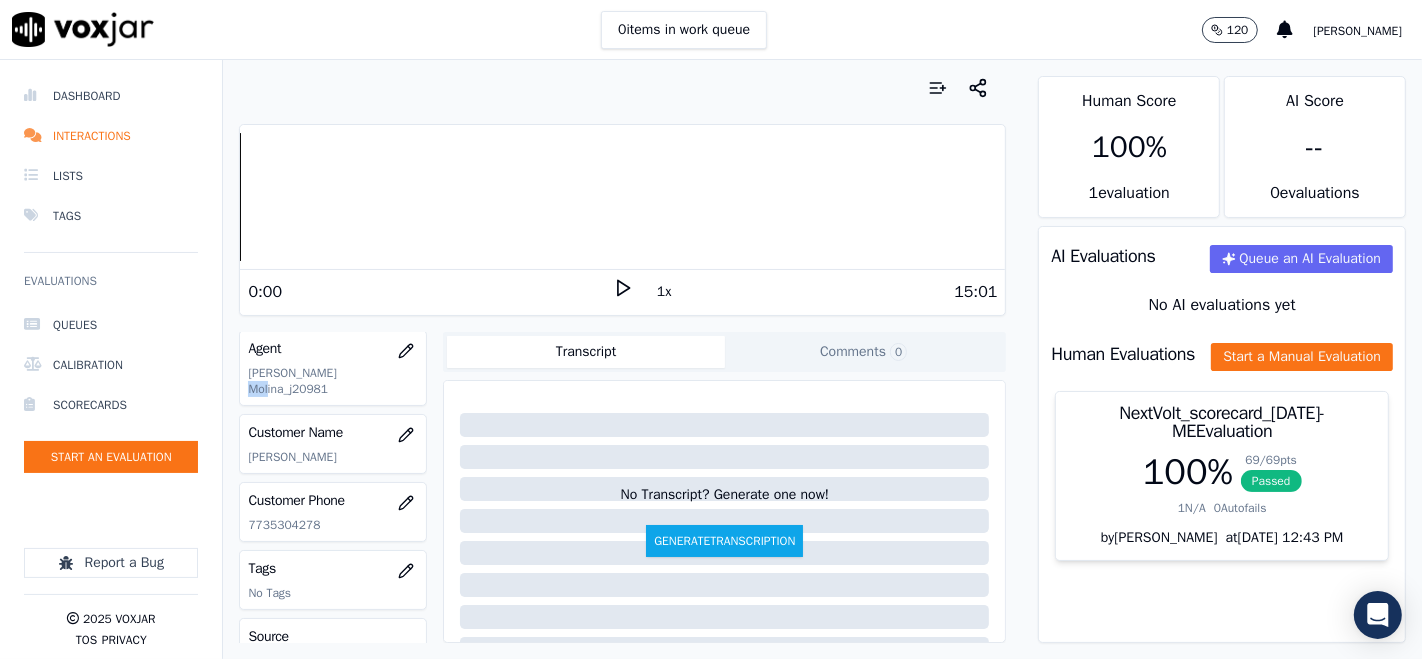 drag, startPoint x: 325, startPoint y: 374, endPoint x: 338, endPoint y: 374, distance: 13 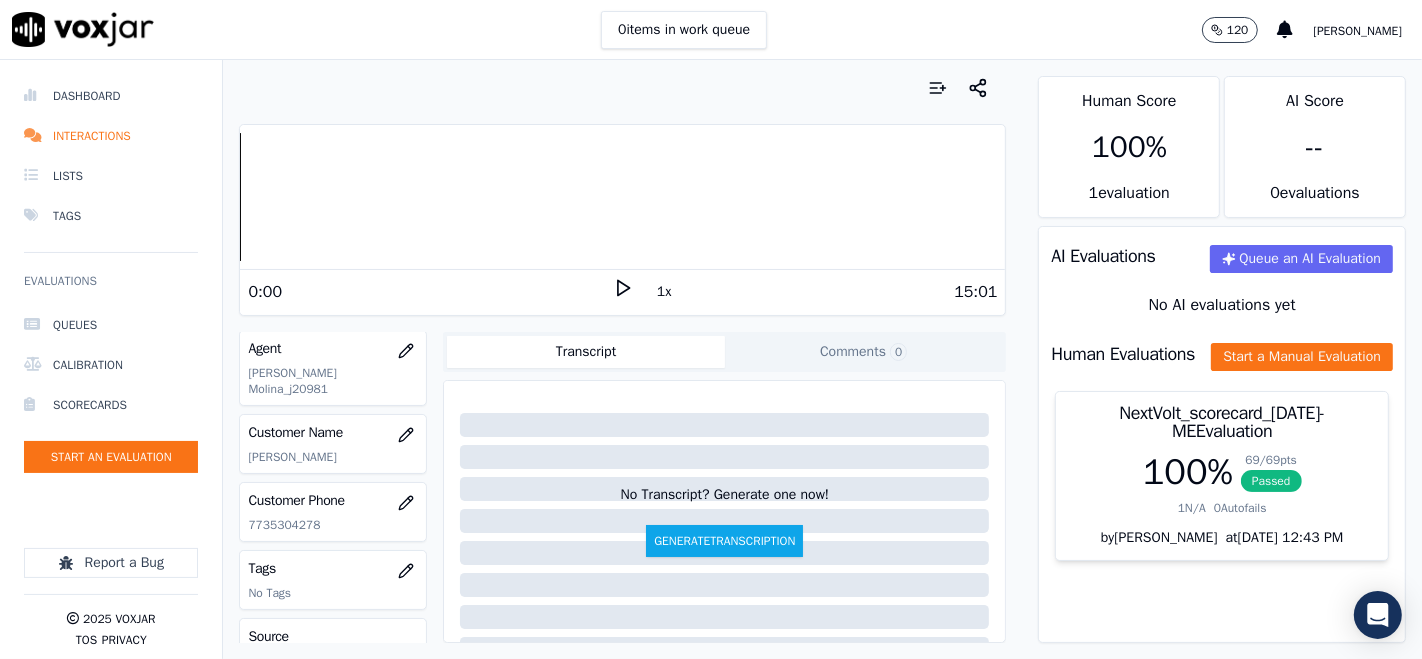 click on "Juliana Molina_j20981" 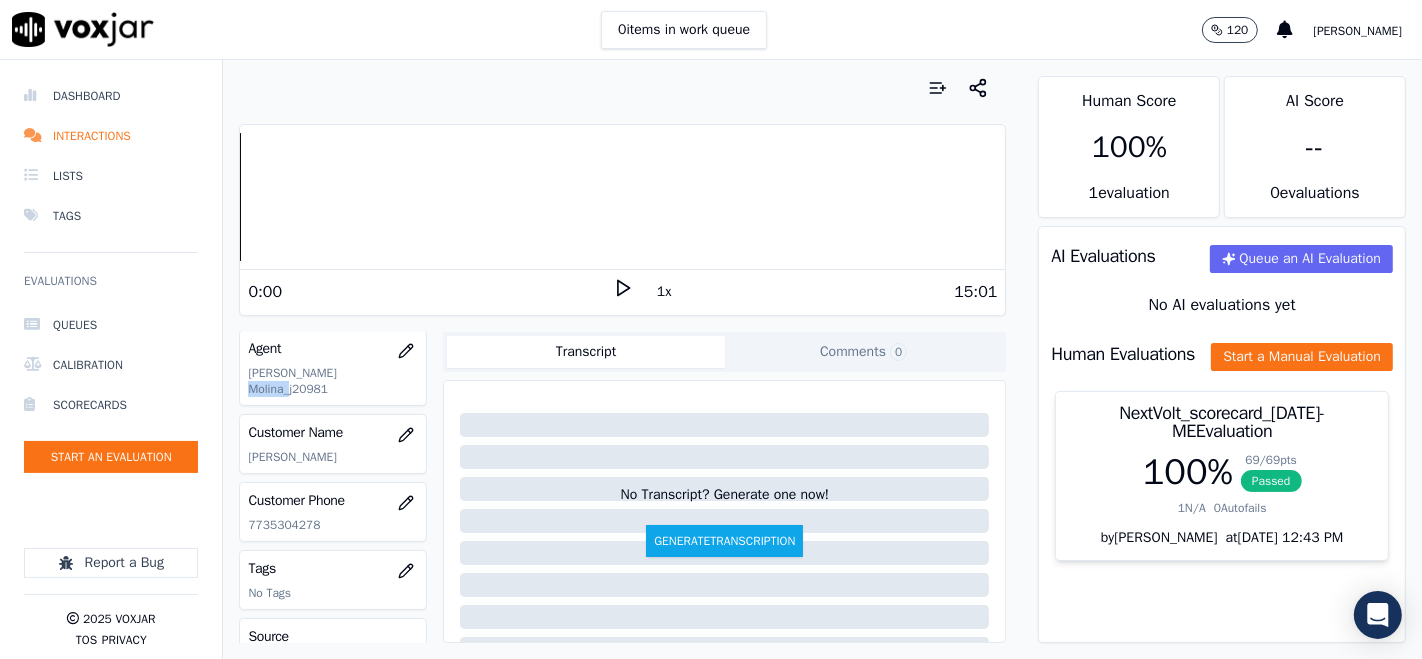 drag, startPoint x: 325, startPoint y: 373, endPoint x: 370, endPoint y: 380, distance: 45.54119 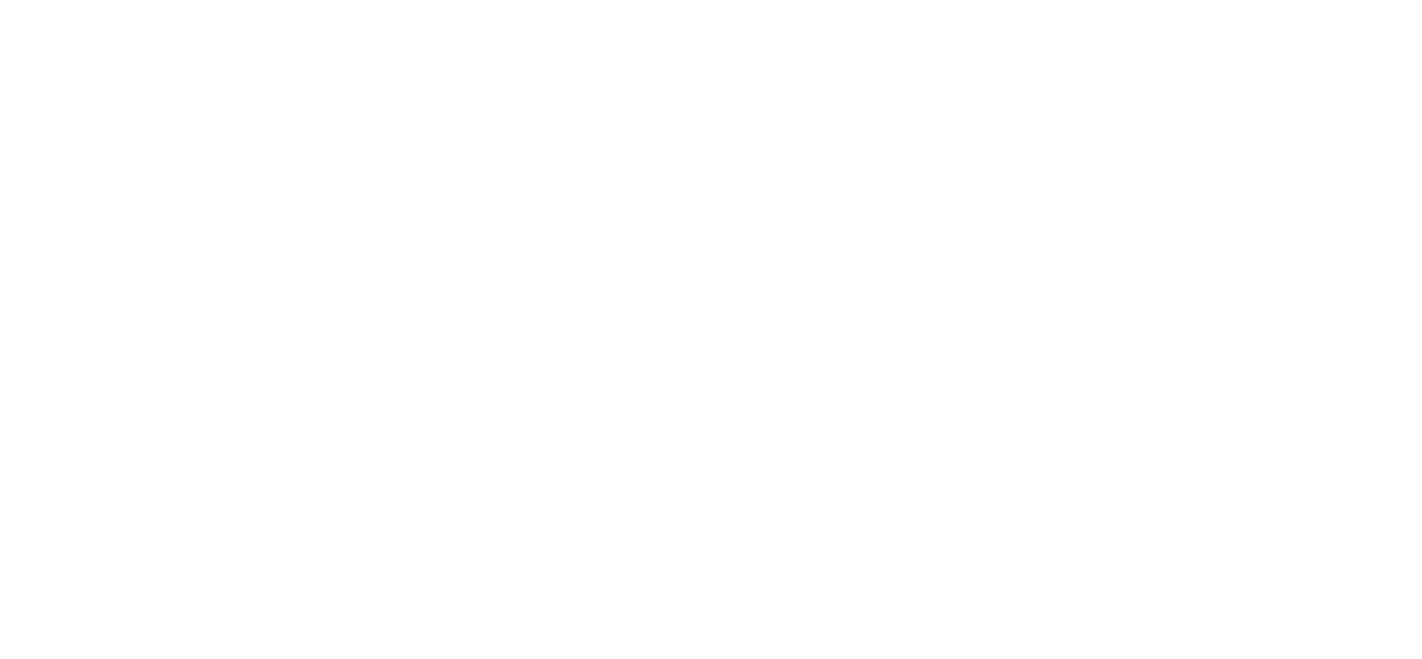 scroll, scrollTop: 0, scrollLeft: 0, axis: both 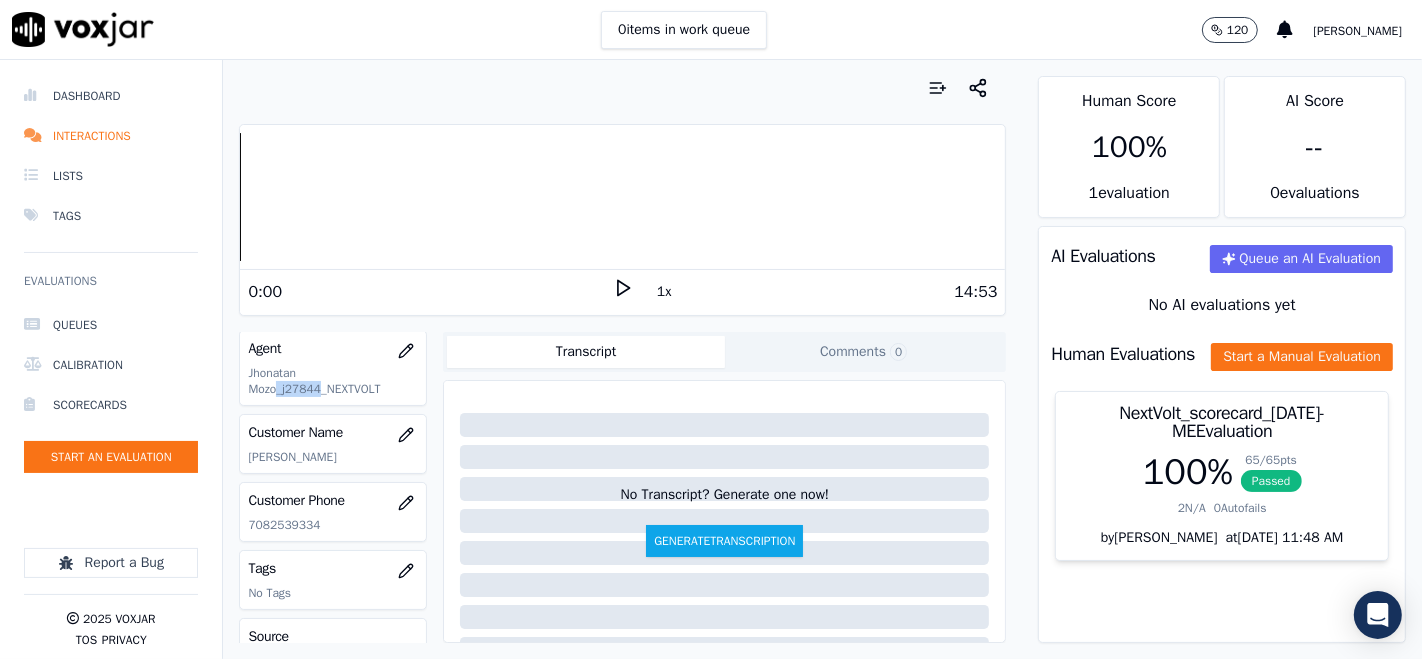 drag, startPoint x: 280, startPoint y: 389, endPoint x: 318, endPoint y: 391, distance: 38.052597 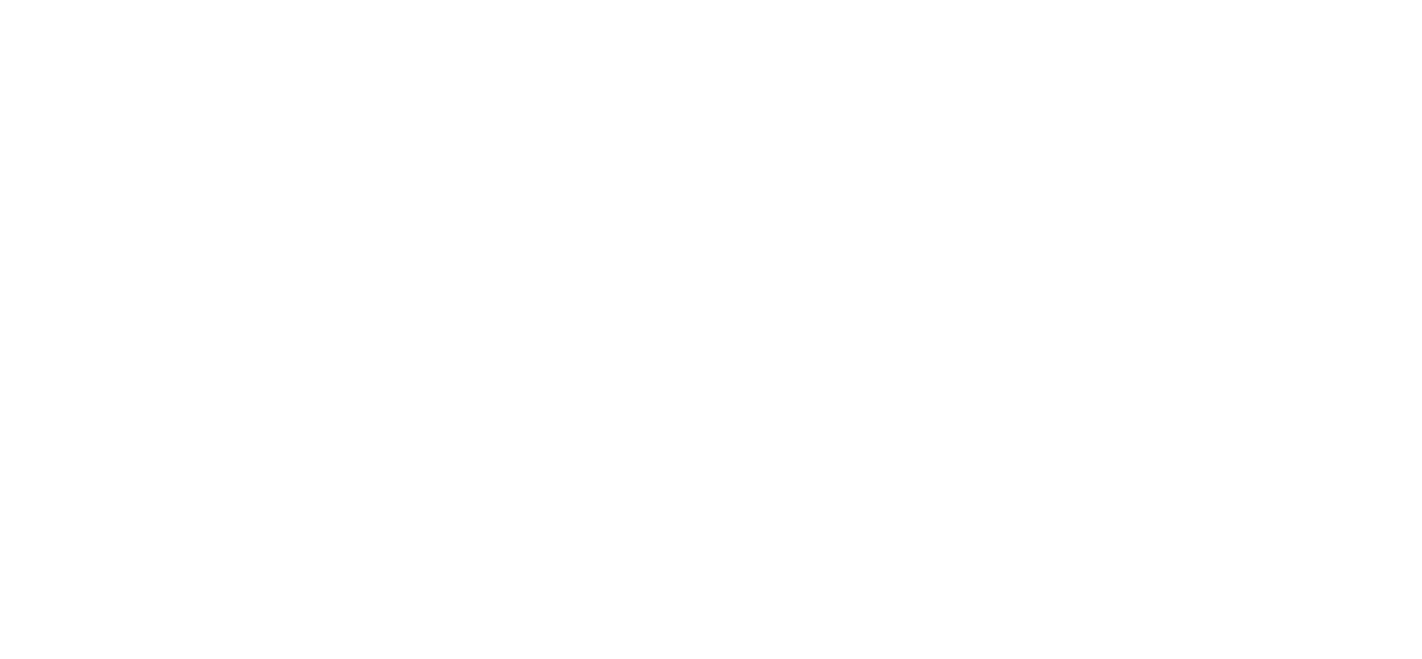 scroll, scrollTop: 0, scrollLeft: 0, axis: both 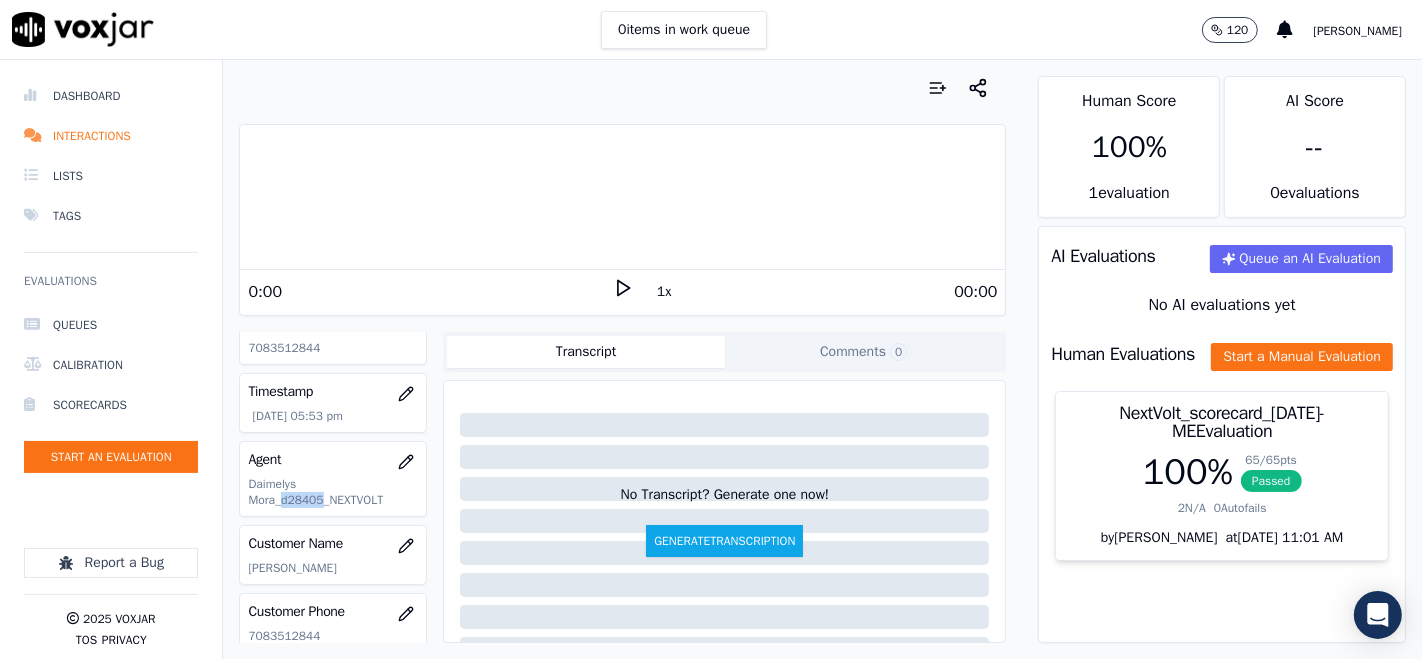 drag, startPoint x: 281, startPoint y: 498, endPoint x: 319, endPoint y: 498, distance: 38 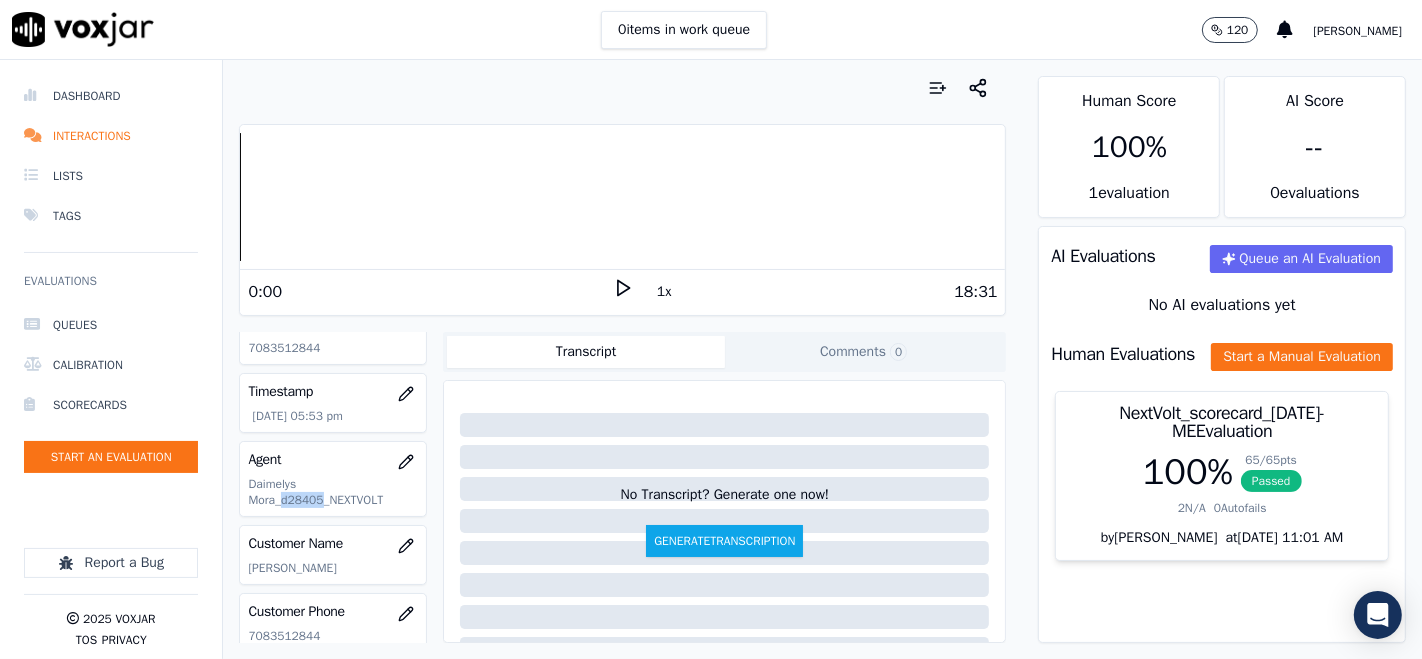 copy on "d28405" 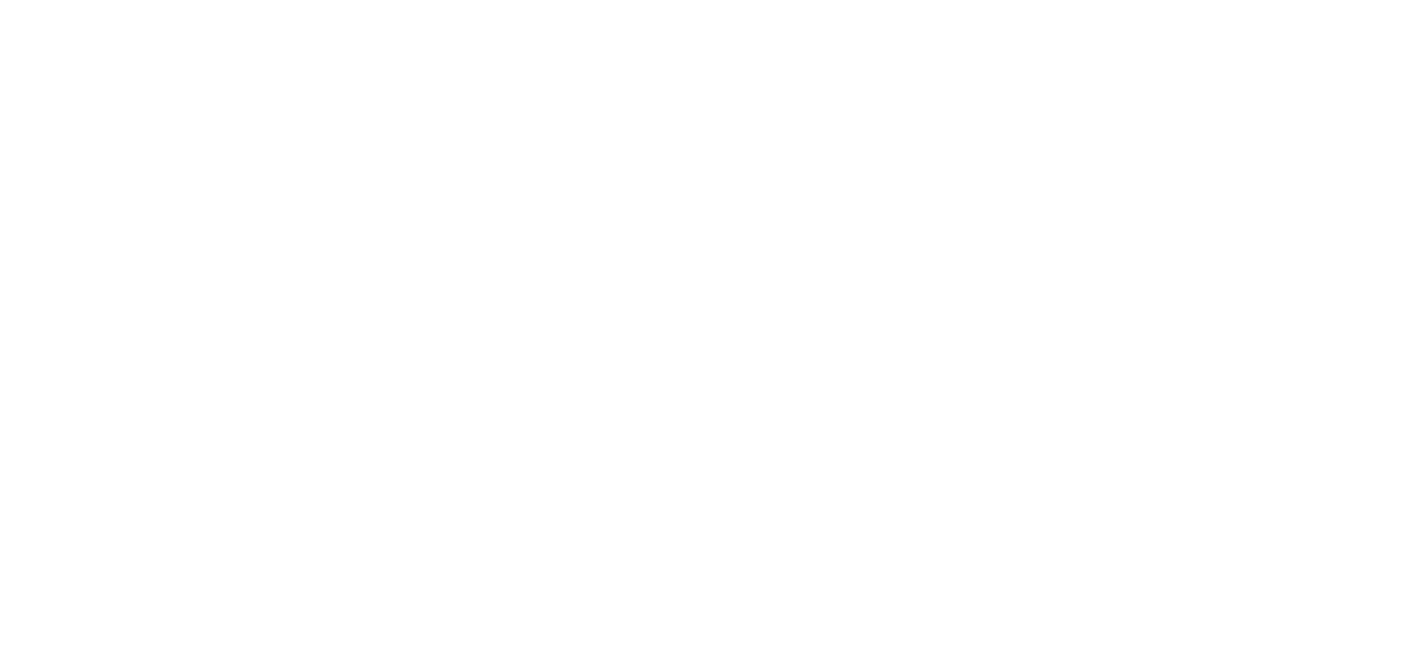 scroll, scrollTop: 0, scrollLeft: 0, axis: both 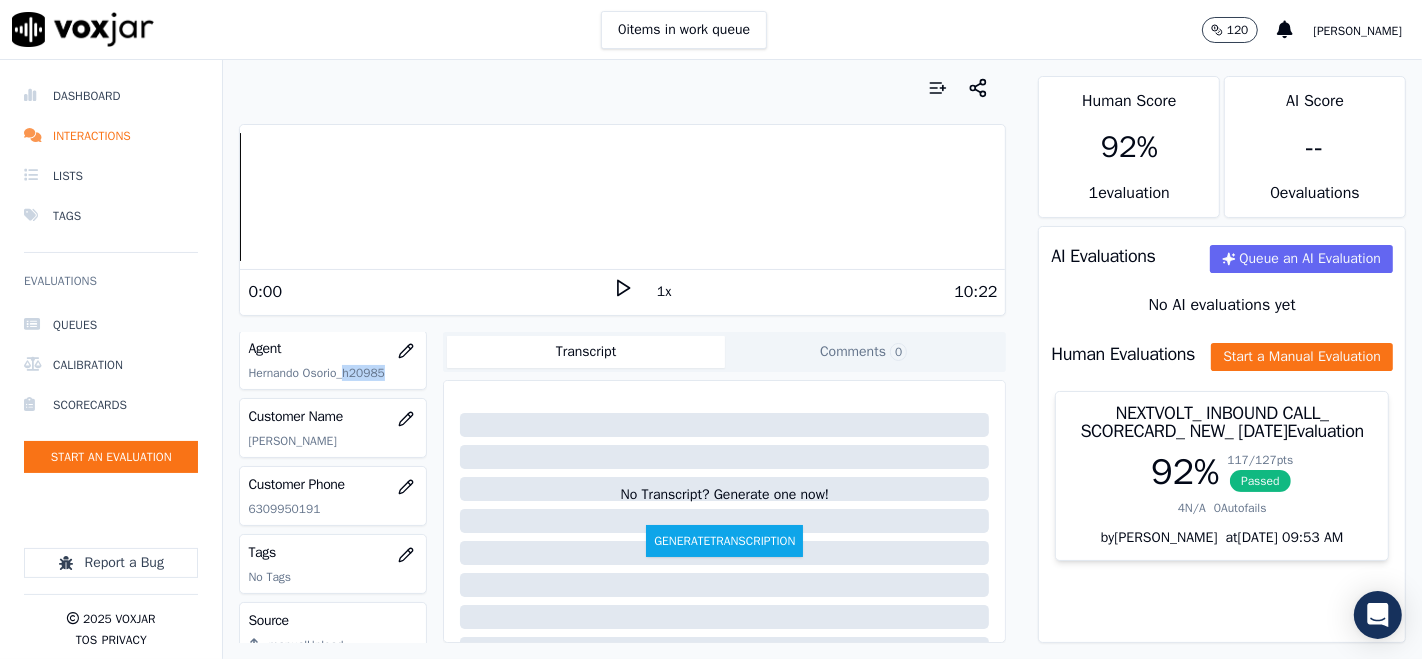 drag, startPoint x: 342, startPoint y: 370, endPoint x: 388, endPoint y: 380, distance: 47.07441 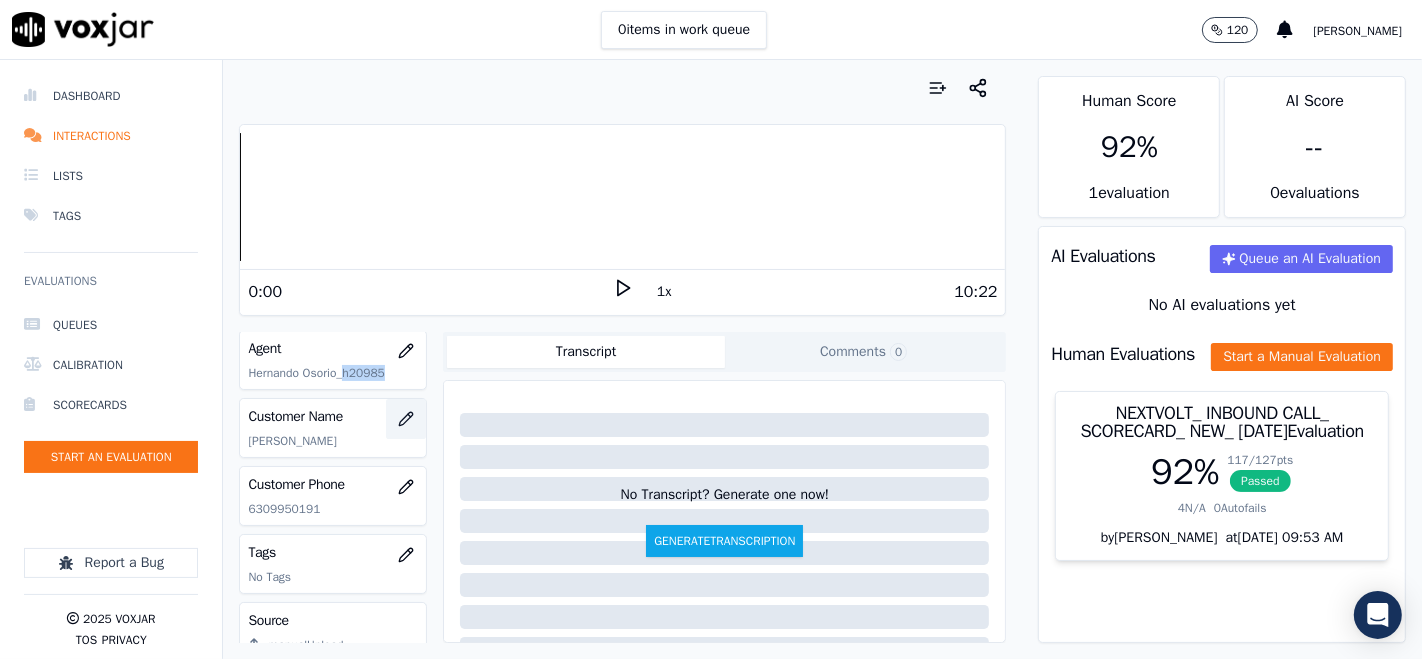 copy on "h20985" 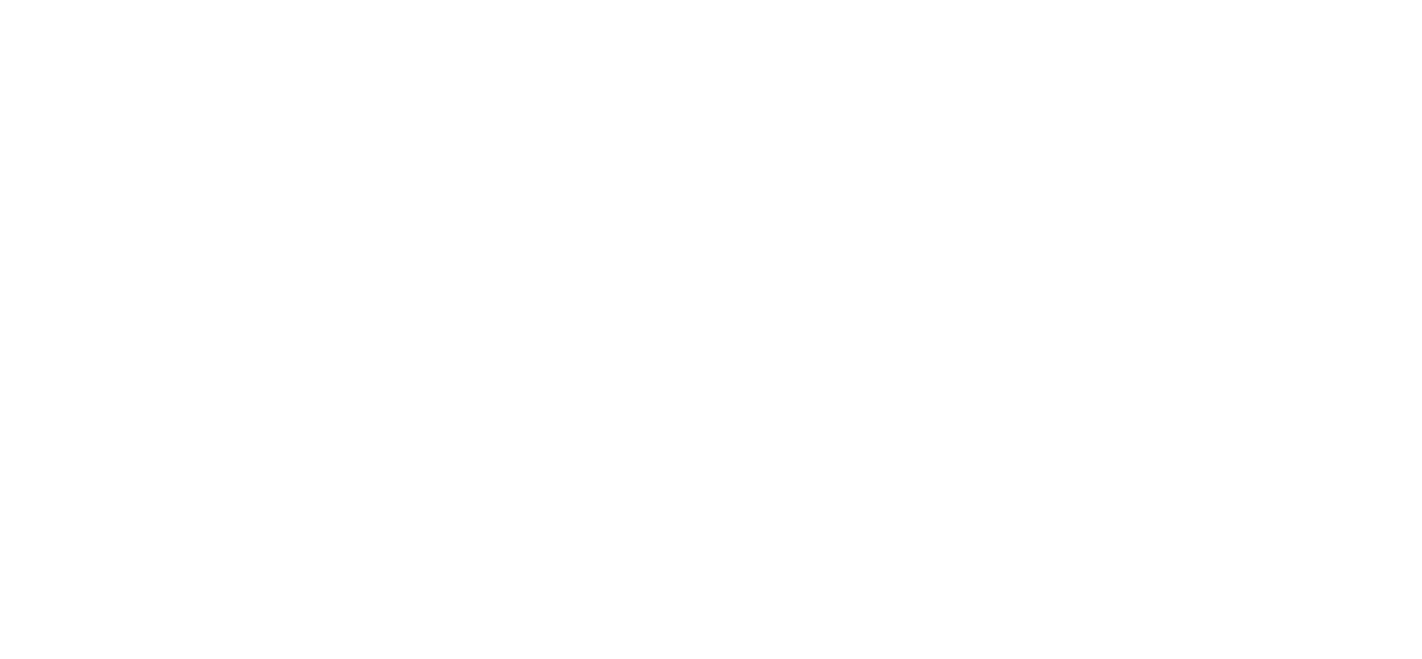 scroll, scrollTop: 0, scrollLeft: 0, axis: both 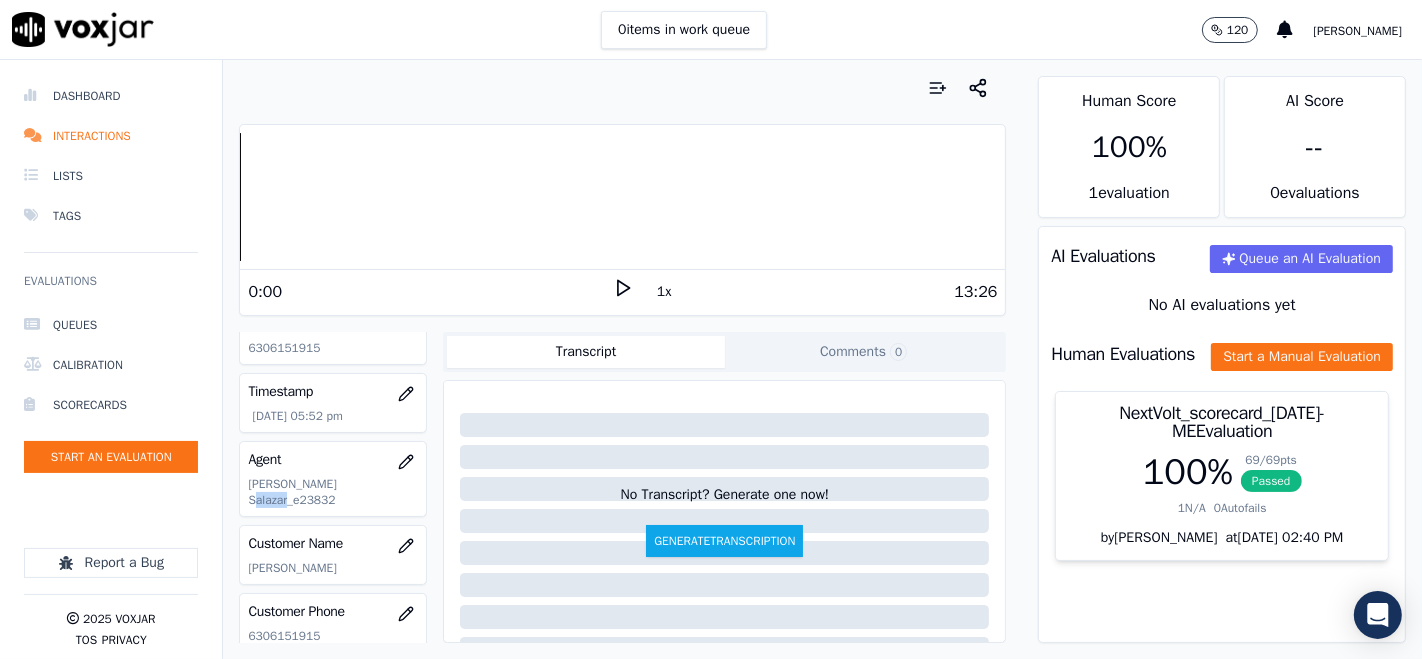 drag, startPoint x: 325, startPoint y: 483, endPoint x: 376, endPoint y: 484, distance: 51.009804 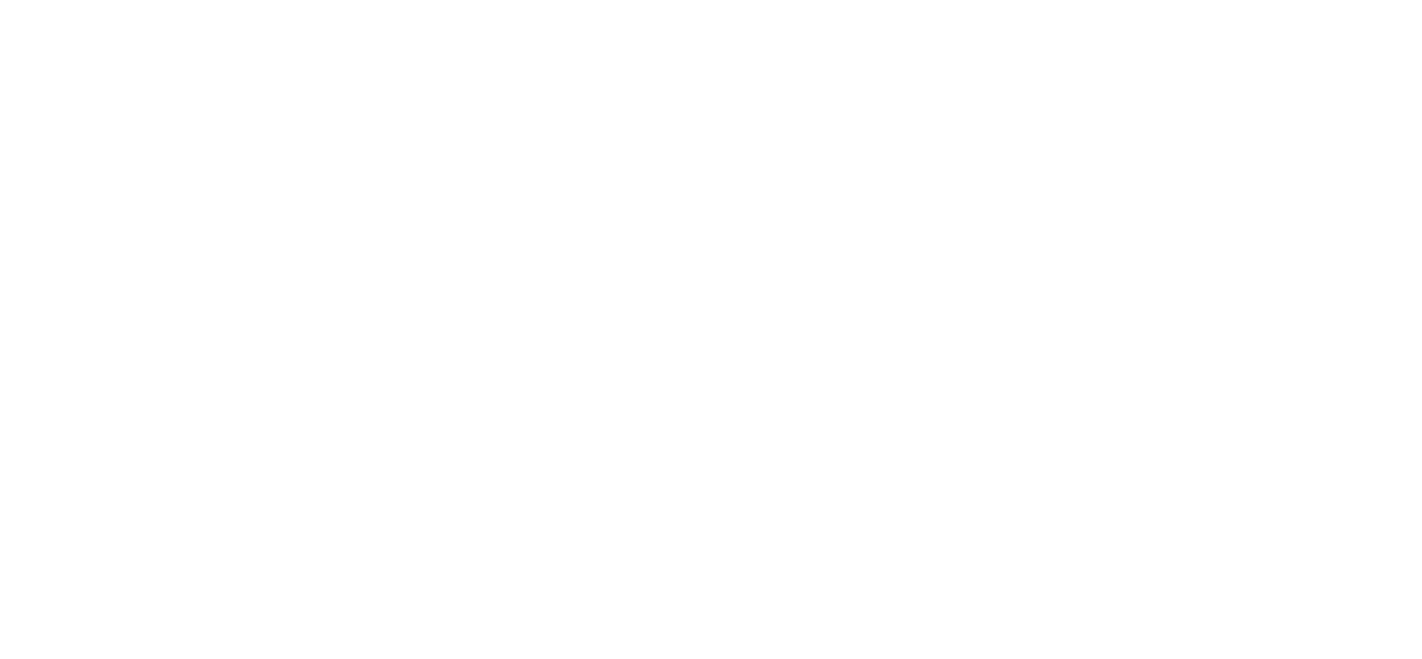 scroll, scrollTop: 0, scrollLeft: 0, axis: both 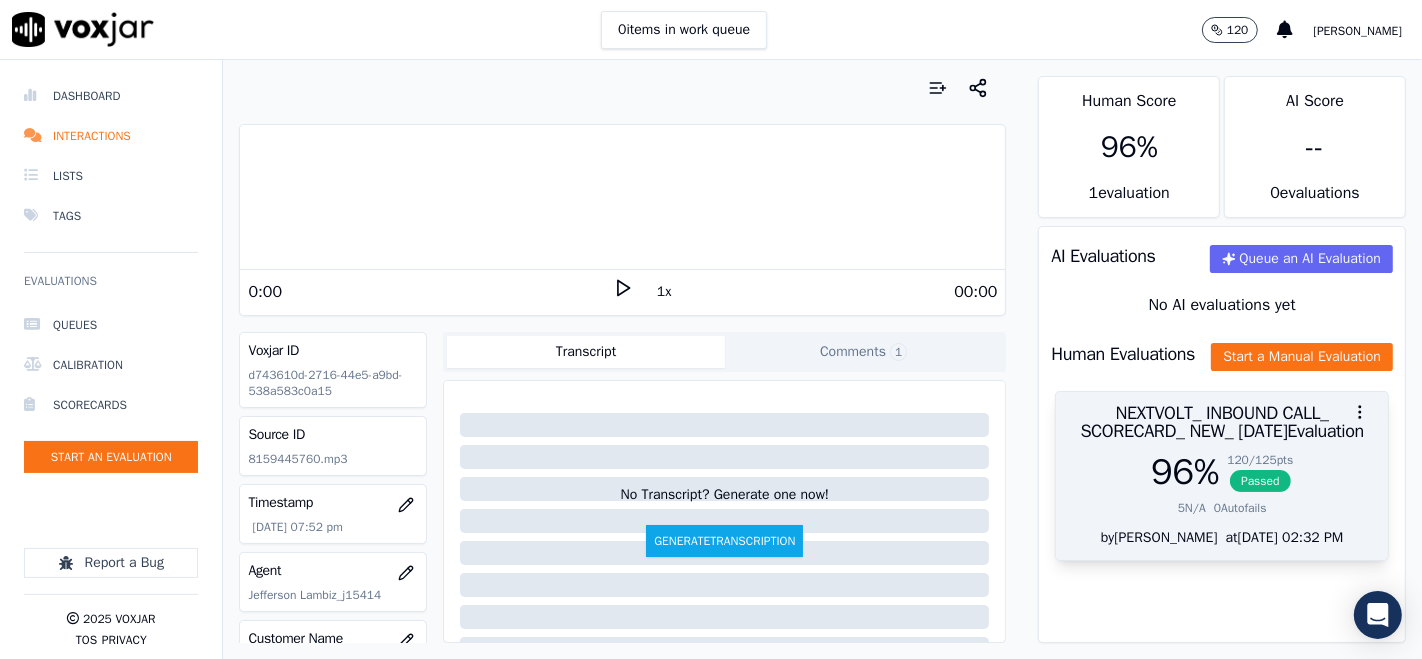click on "Passed" at bounding box center (1260, 481) 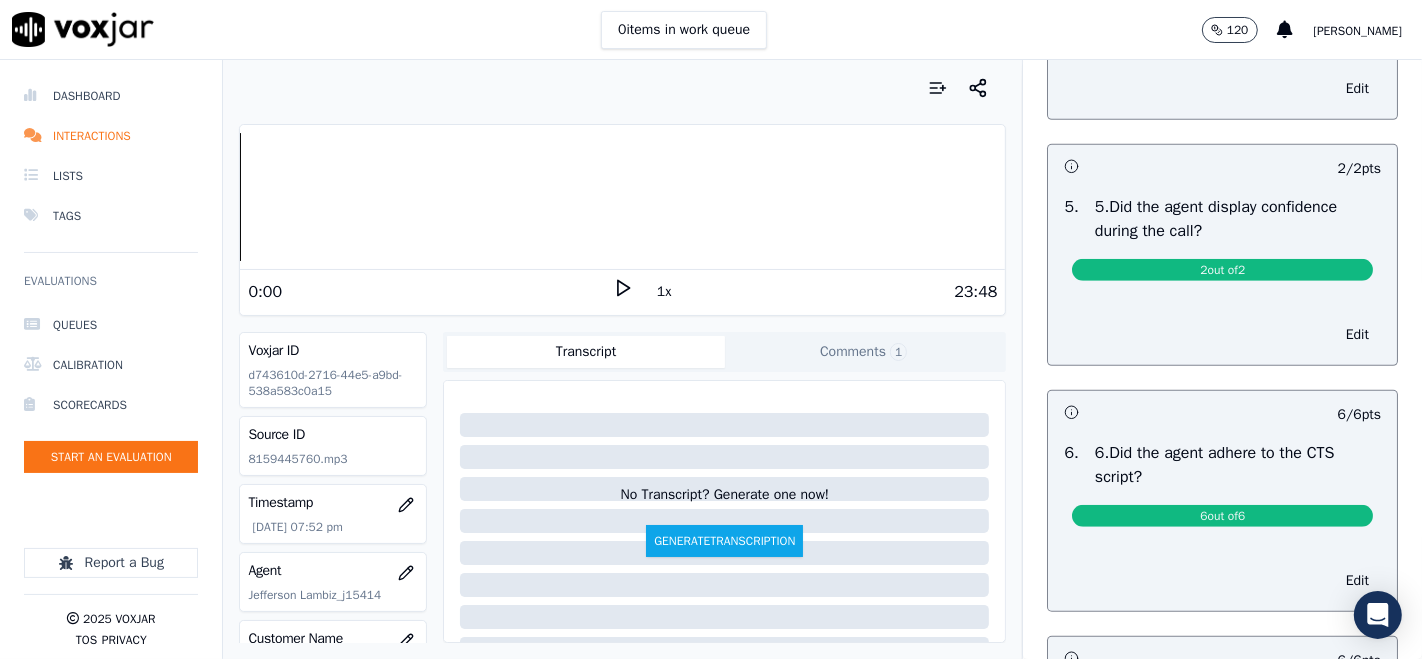 scroll, scrollTop: 555, scrollLeft: 0, axis: vertical 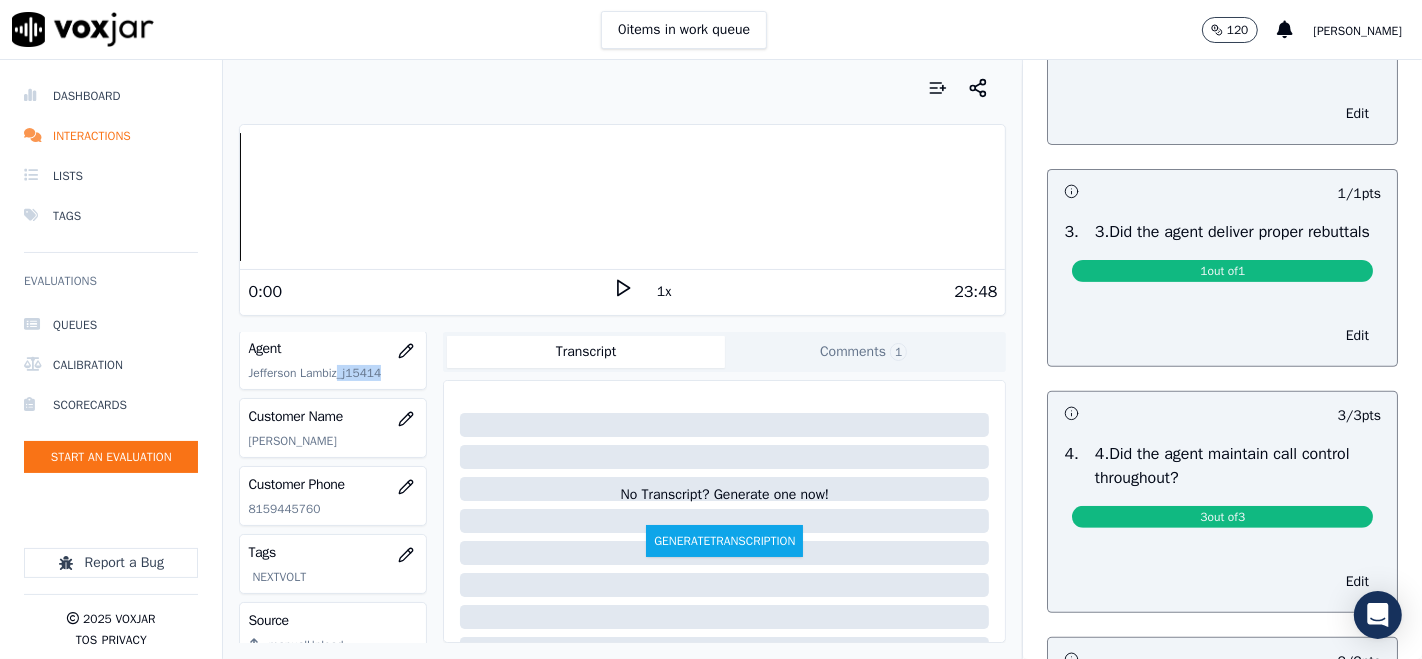 drag, startPoint x: 337, startPoint y: 374, endPoint x: 381, endPoint y: 376, distance: 44.04543 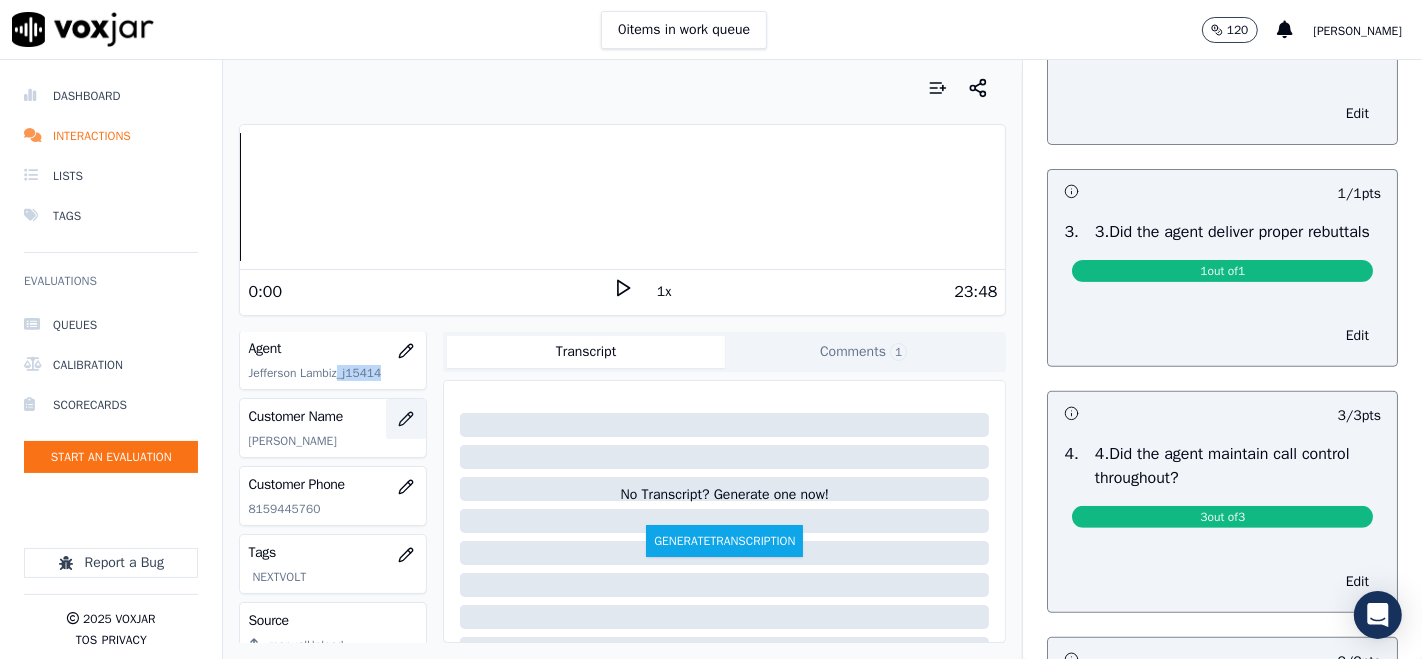 copy on "_j15414" 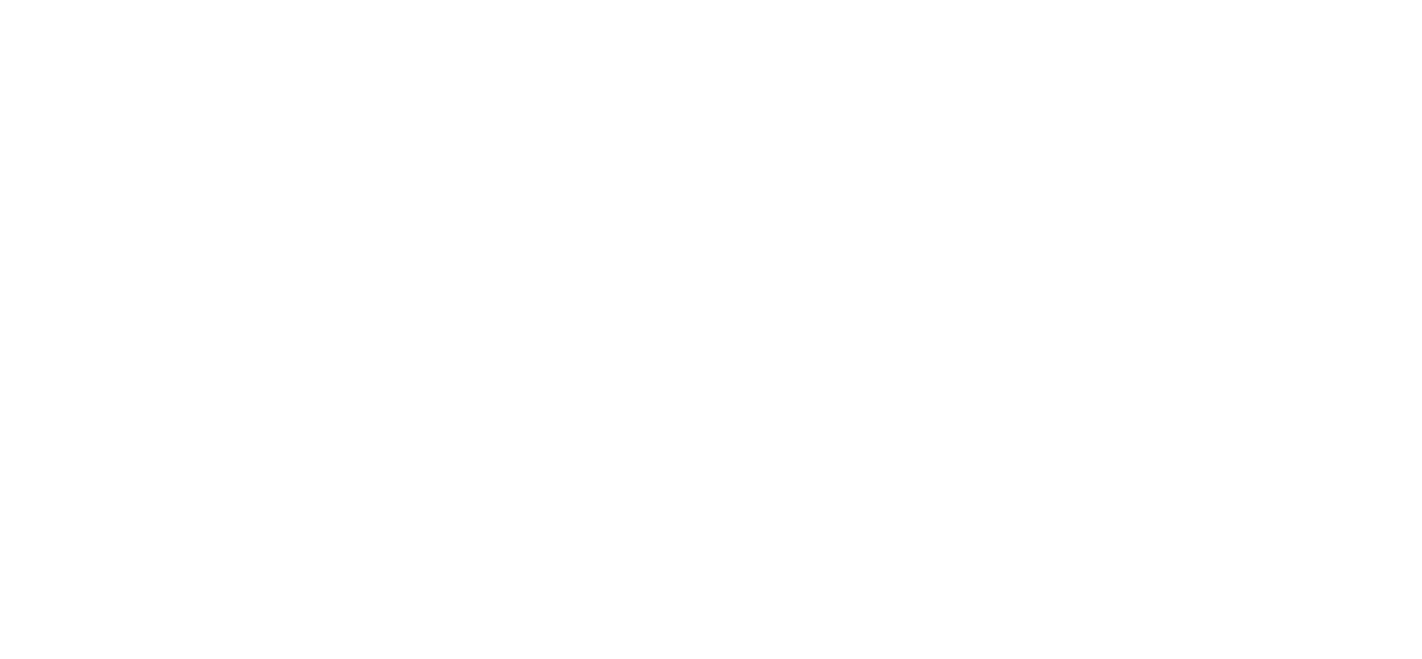 scroll, scrollTop: 0, scrollLeft: 0, axis: both 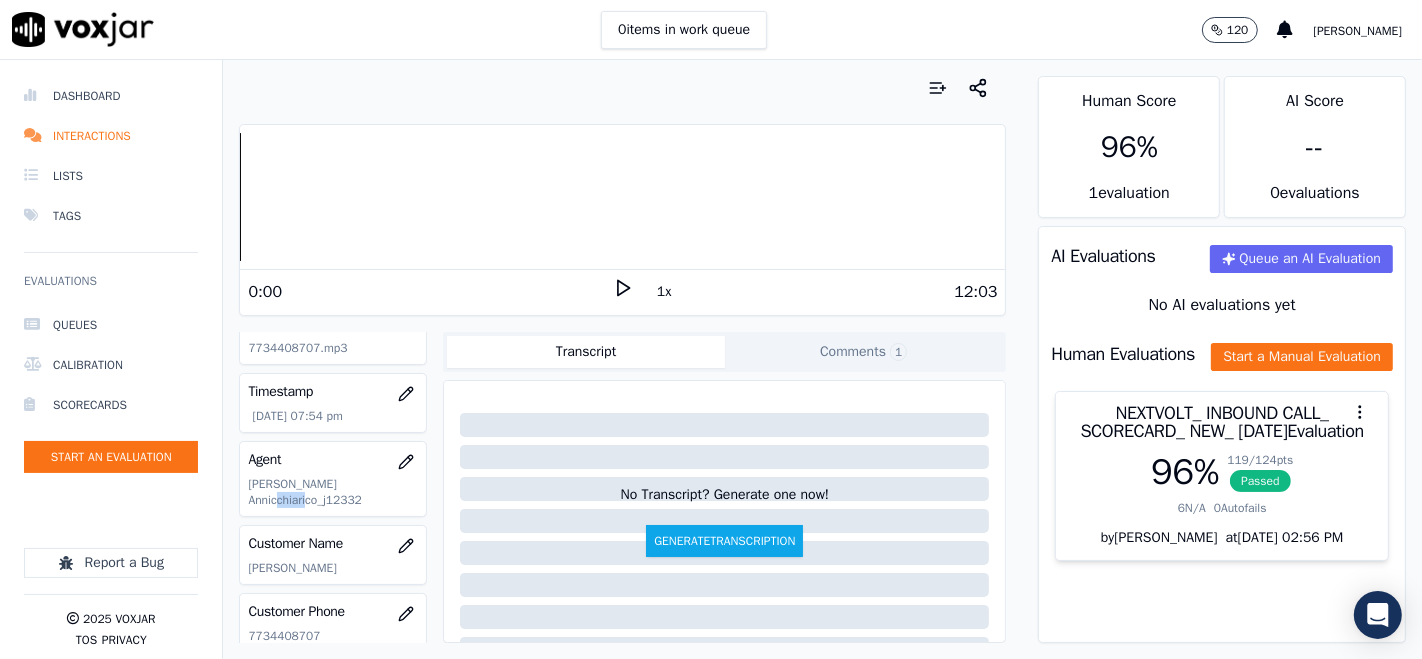 drag, startPoint x: 350, startPoint y: 487, endPoint x: 414, endPoint y: 489, distance: 64.03124 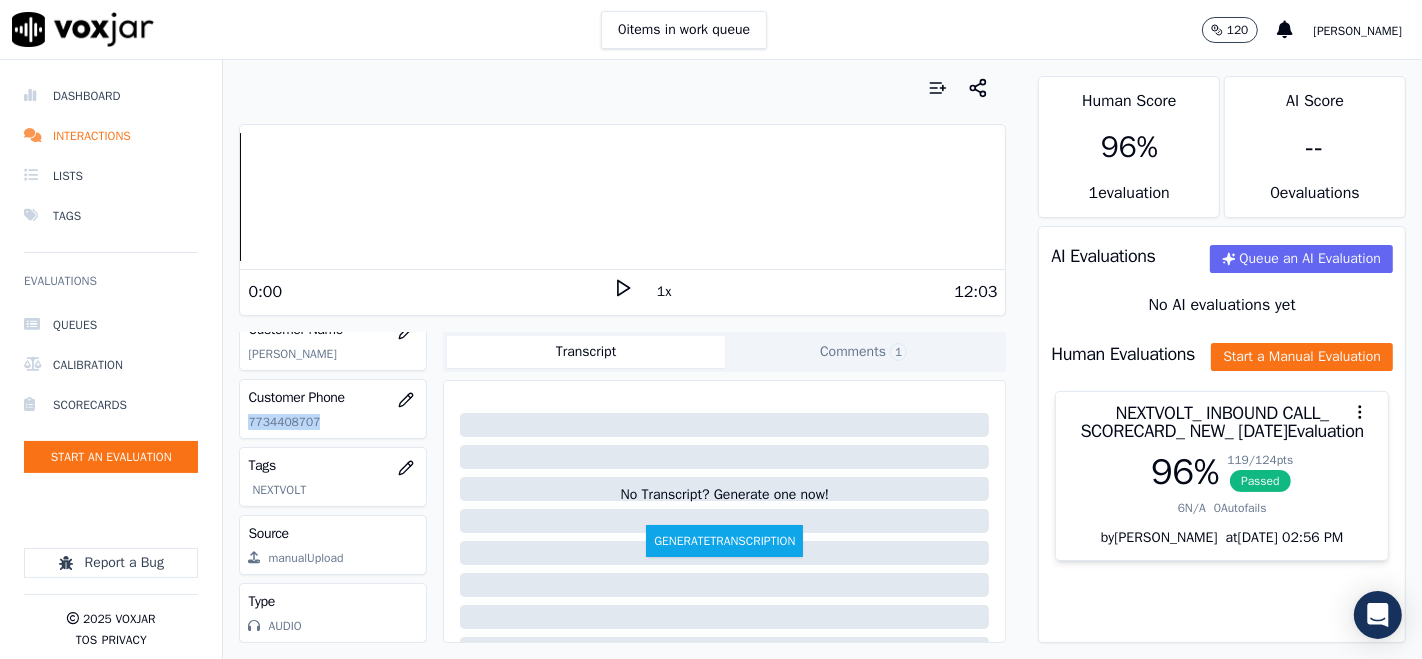 drag, startPoint x: 248, startPoint y: 394, endPoint x: 339, endPoint y: 414, distance: 93.17188 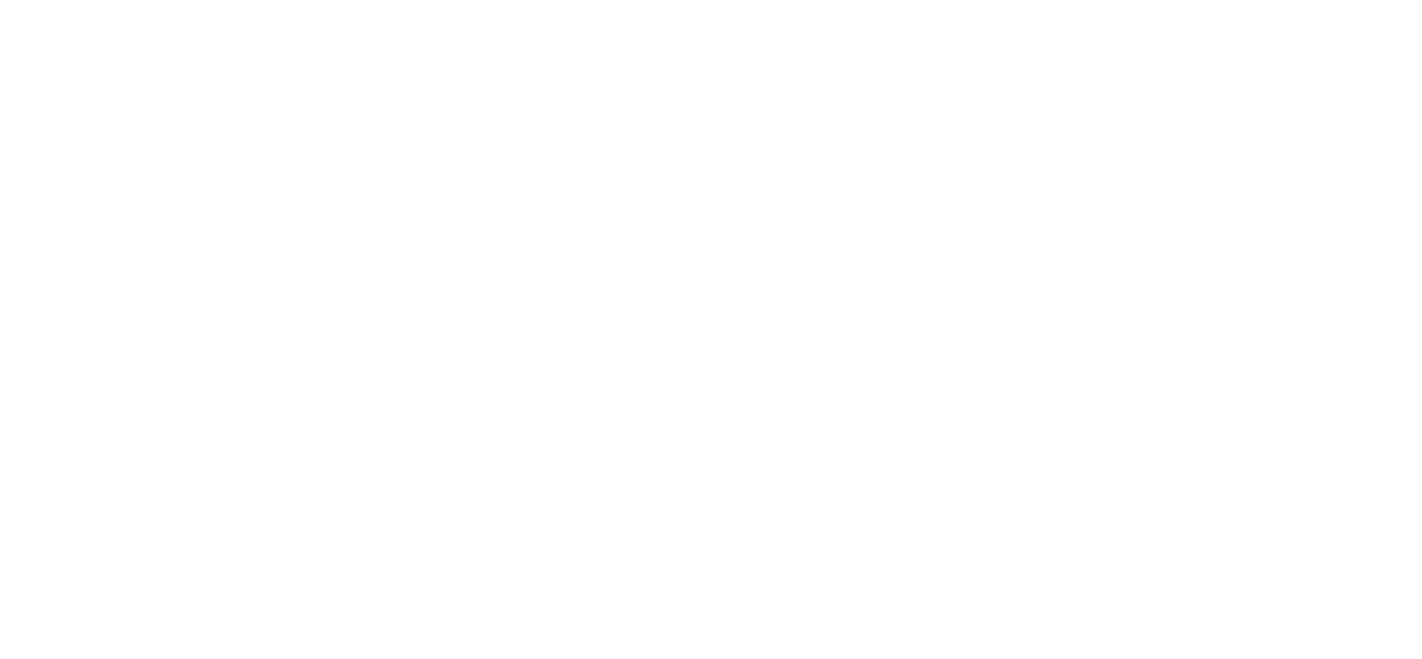 scroll, scrollTop: 0, scrollLeft: 0, axis: both 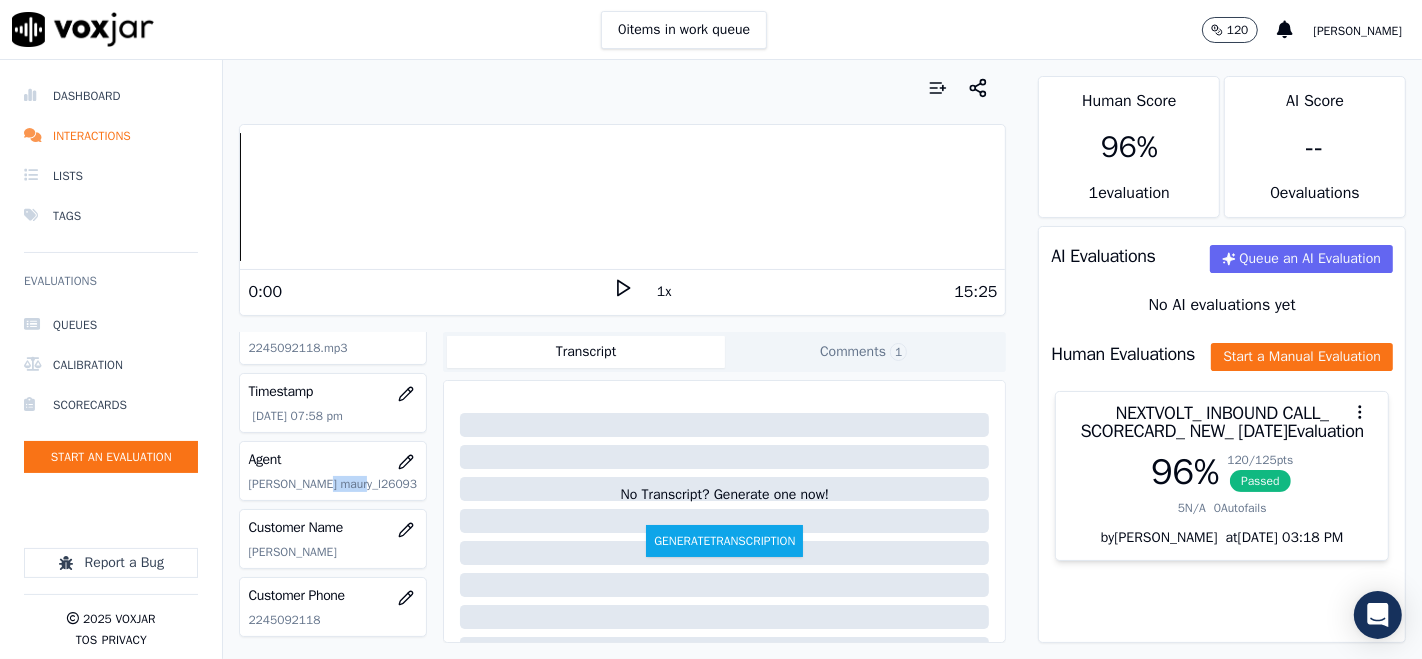 drag, startPoint x: 317, startPoint y: 479, endPoint x: 290, endPoint y: 546, distance: 72.235725 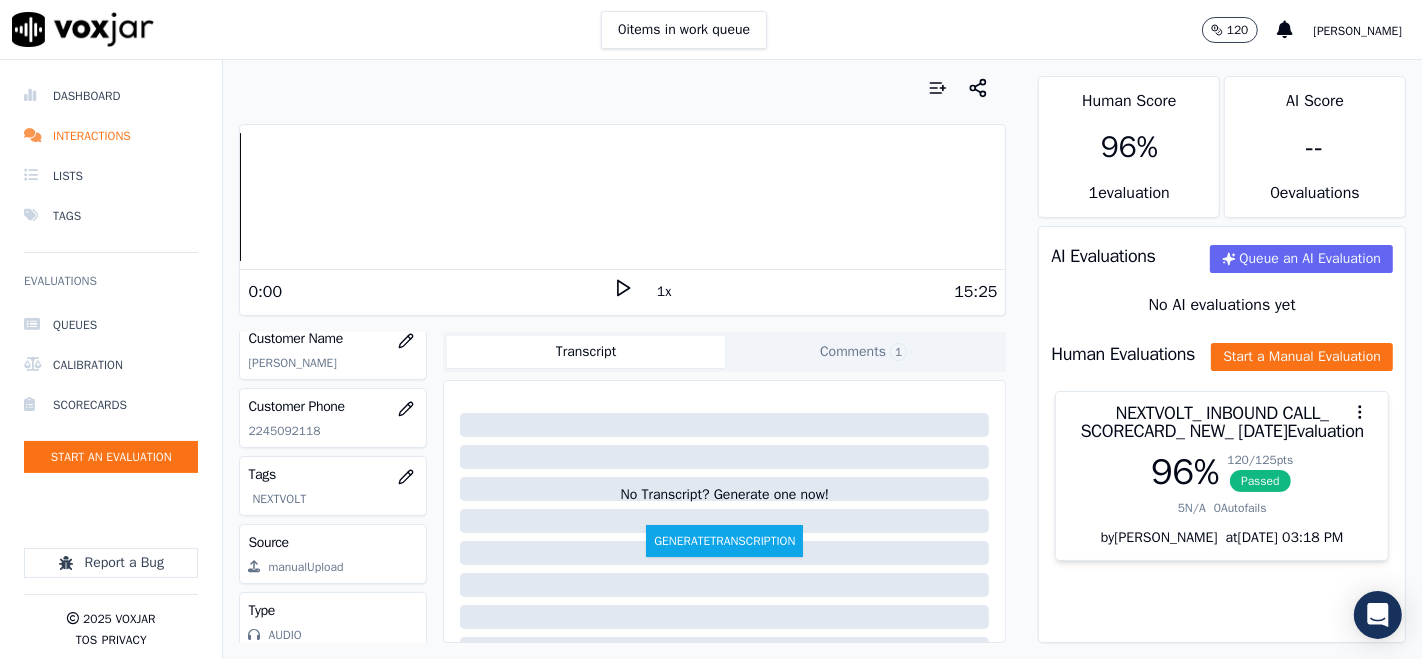 scroll, scrollTop: 333, scrollLeft: 0, axis: vertical 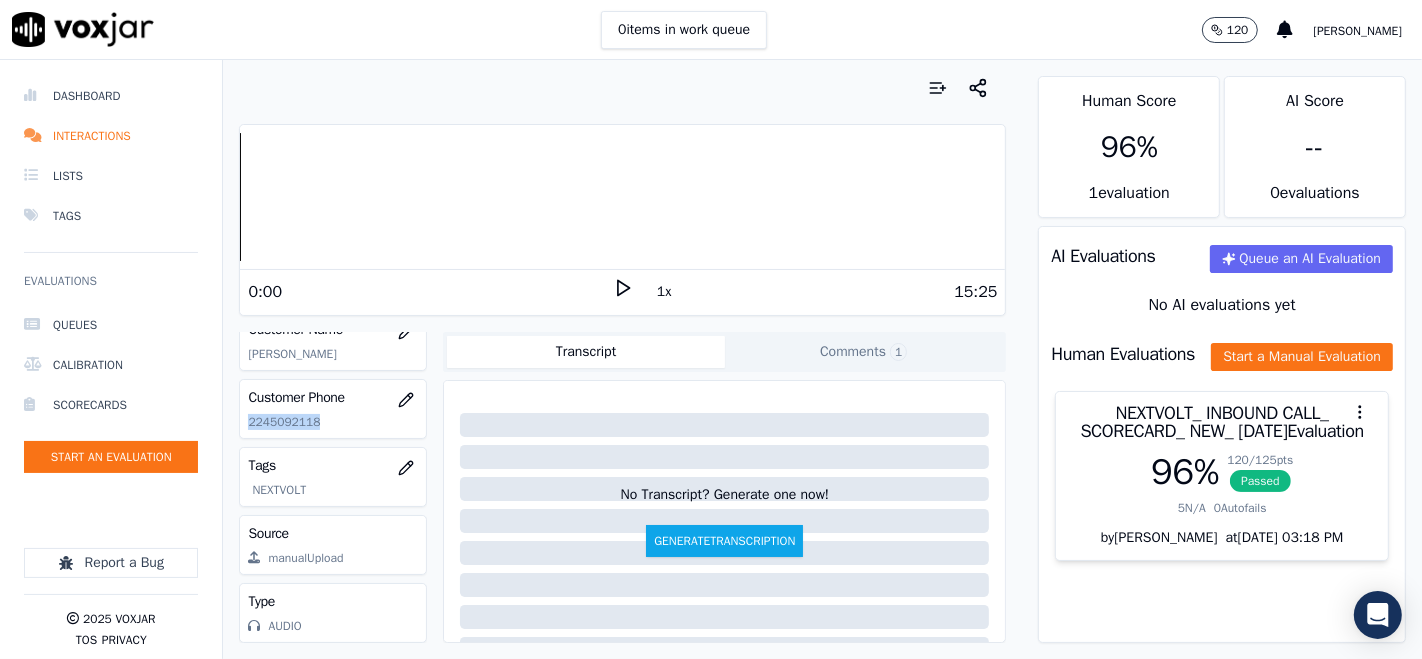 drag, startPoint x: 247, startPoint y: 392, endPoint x: 327, endPoint y: 400, distance: 80.399 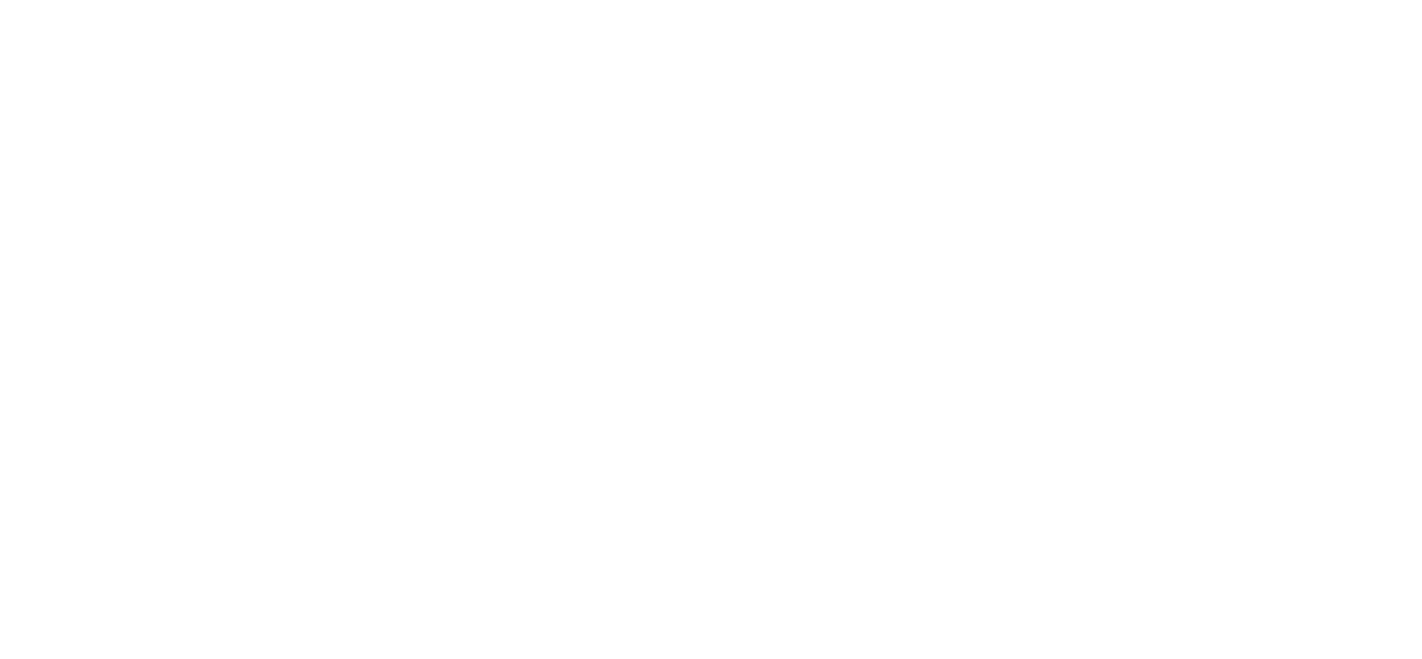 scroll, scrollTop: 0, scrollLeft: 0, axis: both 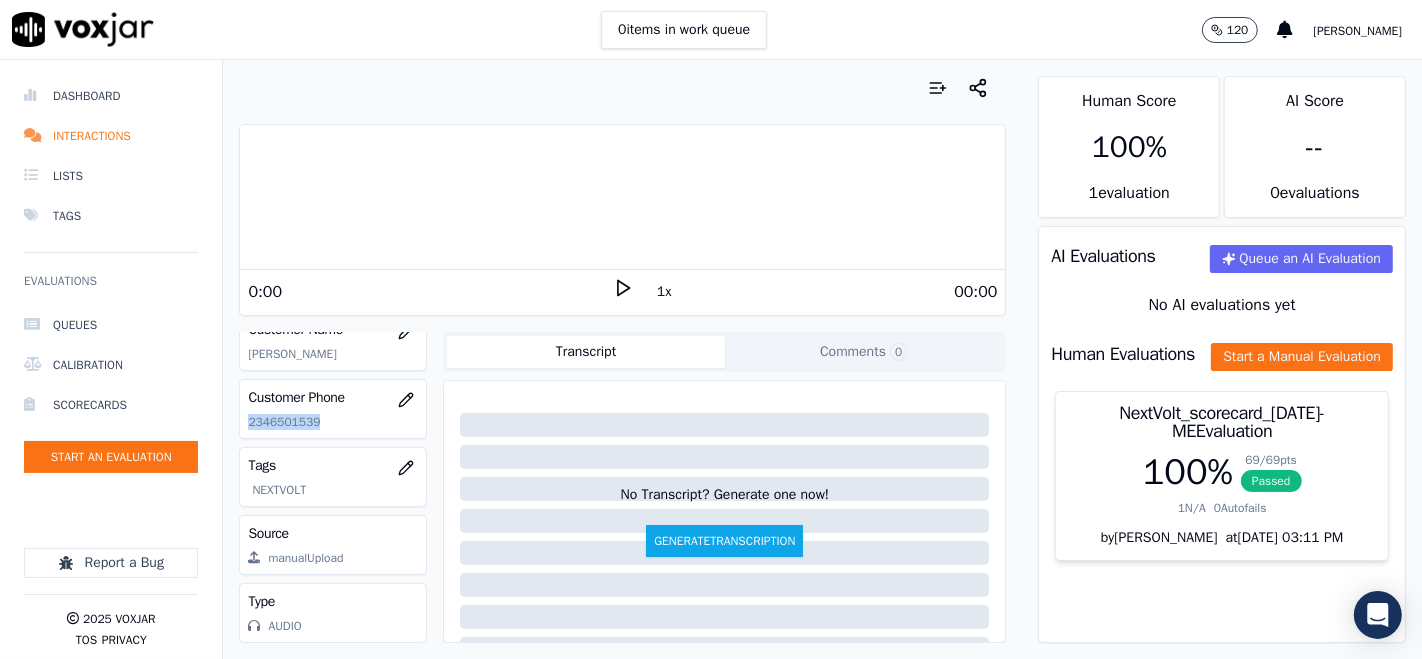 drag, startPoint x: 247, startPoint y: 395, endPoint x: 349, endPoint y: 423, distance: 105.773346 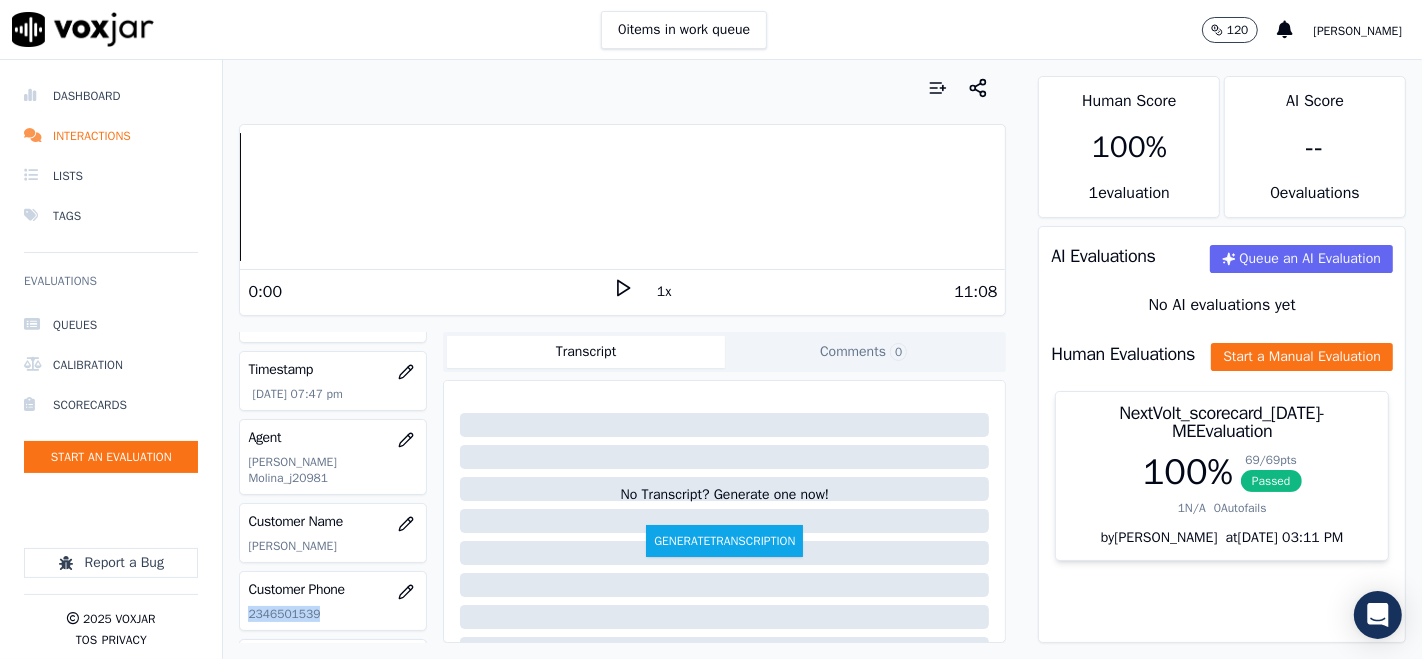 scroll, scrollTop: 132, scrollLeft: 0, axis: vertical 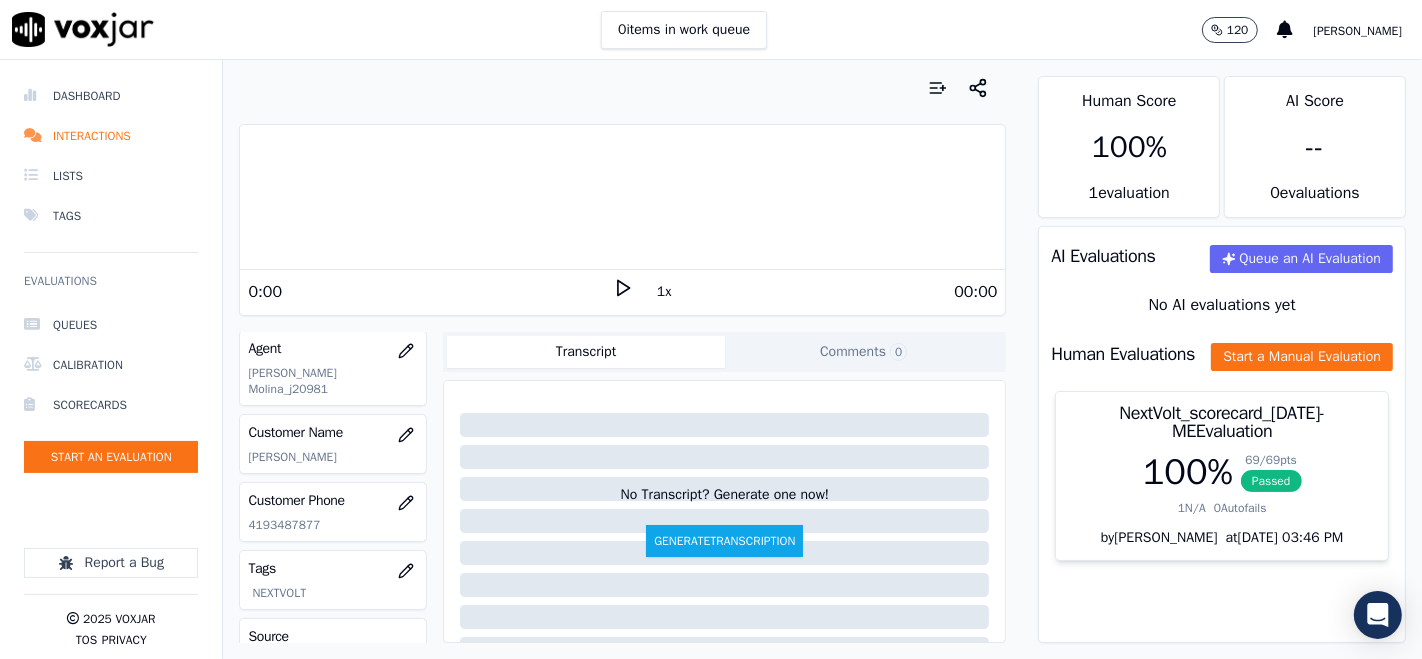 drag, startPoint x: 248, startPoint y: 504, endPoint x: 331, endPoint y: 504, distance: 83 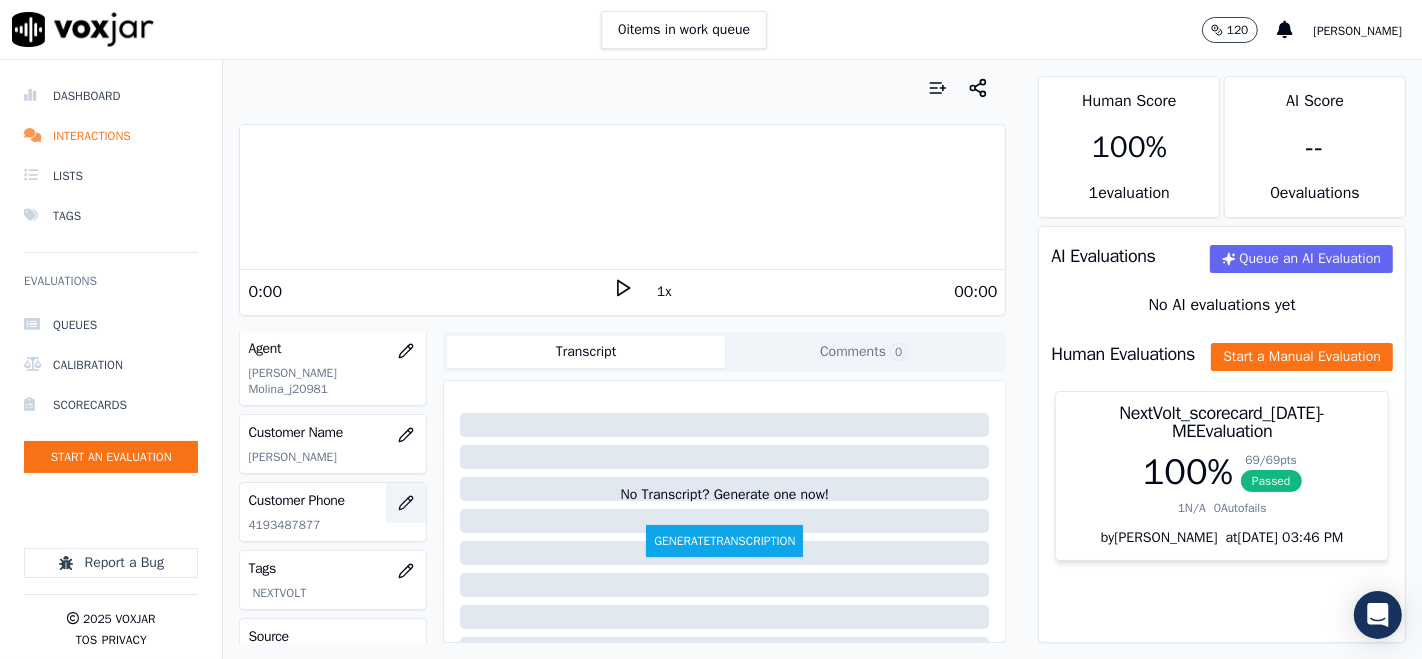 copy on "4193487877" 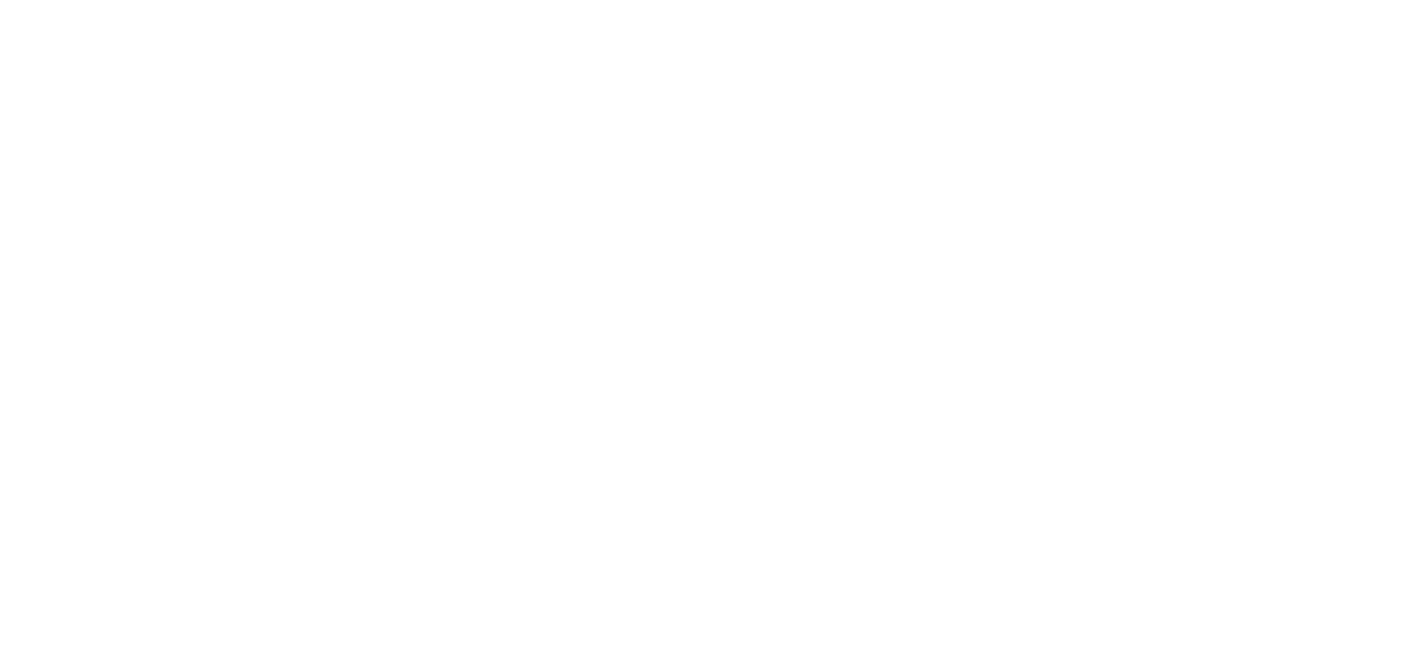 scroll, scrollTop: 0, scrollLeft: 0, axis: both 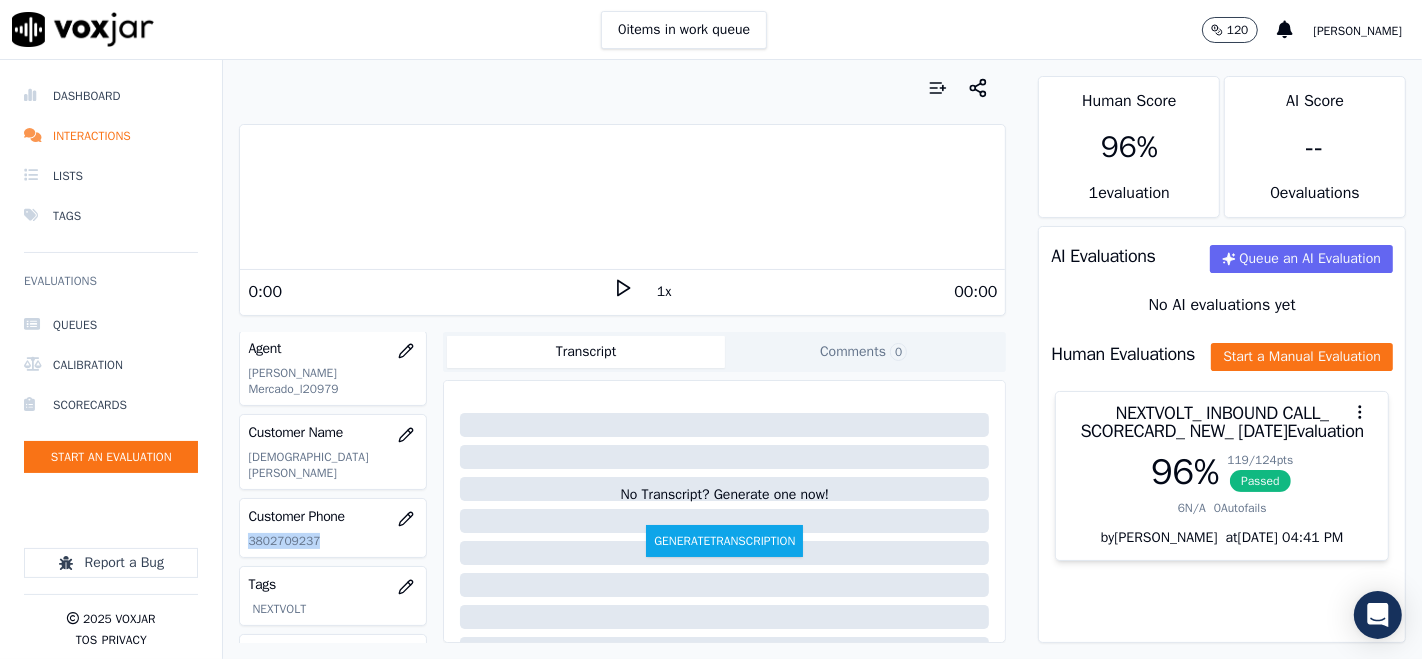 drag, startPoint x: 248, startPoint y: 505, endPoint x: 331, endPoint y: 509, distance: 83.09633 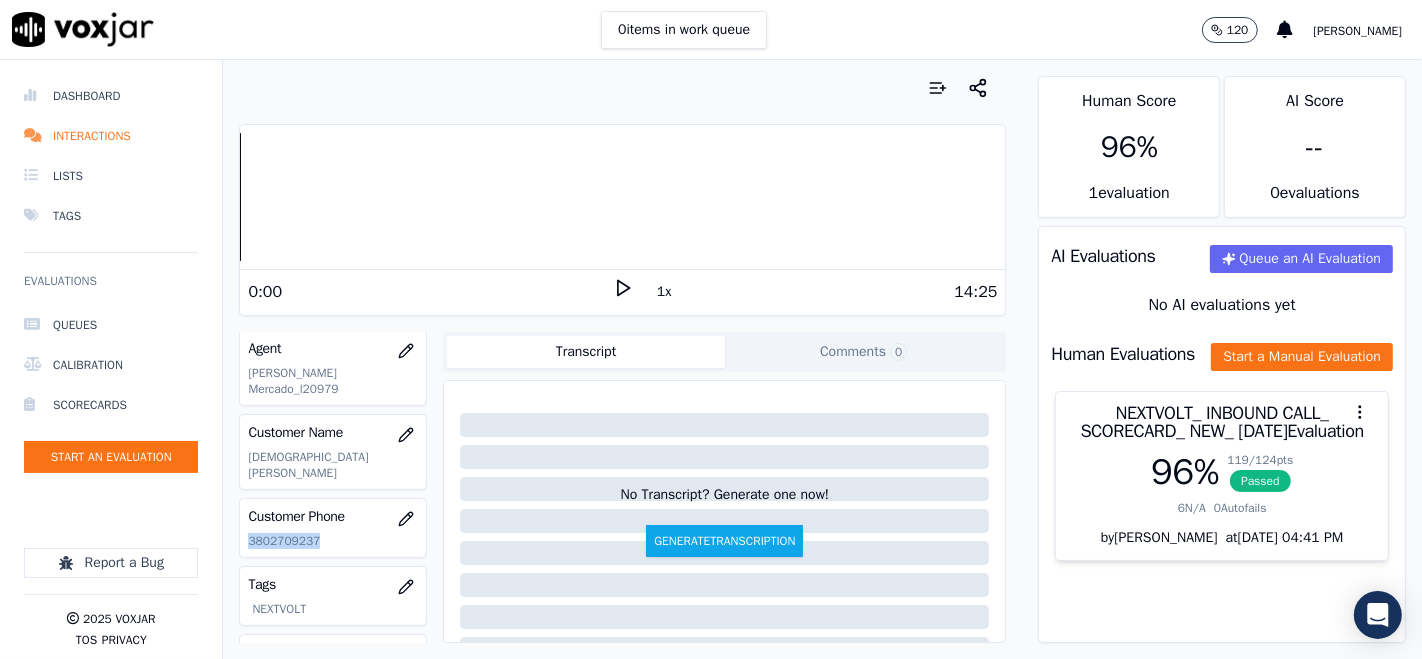 copy on "3802709237" 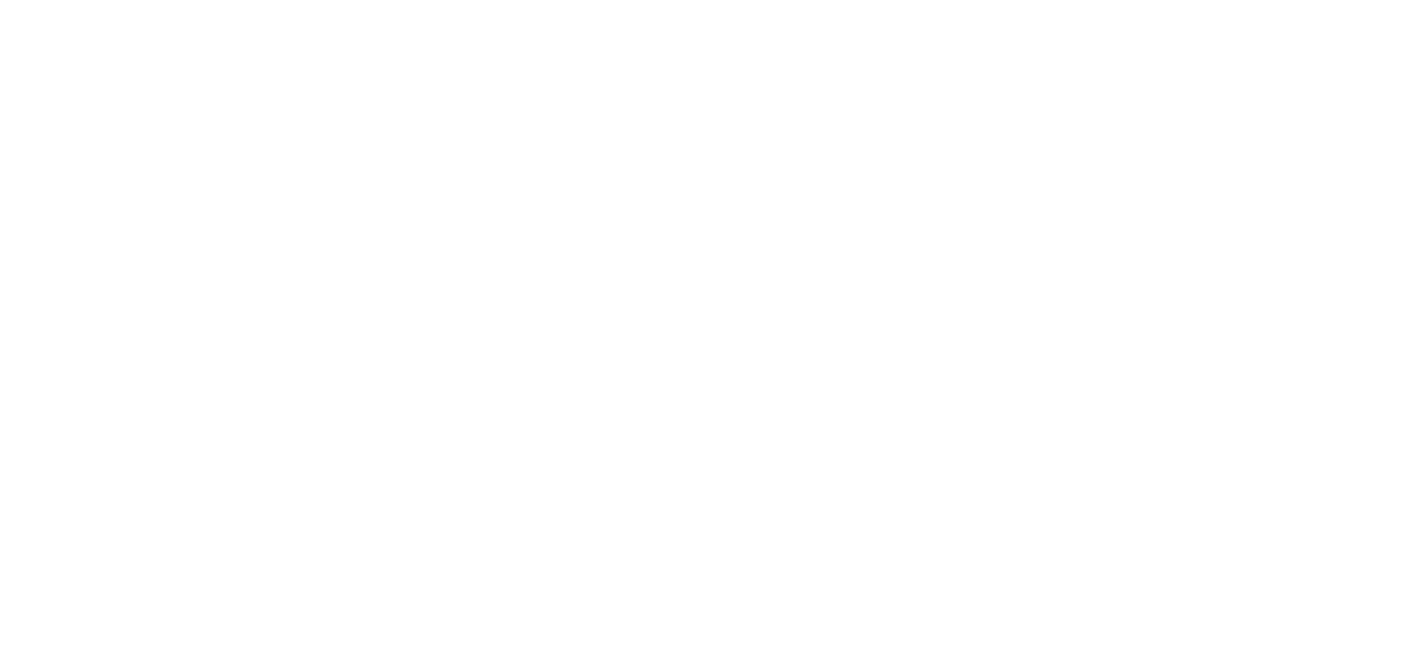 scroll, scrollTop: 0, scrollLeft: 0, axis: both 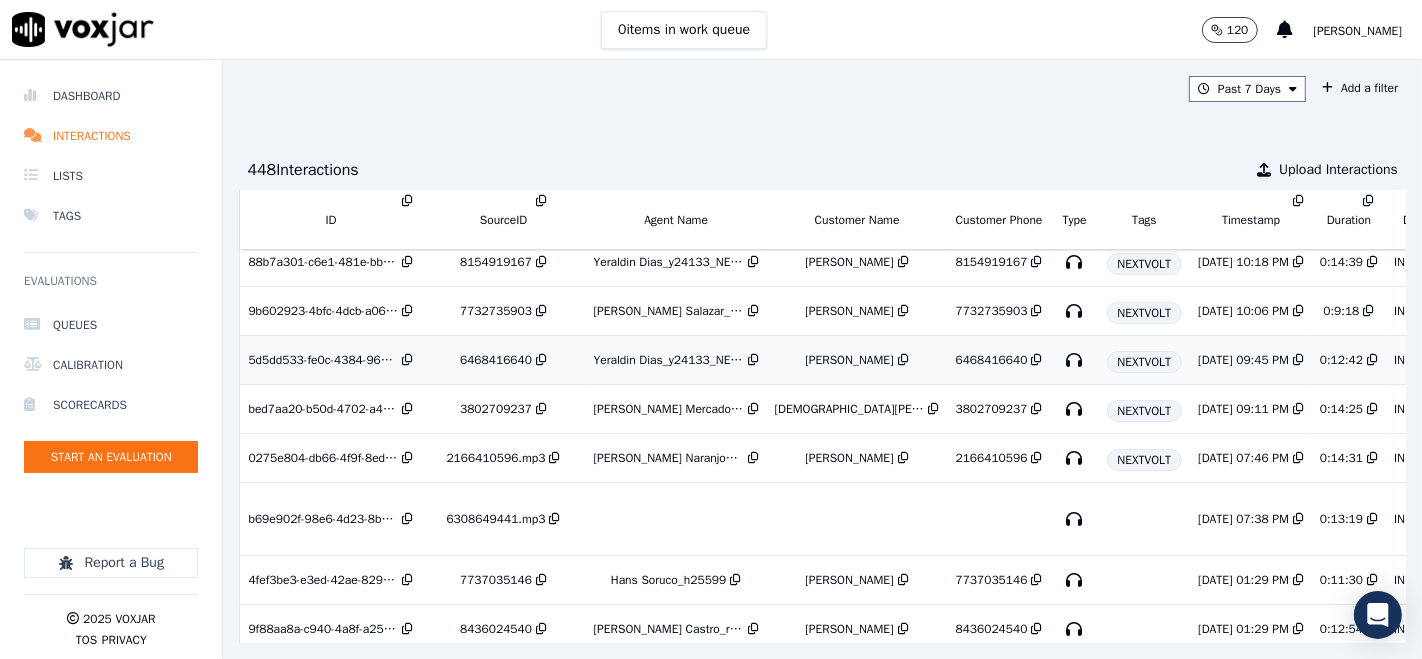 click on "Yeraldin Dias_y24133_NEXTBOLT" at bounding box center [669, 360] 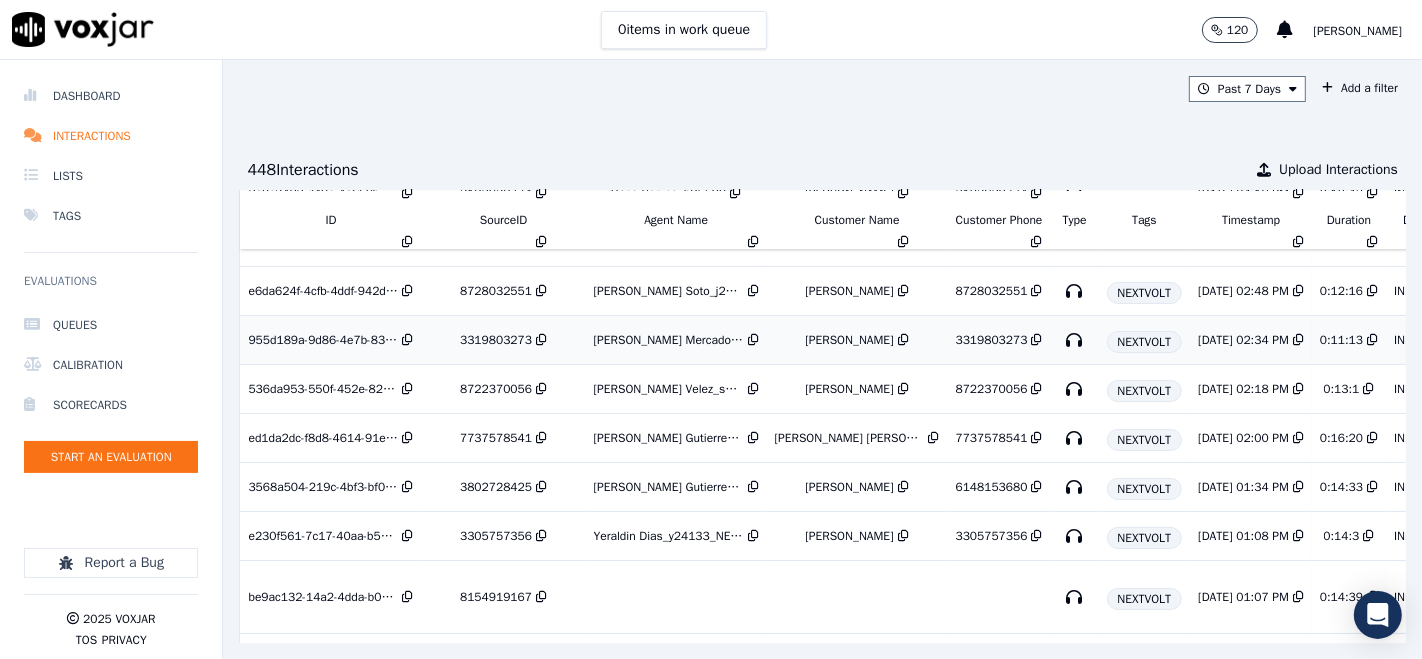 scroll, scrollTop: 777, scrollLeft: 0, axis: vertical 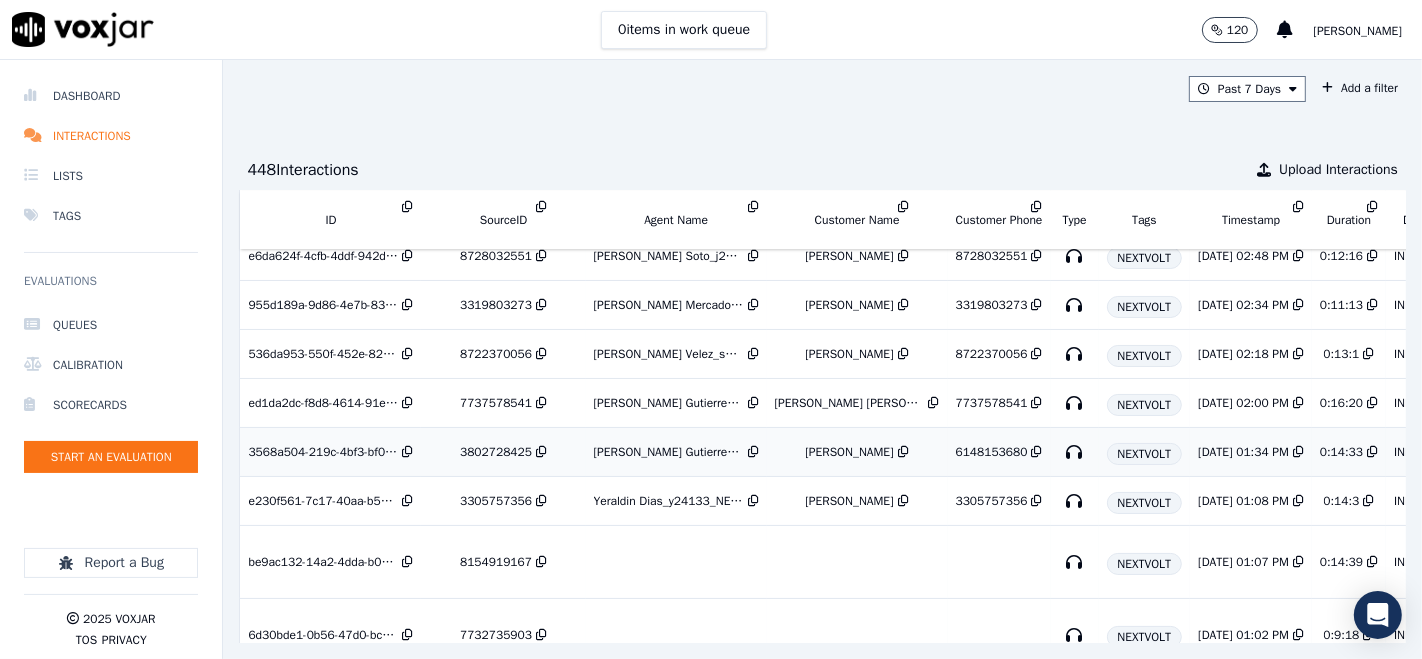 click on "Luis Gutierrez_l27848_NEXTVOLT" at bounding box center (669, 452) 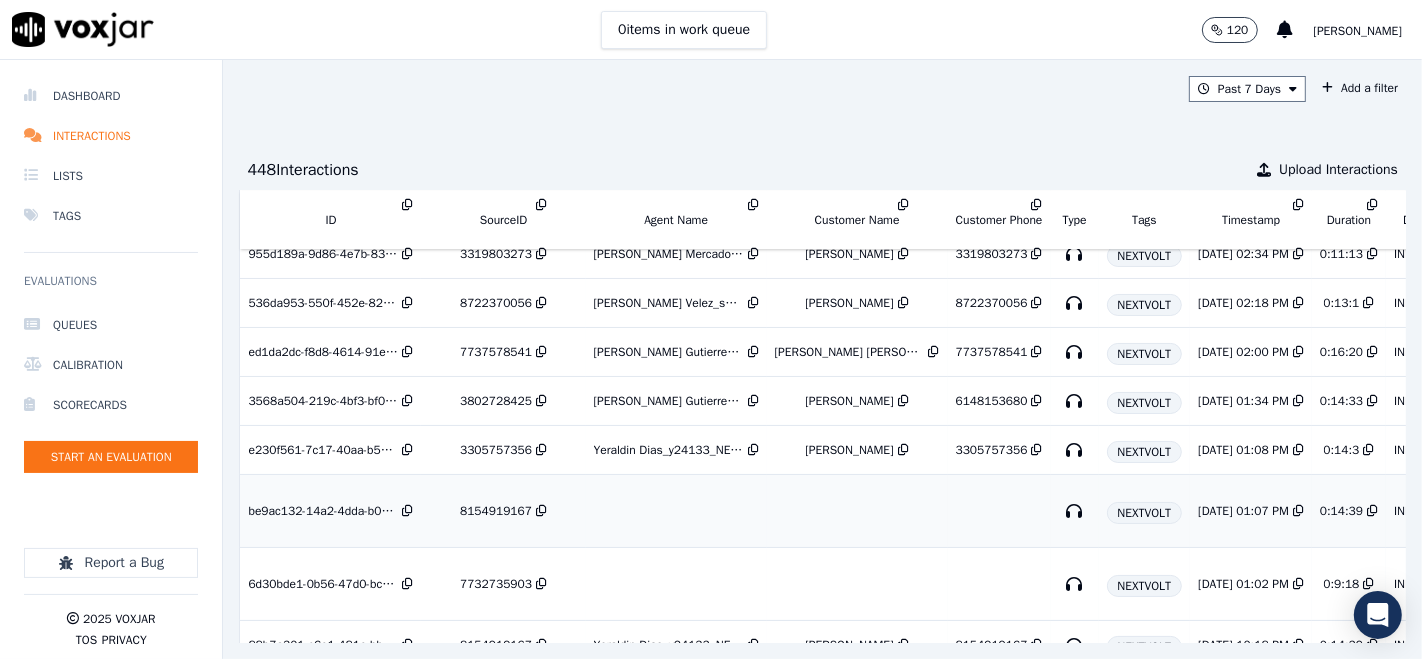 scroll, scrollTop: 777, scrollLeft: 0, axis: vertical 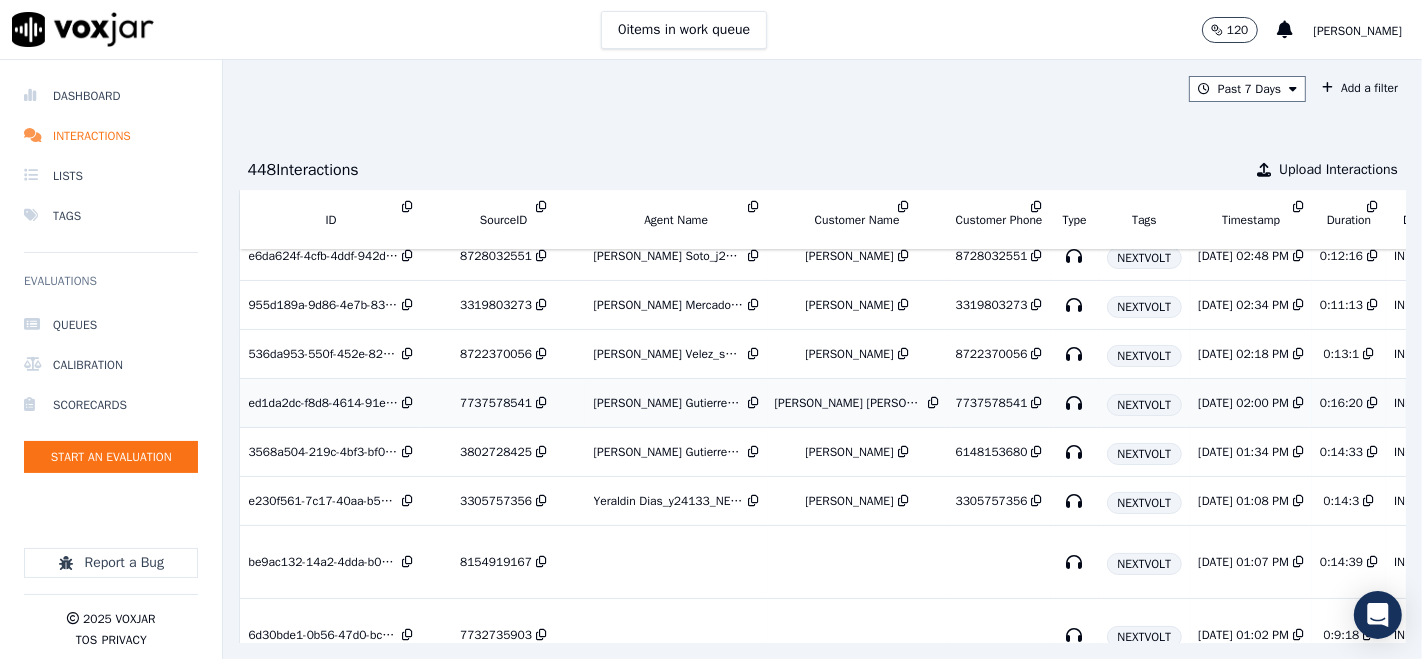 click on "[PERSON_NAME] Gutierrez_l27848_NEXTVOLT" at bounding box center (669, 403) 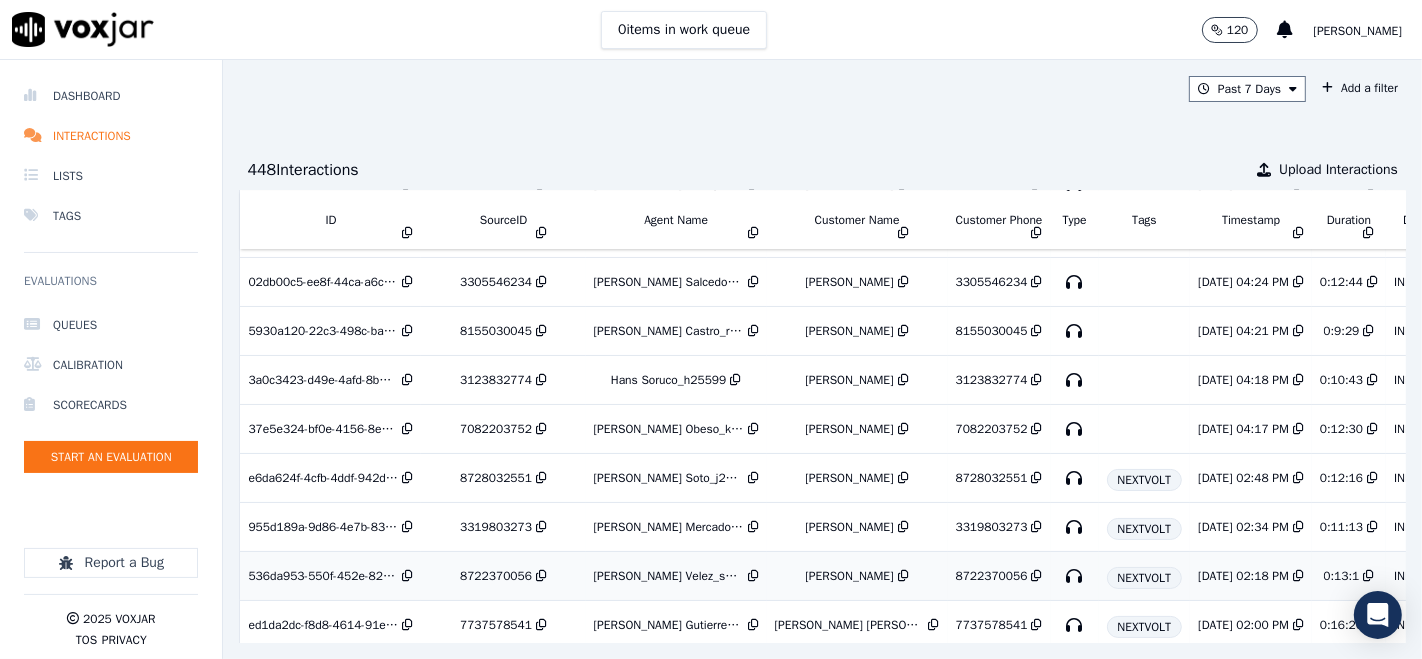 scroll, scrollTop: 666, scrollLeft: 0, axis: vertical 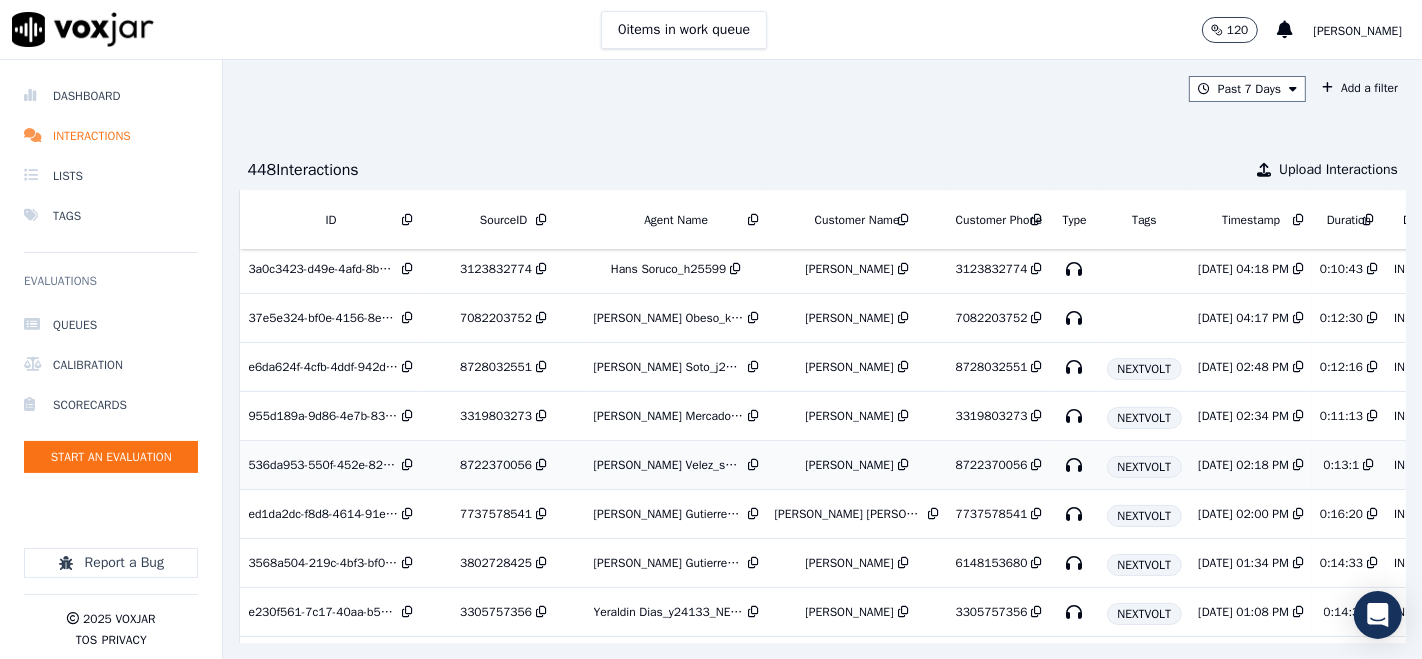 click on "8722370056" at bounding box center (496, 465) 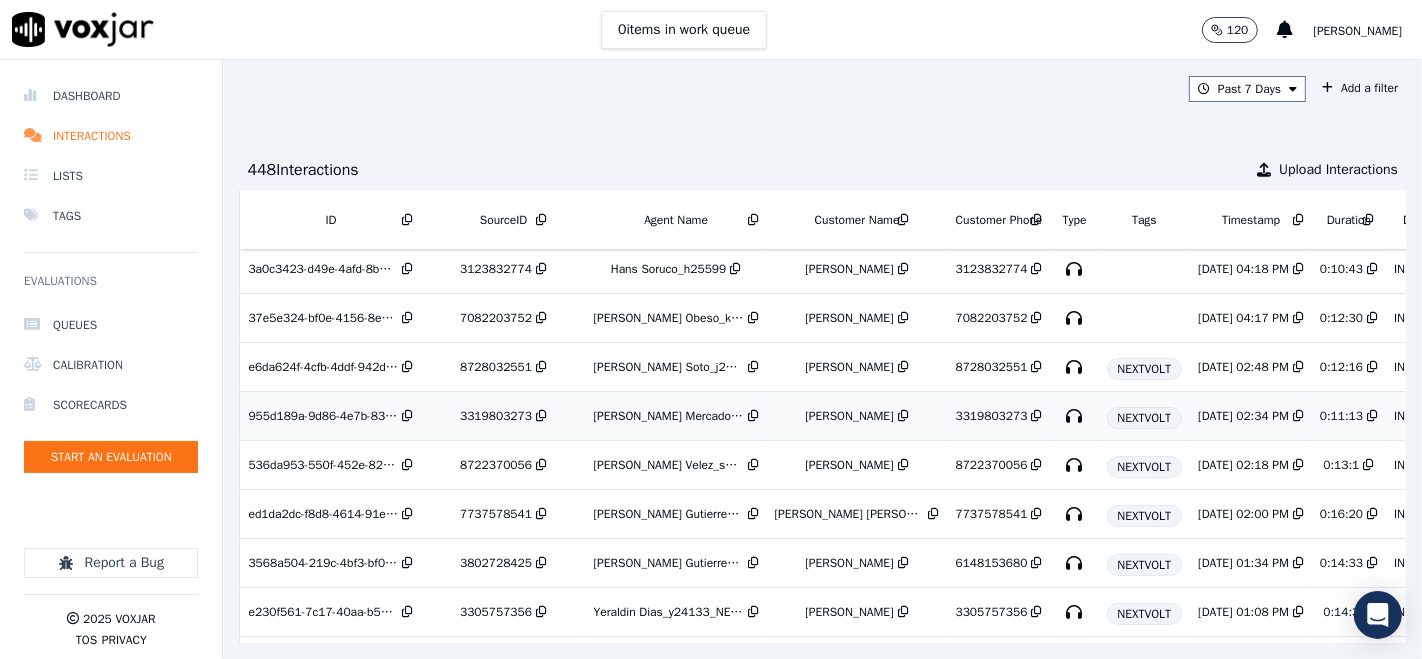 click on "Luis Mercado_l20979" at bounding box center (669, 416) 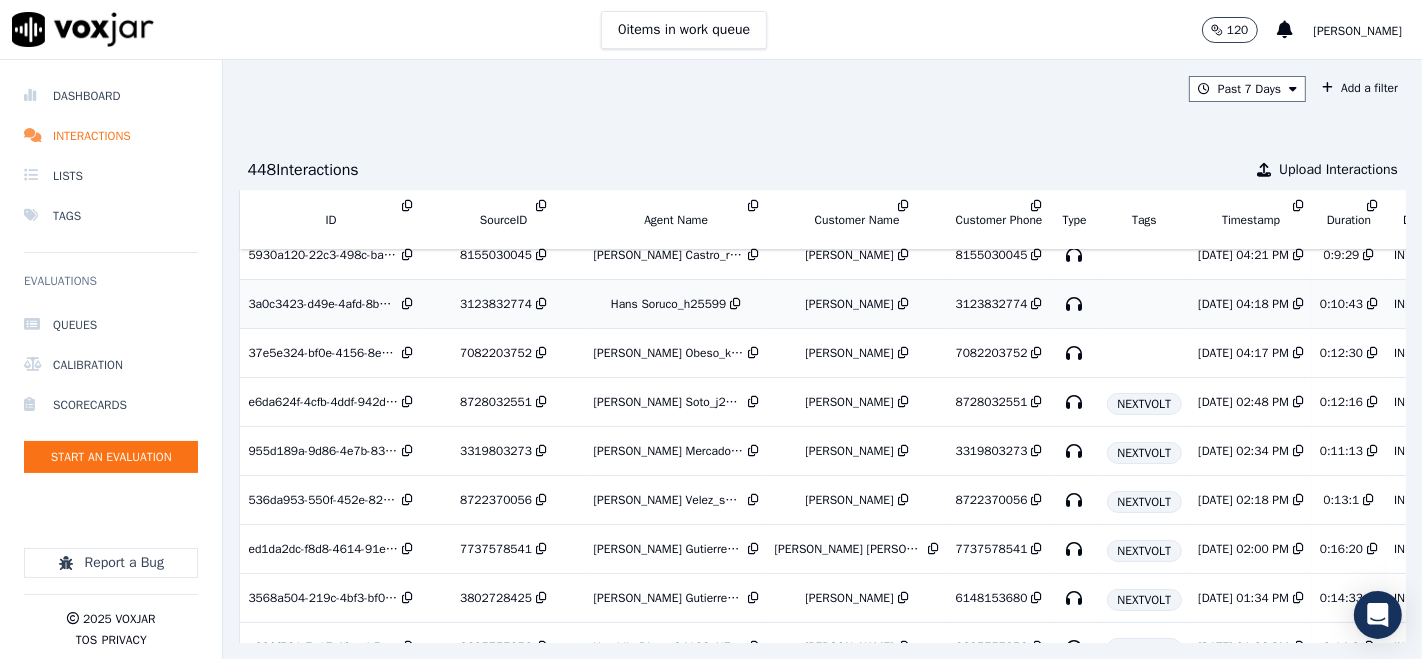 scroll, scrollTop: 666, scrollLeft: 0, axis: vertical 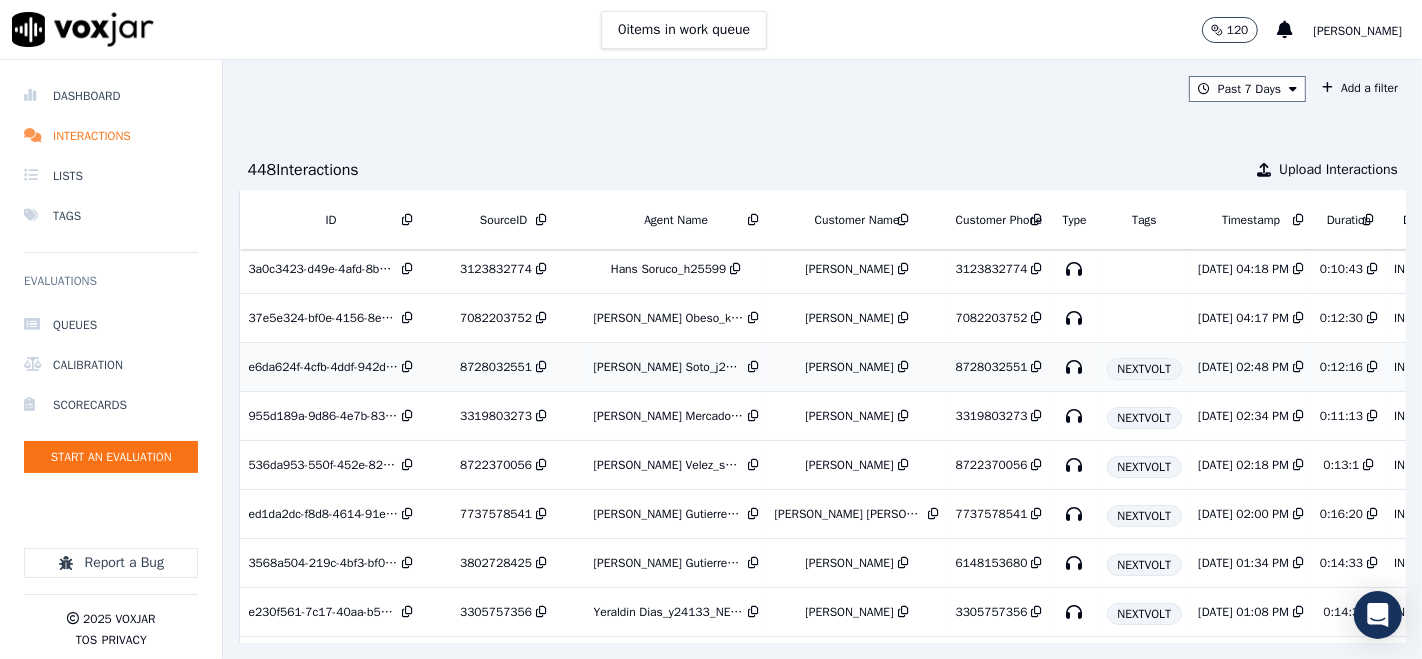 click on "8728032551" at bounding box center [496, 367] 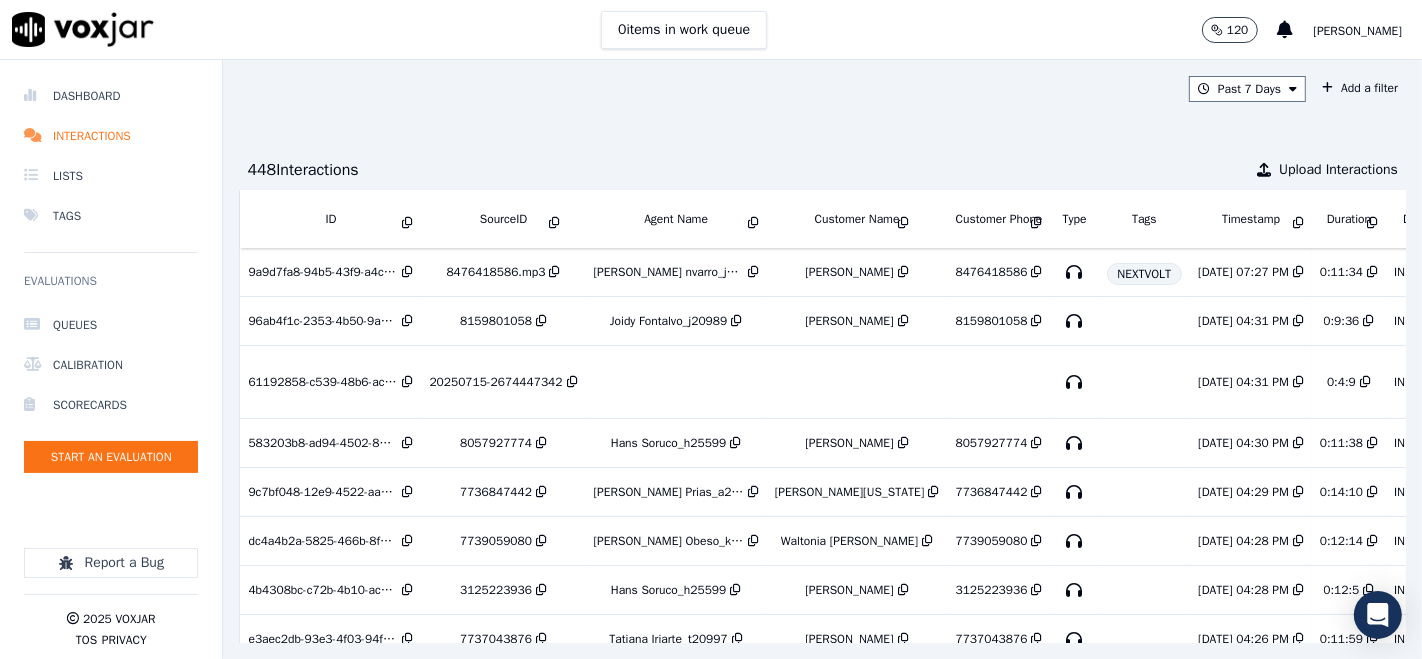 scroll, scrollTop: 0, scrollLeft: 0, axis: both 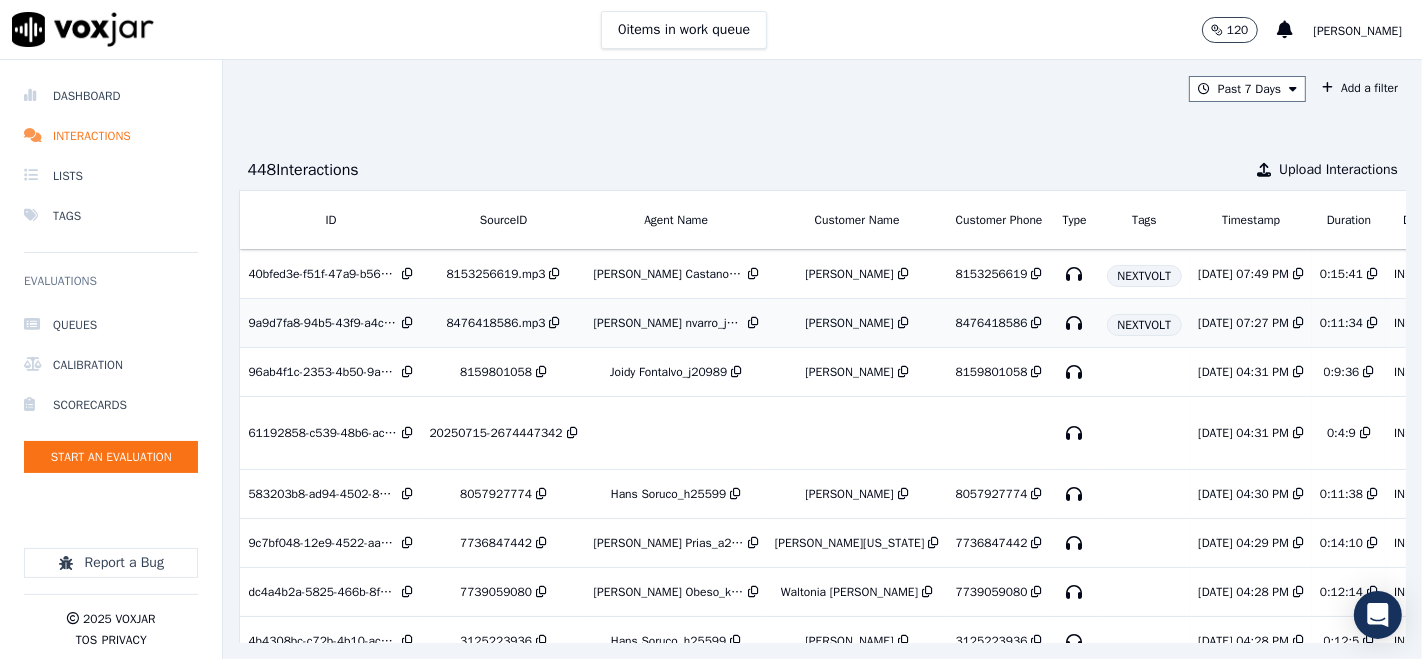 click on "8476418586.mp3" at bounding box center [496, 323] 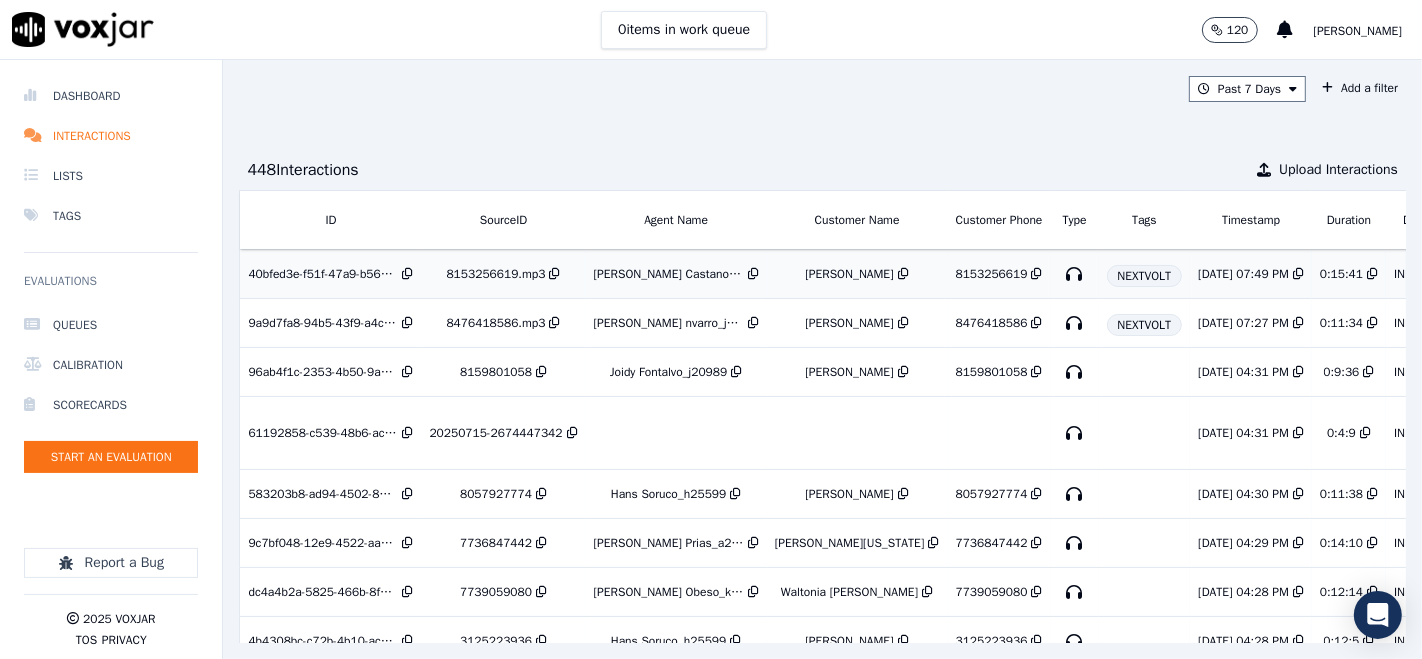 click on "8153256619.mp3" at bounding box center (496, 274) 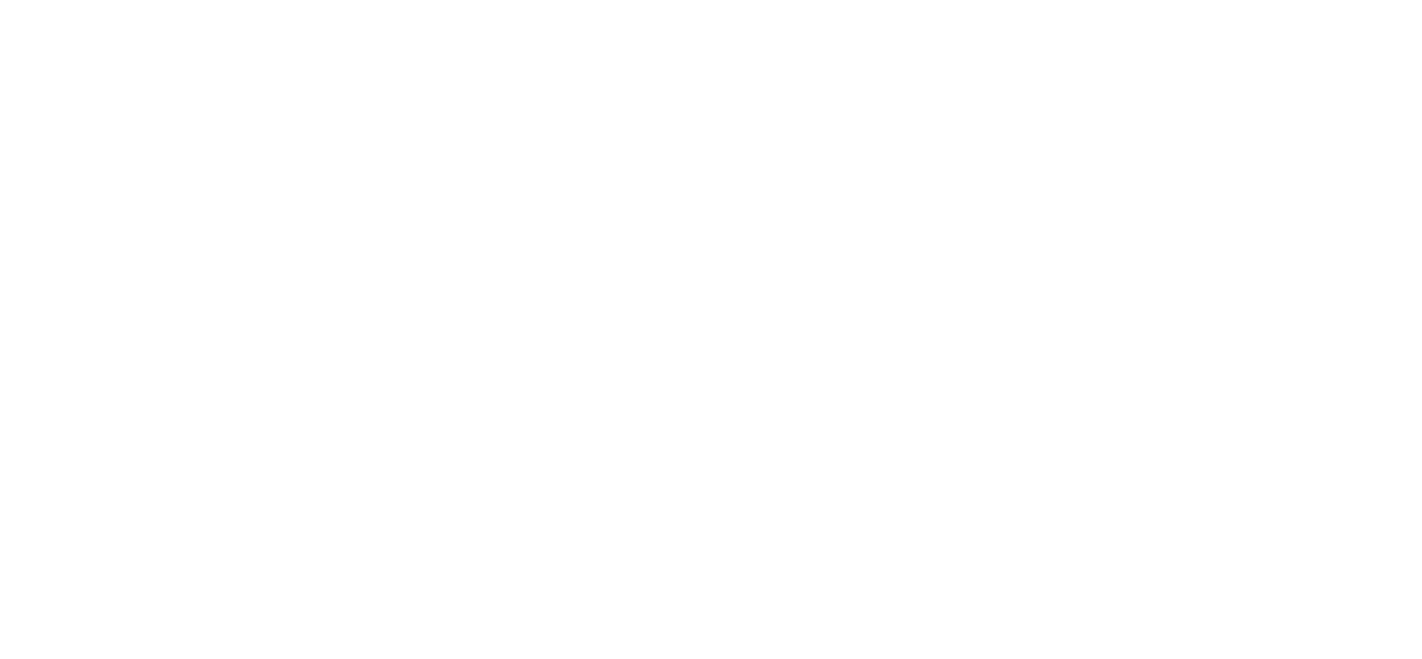 scroll, scrollTop: 0, scrollLeft: 0, axis: both 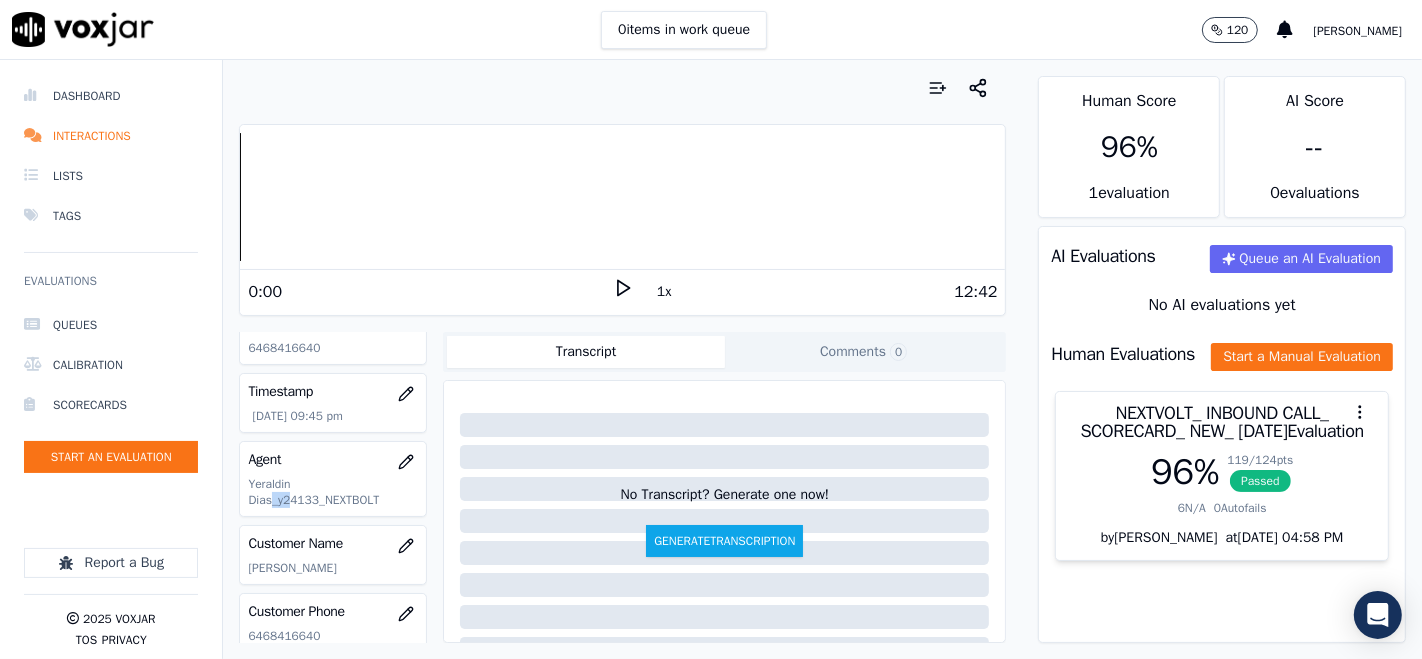drag, startPoint x: 272, startPoint y: 501, endPoint x: 284, endPoint y: 501, distance: 12 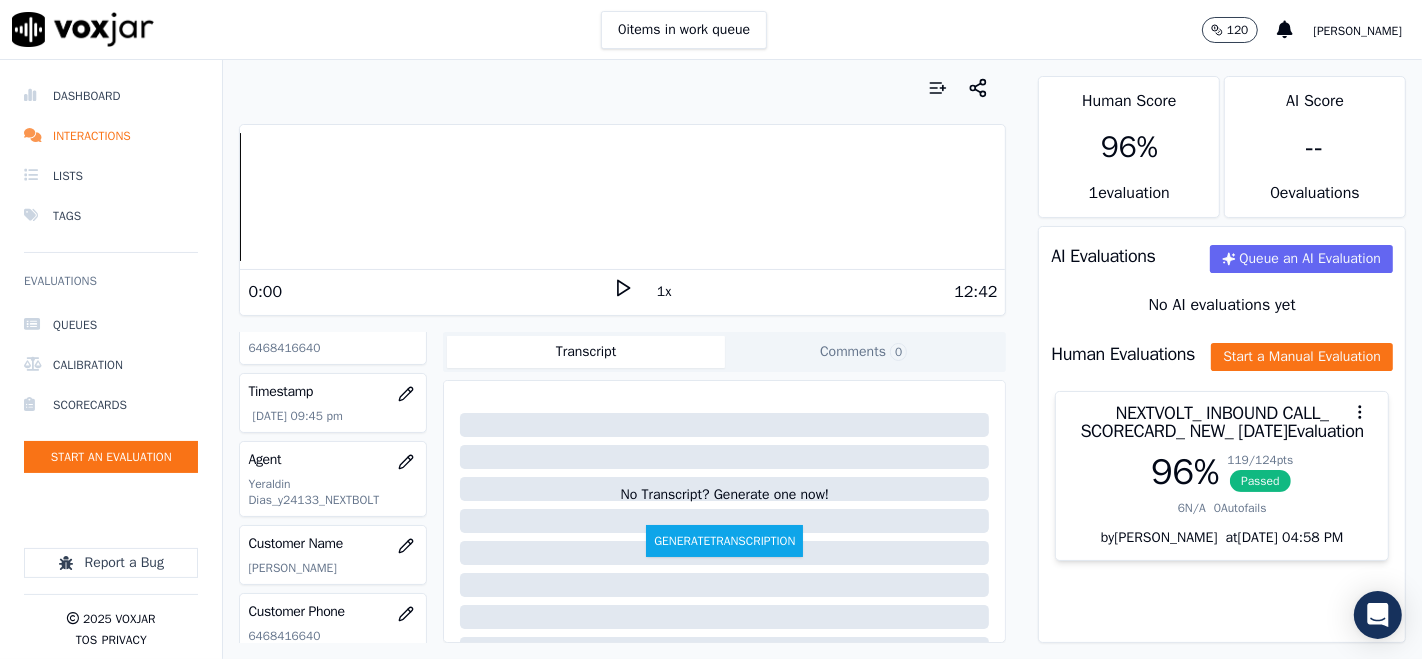 click on "Yeraldin Dias_y24133_NEXTBOLT" 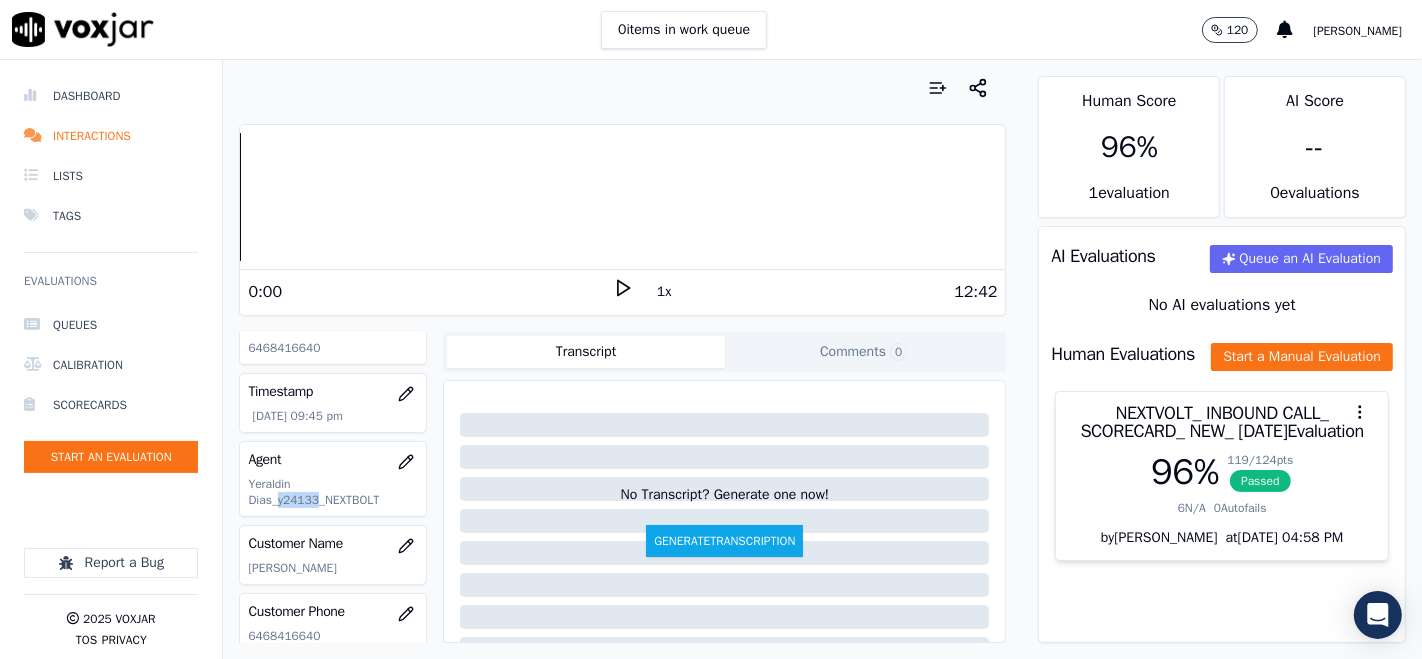 drag, startPoint x: 276, startPoint y: 504, endPoint x: 313, endPoint y: 501, distance: 37.12142 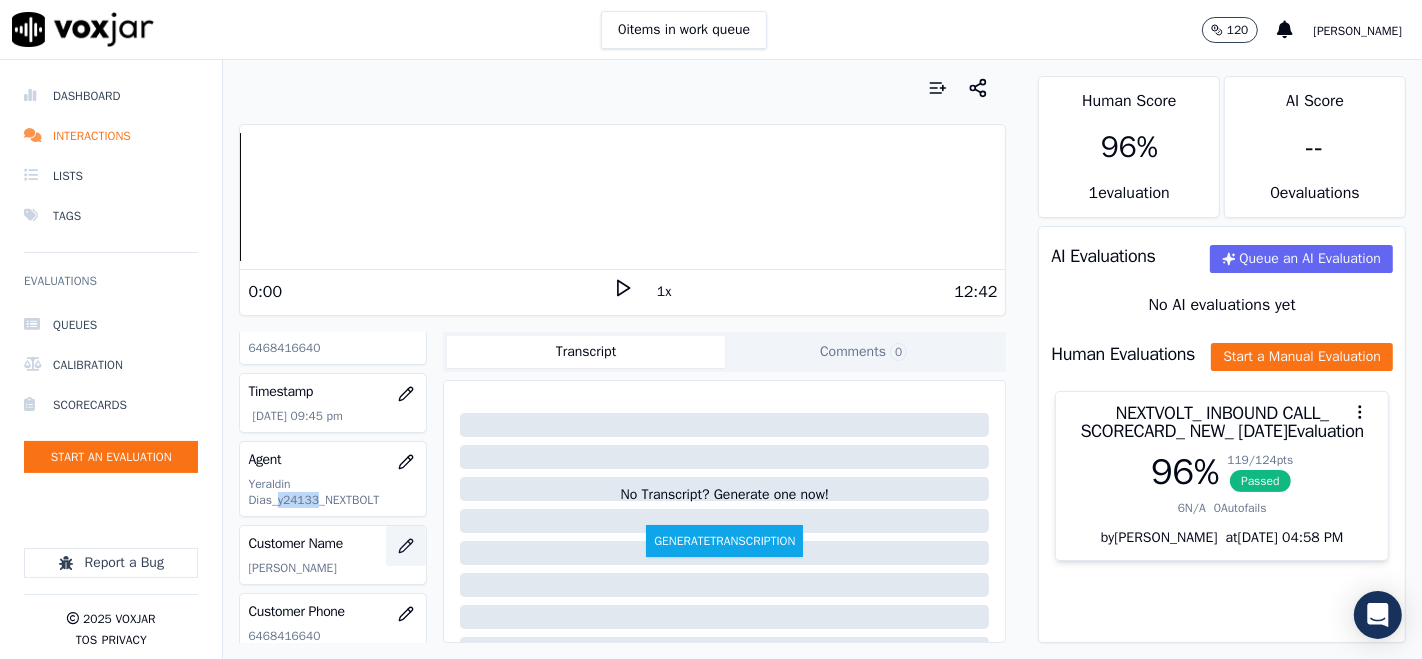 copy on "y24133" 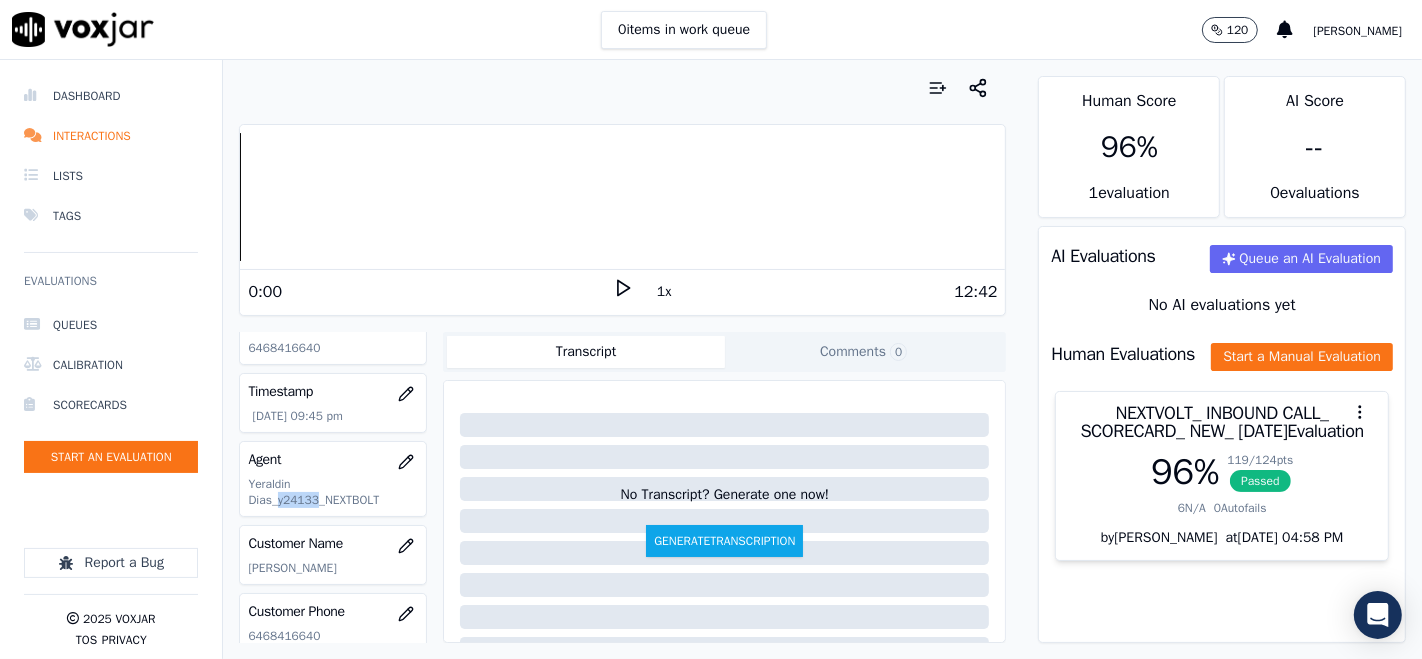 scroll, scrollTop: 222, scrollLeft: 0, axis: vertical 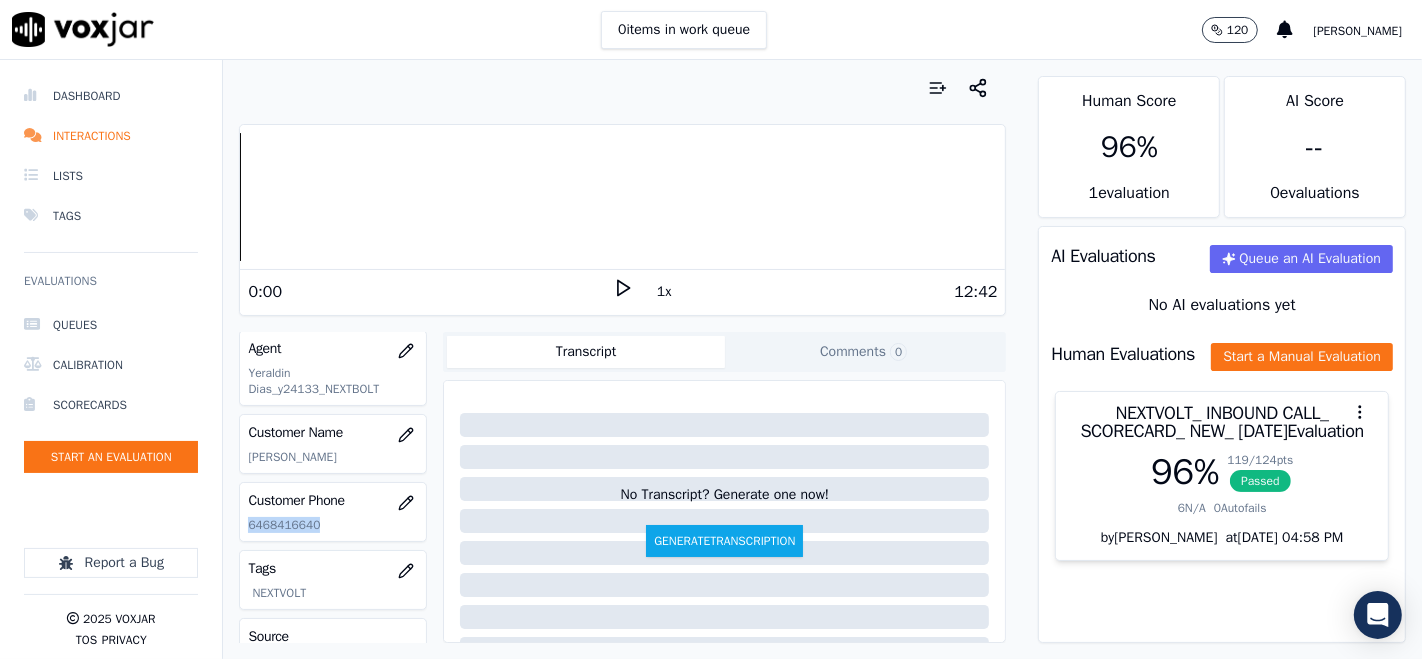 drag, startPoint x: 247, startPoint y: 521, endPoint x: 336, endPoint y: 522, distance: 89.005615 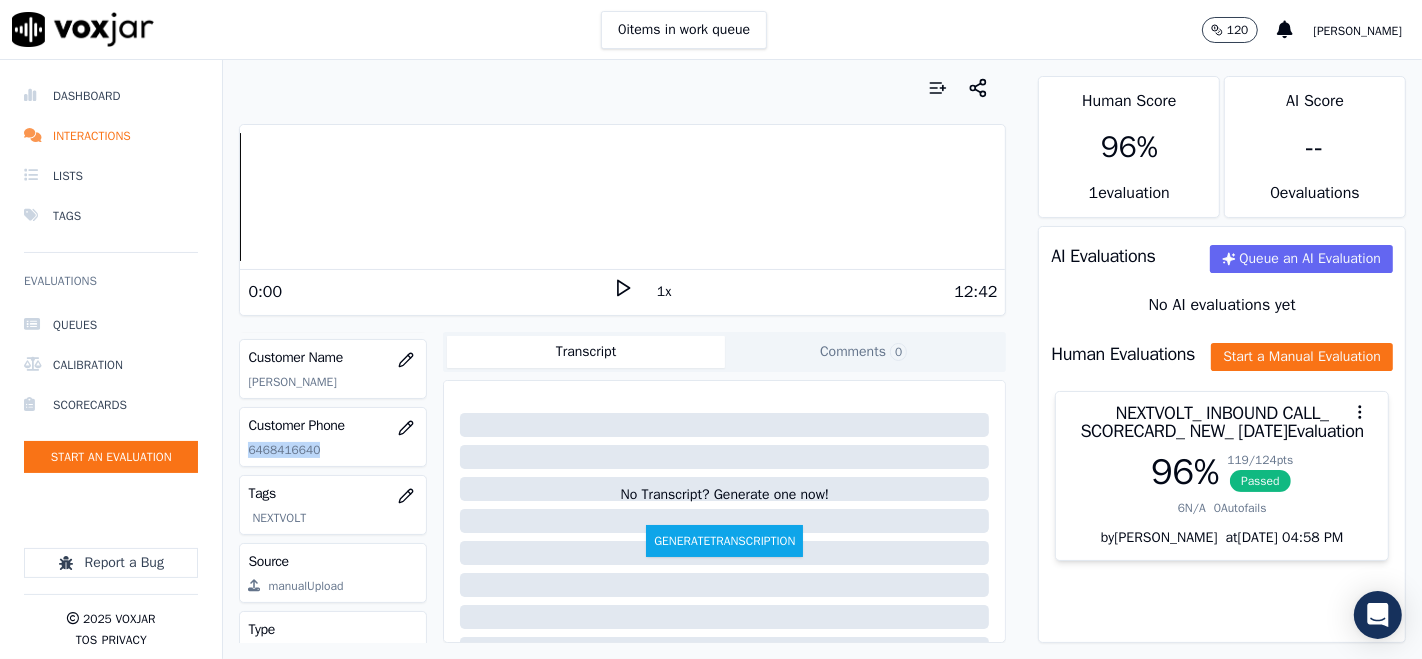 scroll, scrollTop: 333, scrollLeft: 0, axis: vertical 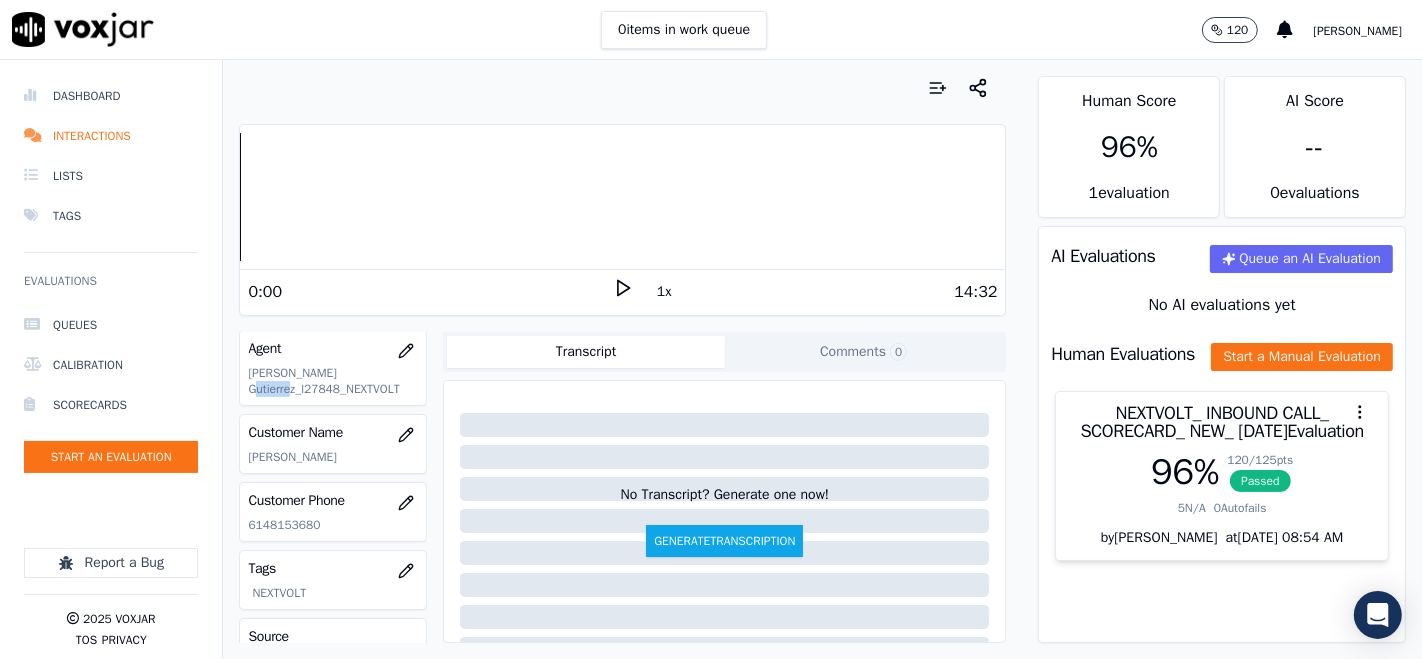 drag, startPoint x: 299, startPoint y: 390, endPoint x: 340, endPoint y: 387, distance: 41.109608 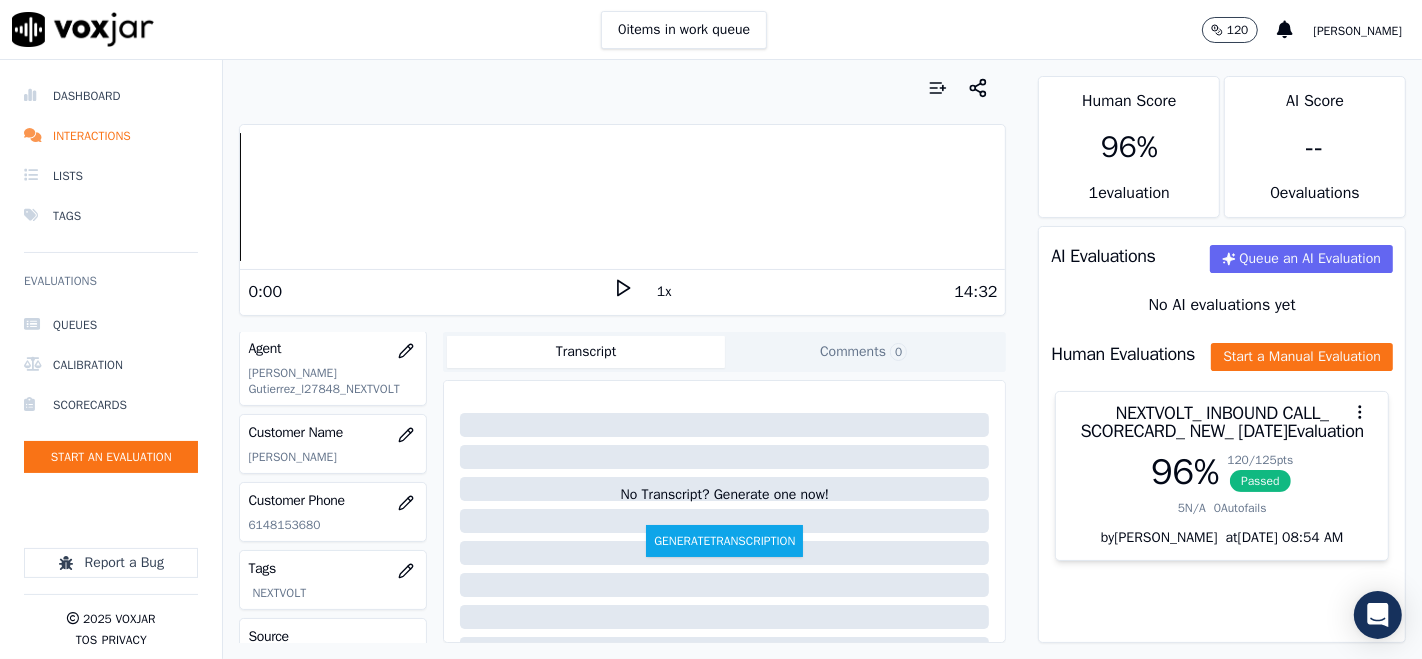 click on "6148153680" 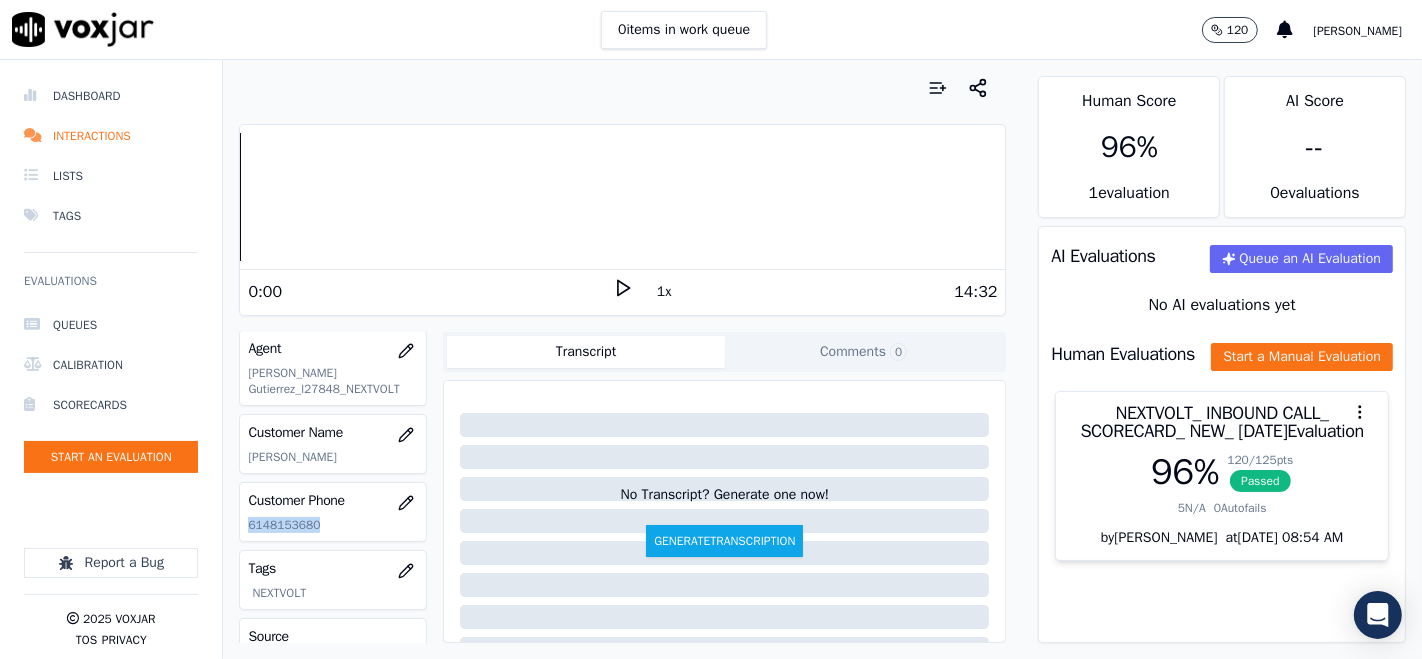 click on "6148153680" 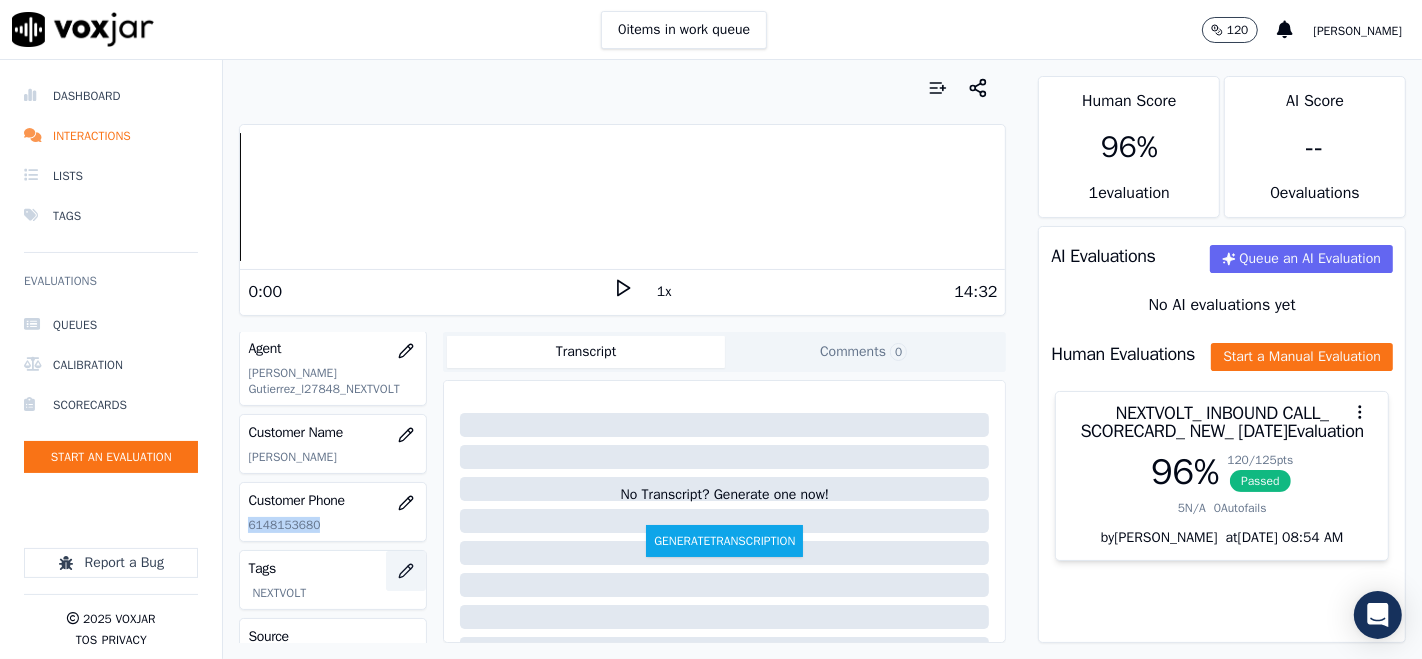 copy on "6148153680" 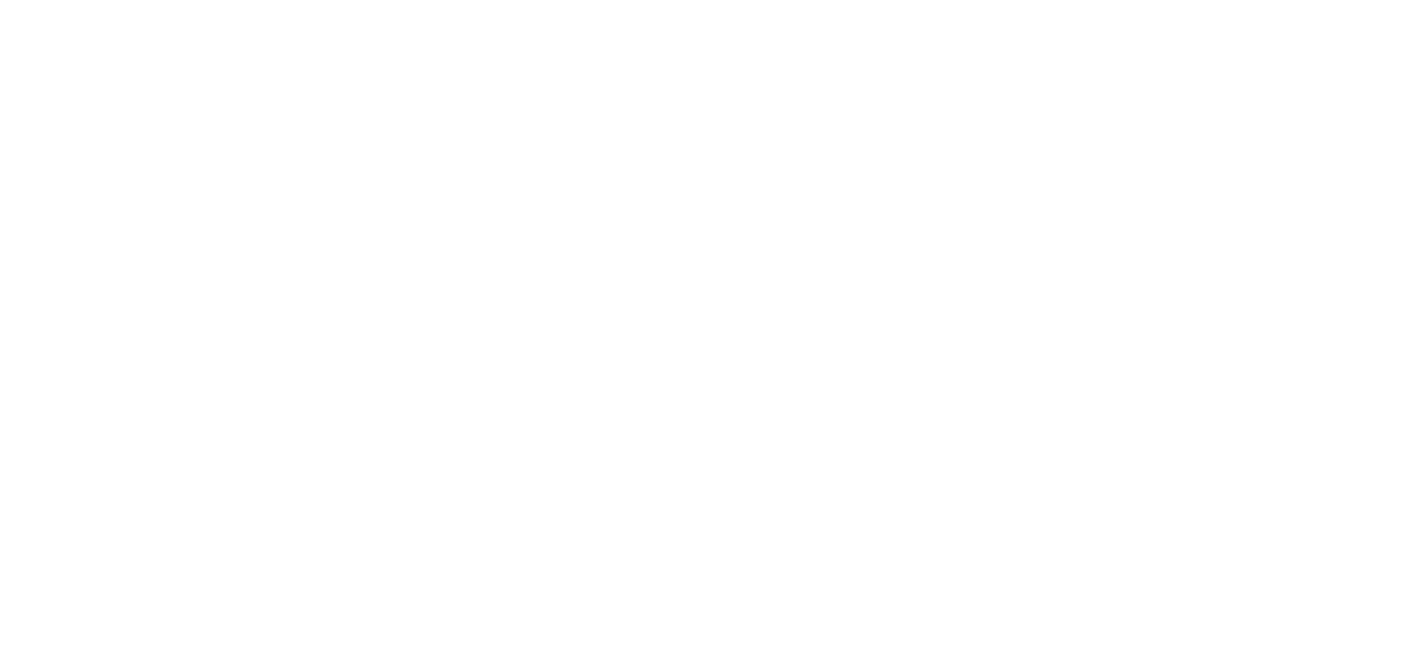 scroll, scrollTop: 0, scrollLeft: 0, axis: both 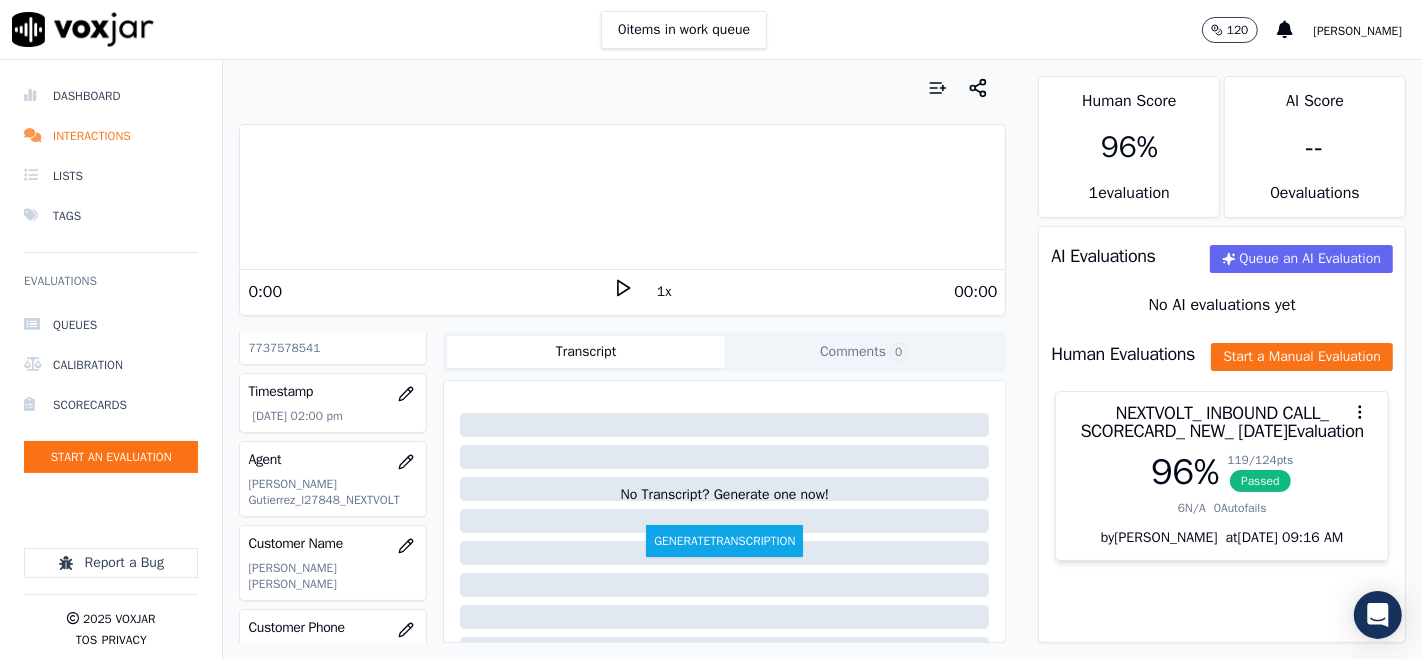 click on "Luis Gutierrez_l27848_NEXTVOLT" 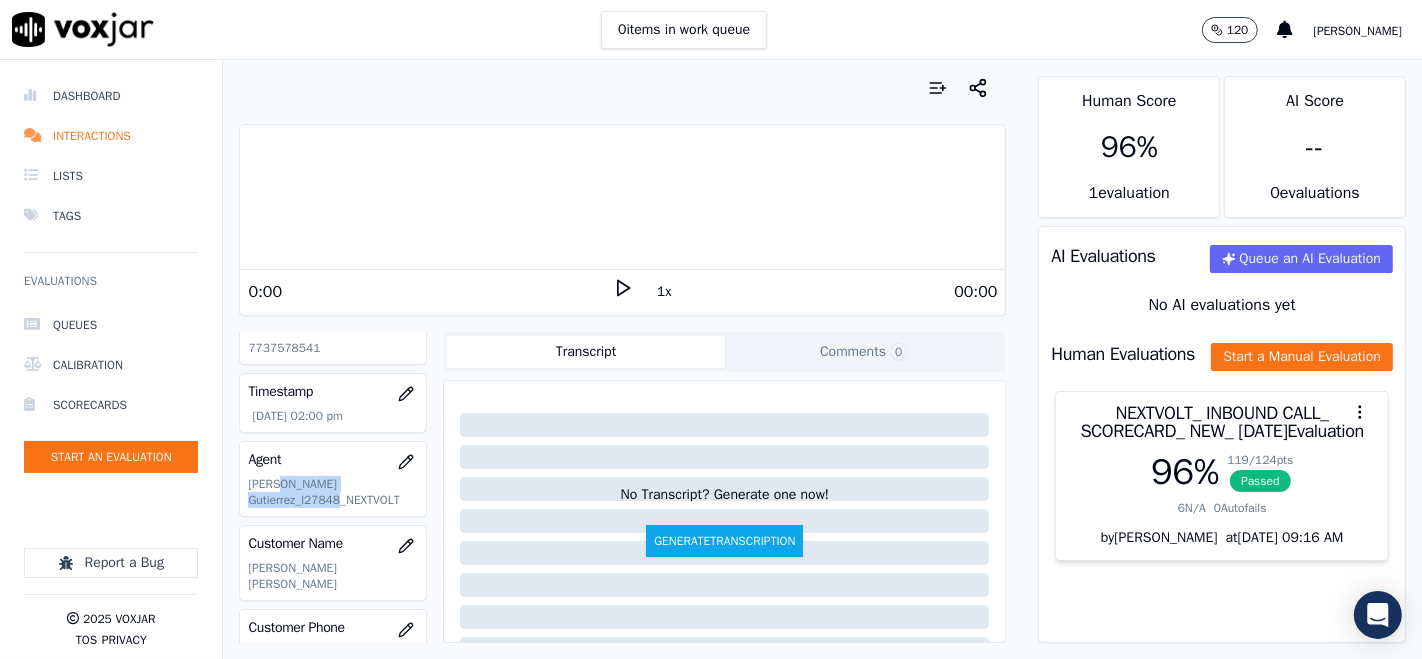 click on "Luis Gutierrez_l27848_NEXTVOLT" 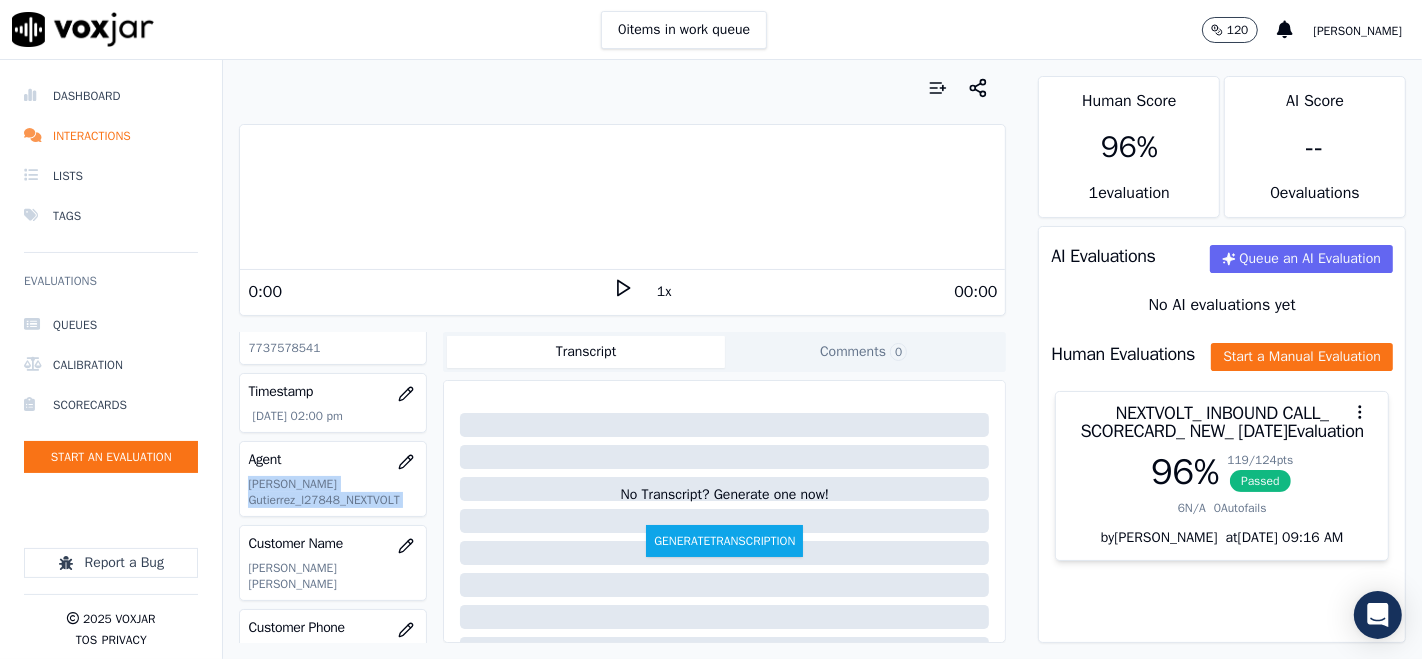 click on "Luis Gutierrez_l27848_NEXTVOLT" 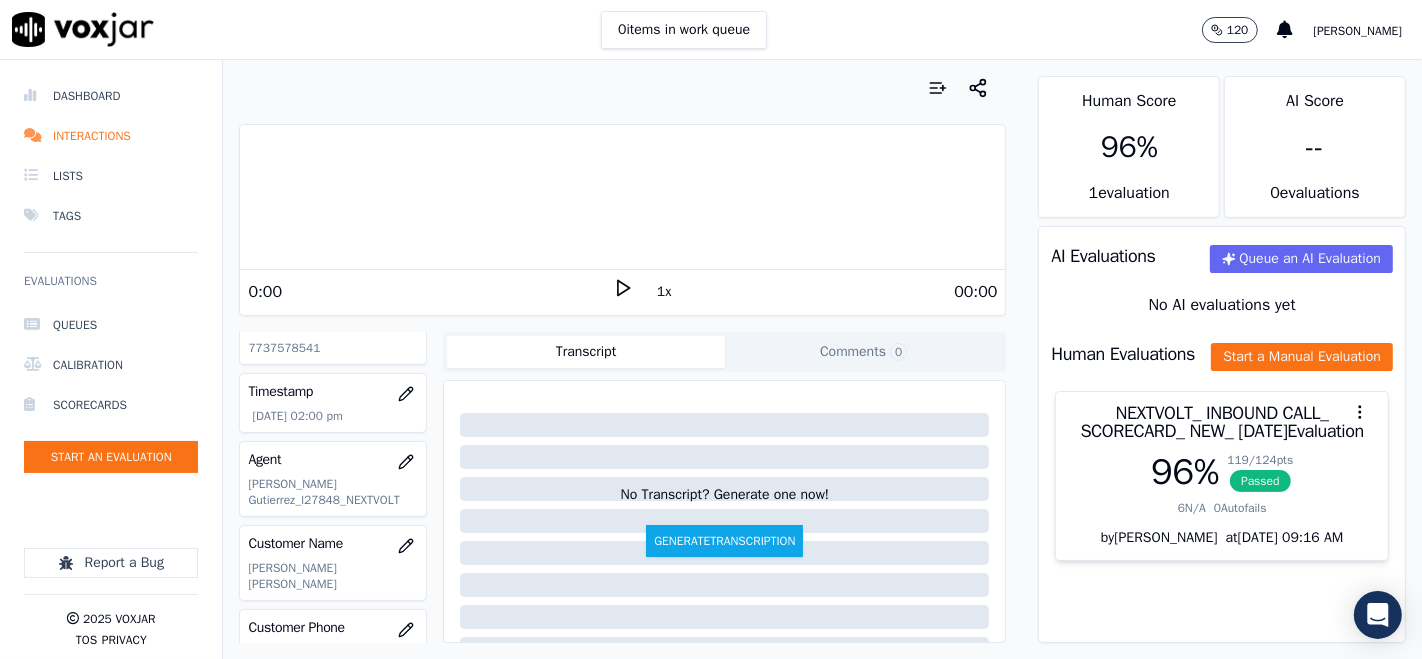 click on "Agent" at bounding box center [333, 460] 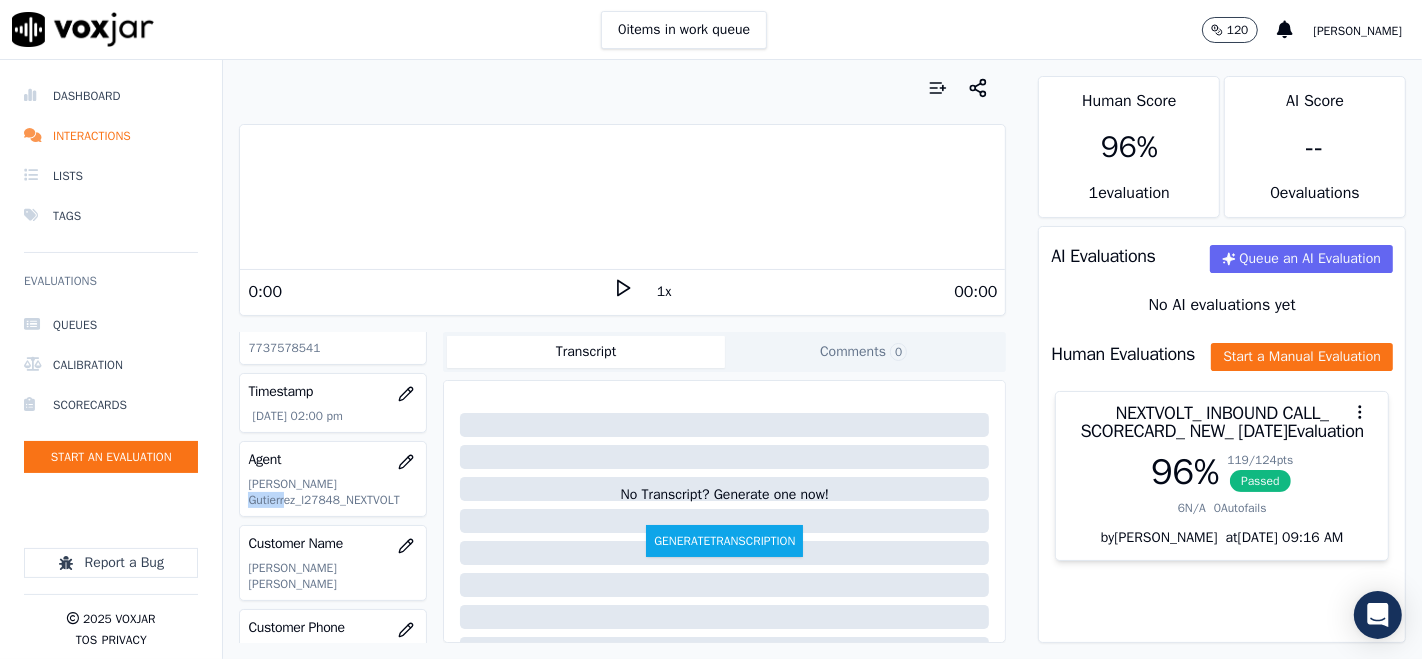 drag, startPoint x: 298, startPoint y: 496, endPoint x: 337, endPoint y: 497, distance: 39.012817 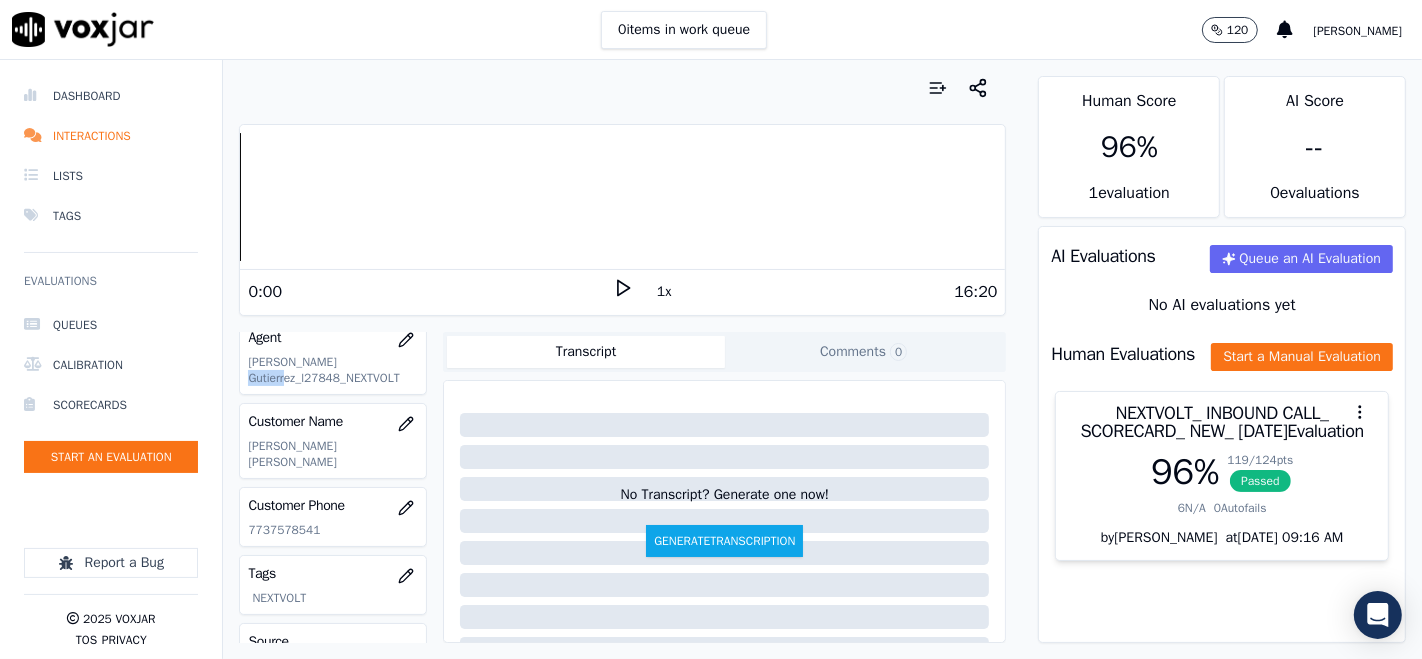 scroll, scrollTop: 333, scrollLeft: 0, axis: vertical 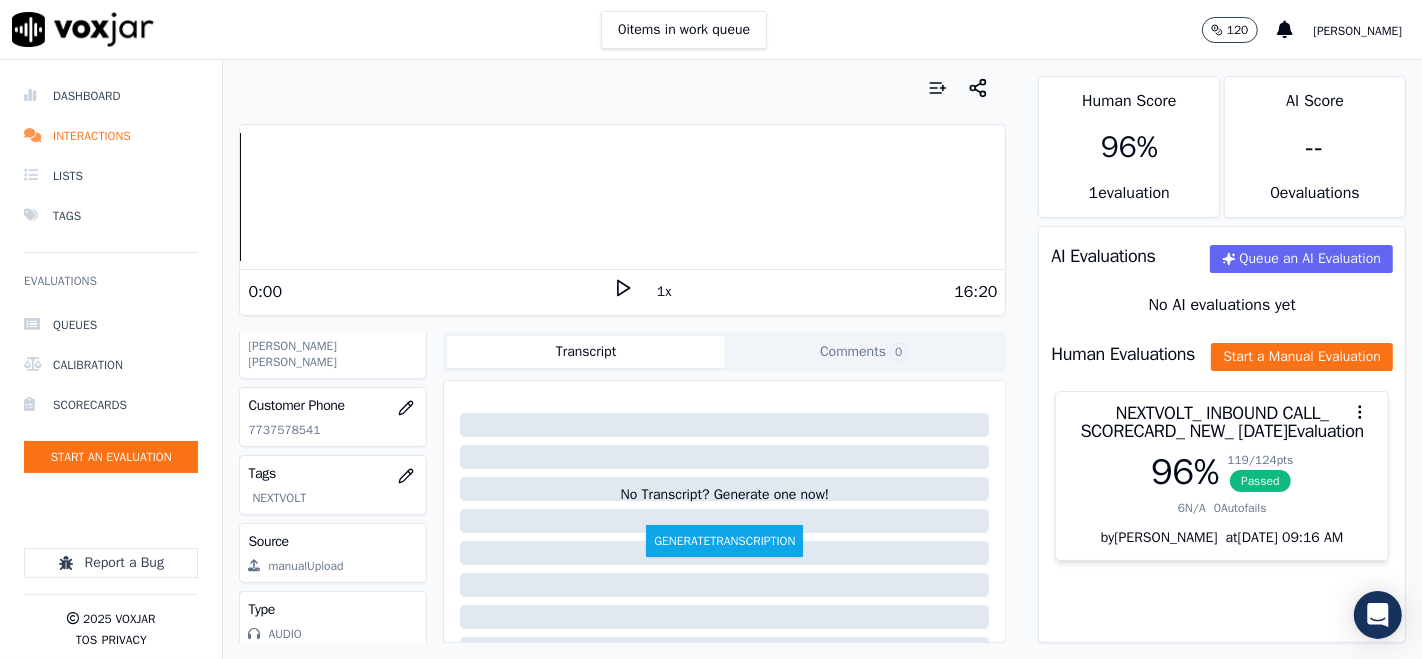 click on "7737578541" 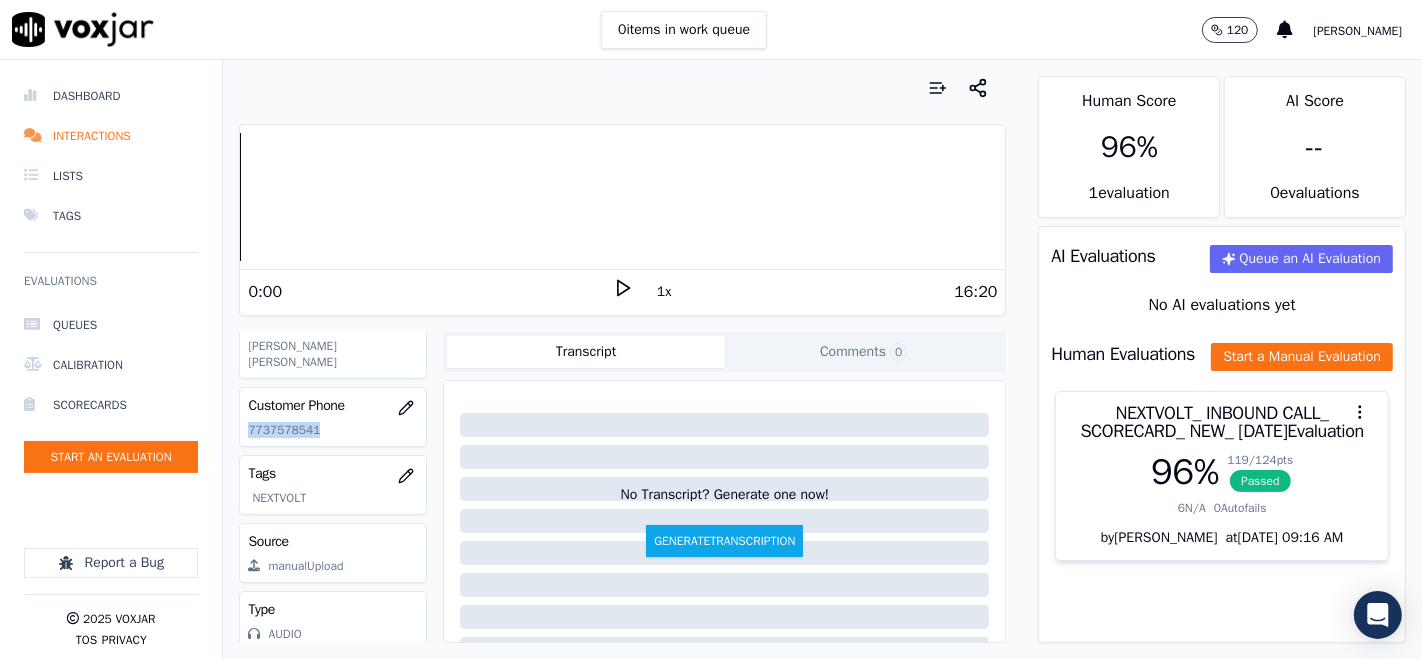 click on "7737578541" 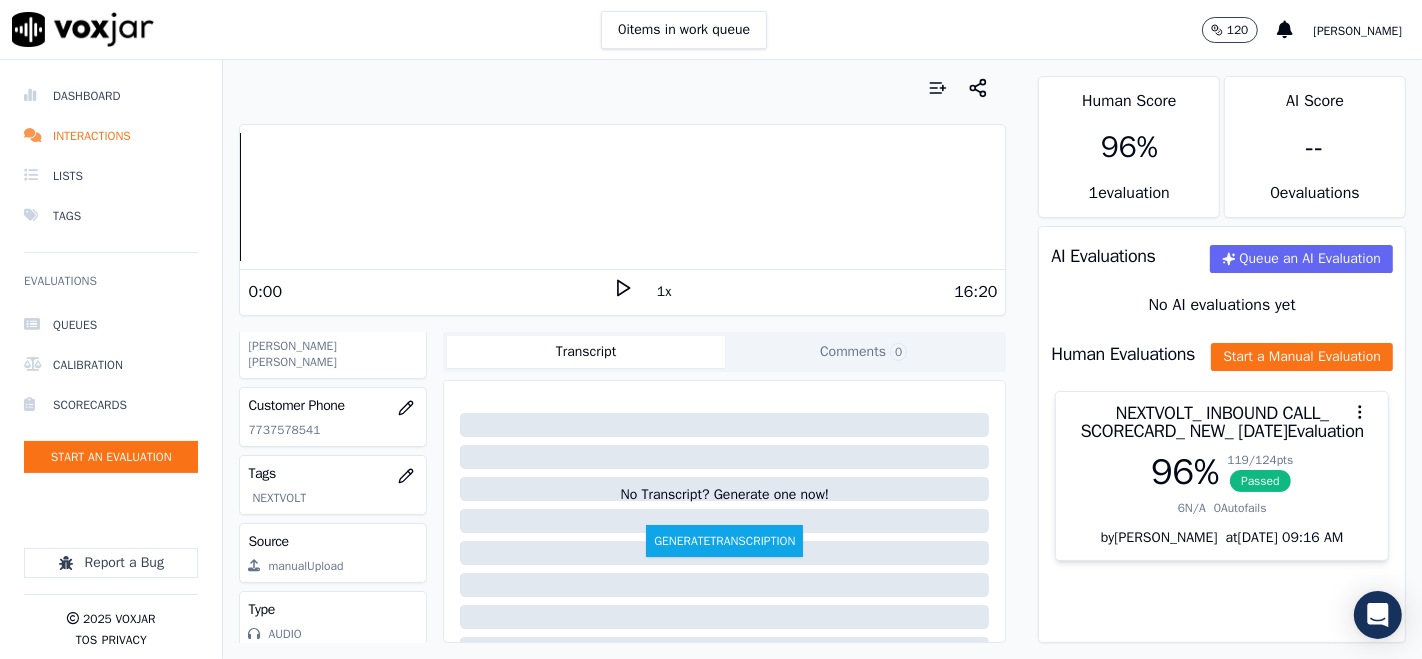 drag, startPoint x: 261, startPoint y: 414, endPoint x: 245, endPoint y: 415, distance: 16.03122 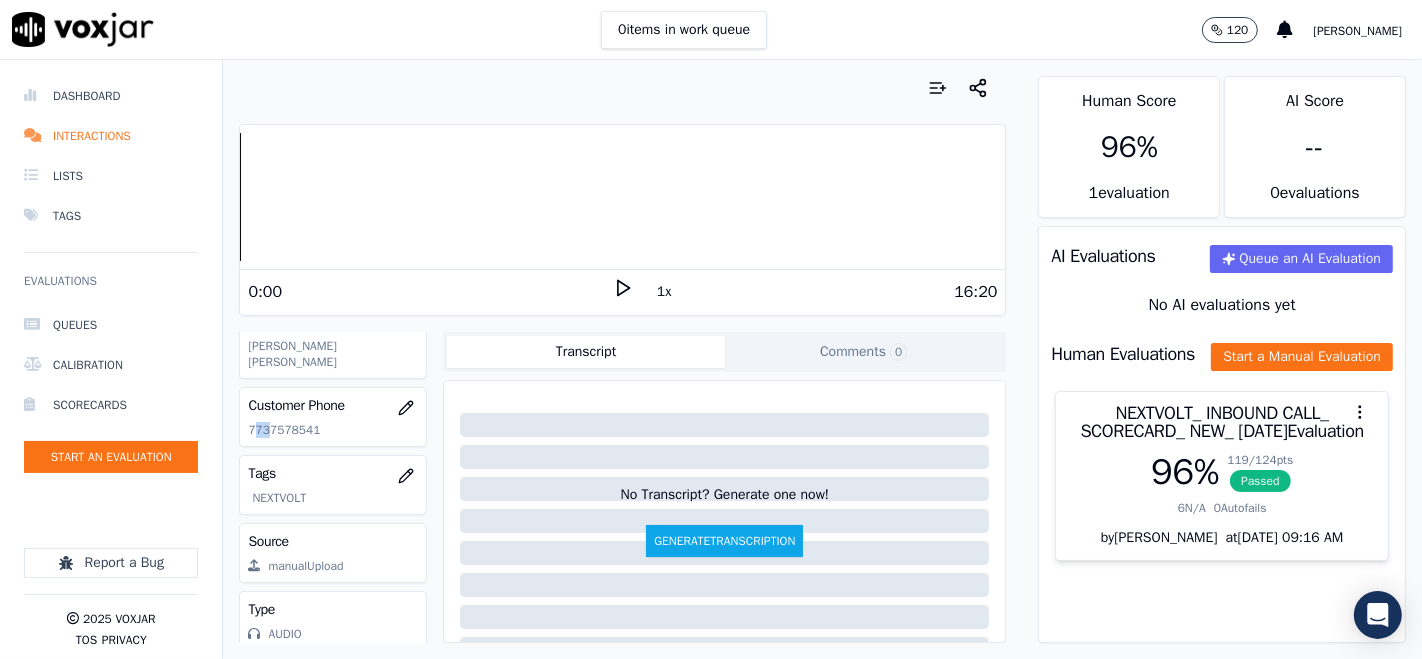 drag, startPoint x: 253, startPoint y: 405, endPoint x: 270, endPoint y: 409, distance: 17.464249 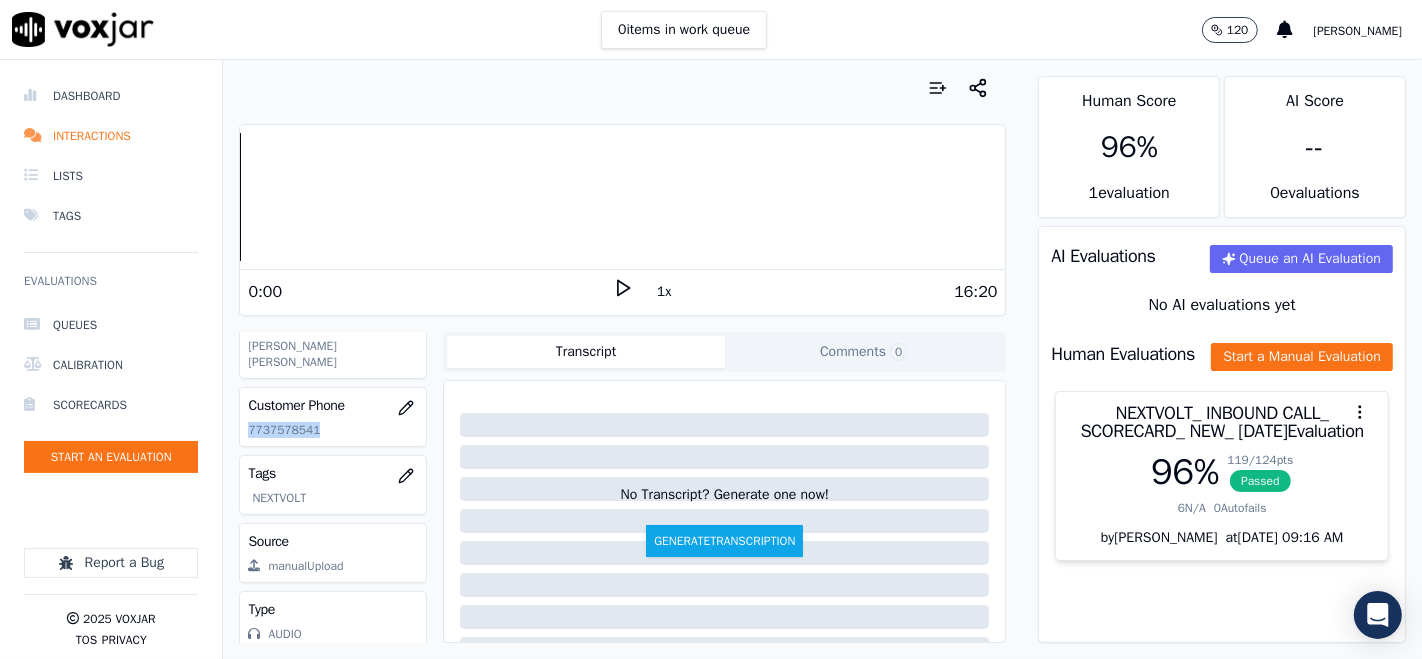 click on "7737578541" 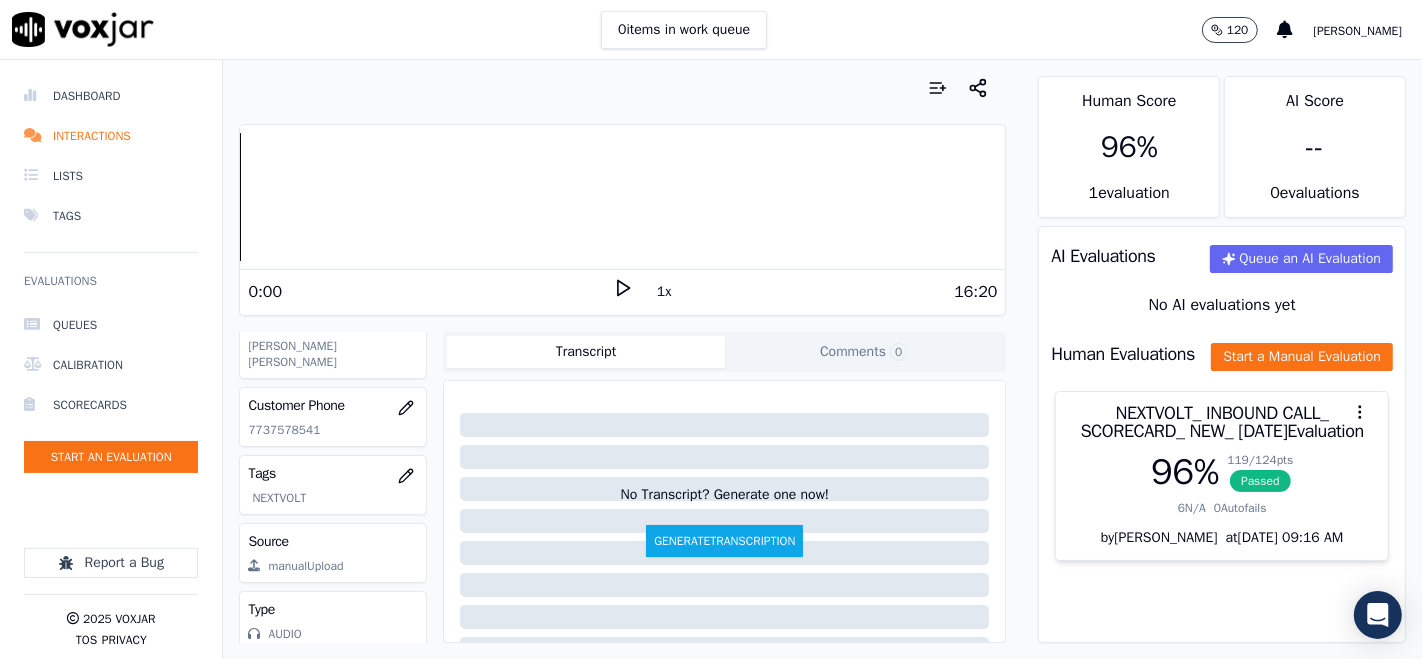click on "Customer Name     JESSICA MARTINEZ GARCIA" at bounding box center (333, 341) 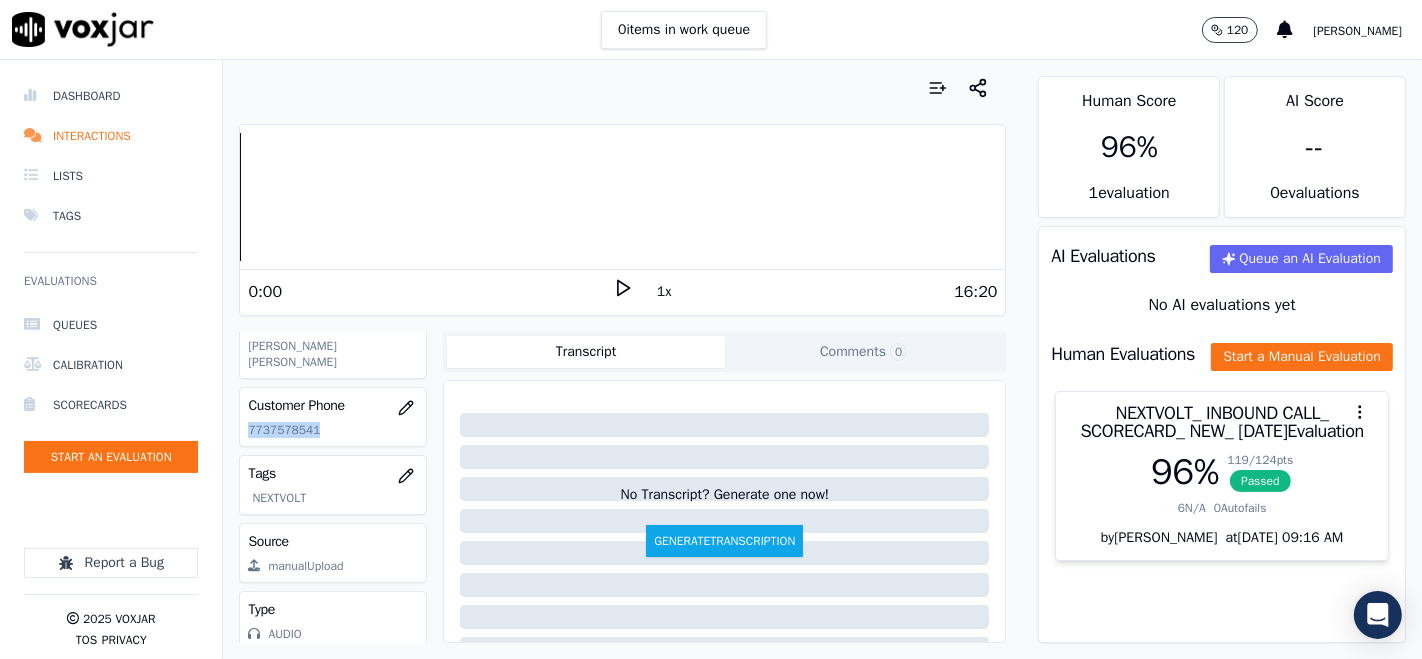 click on "7737578541" 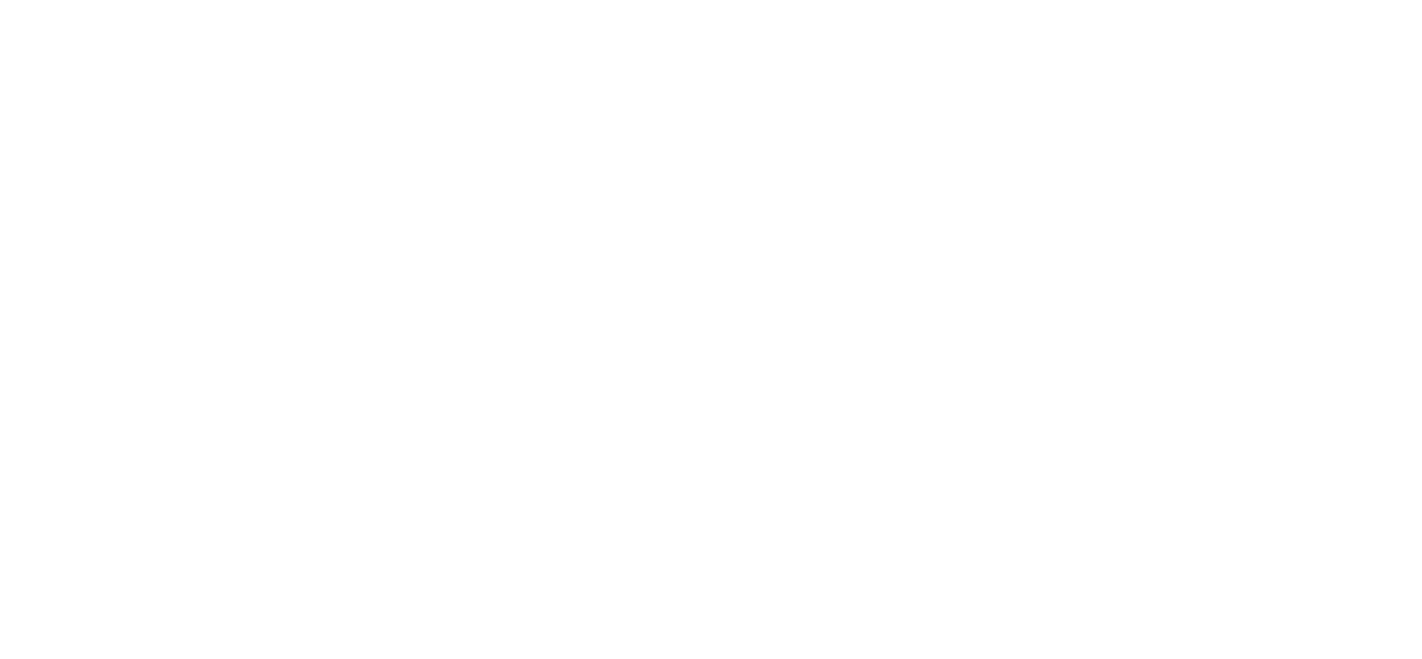 scroll, scrollTop: 0, scrollLeft: 0, axis: both 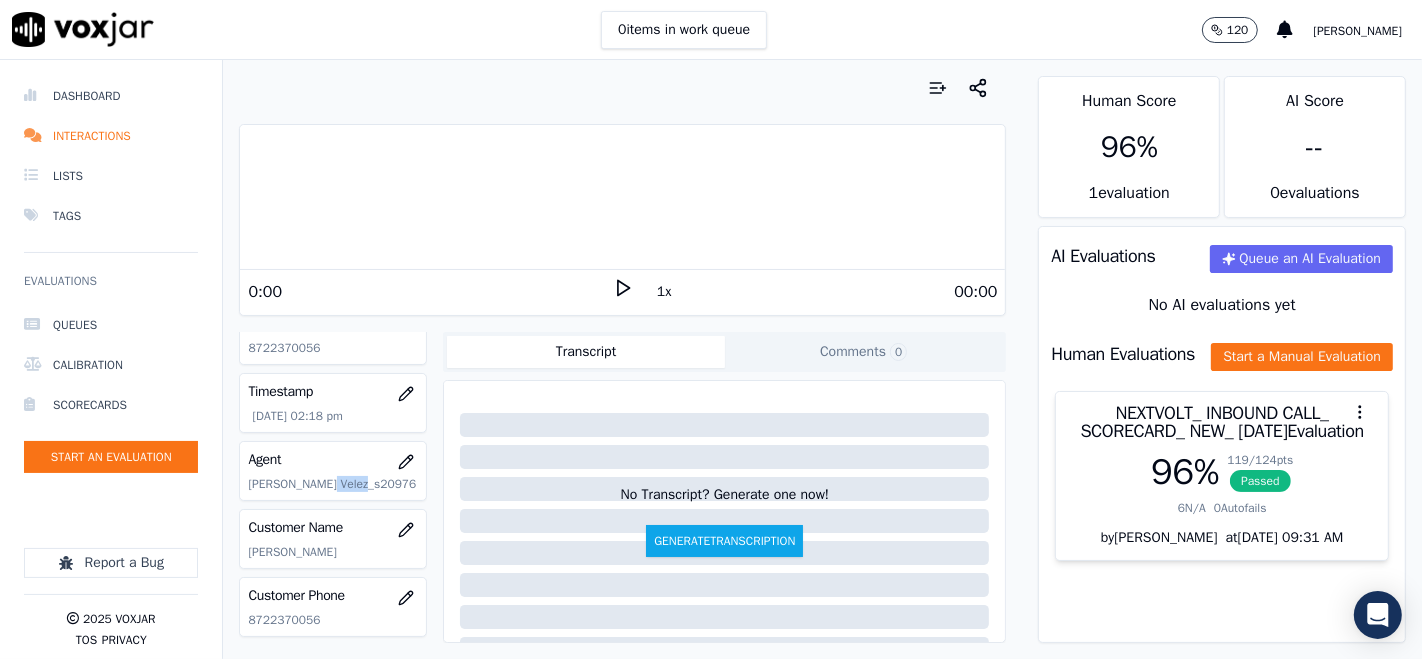 drag, startPoint x: 320, startPoint y: 482, endPoint x: 376, endPoint y: 487, distance: 56.22277 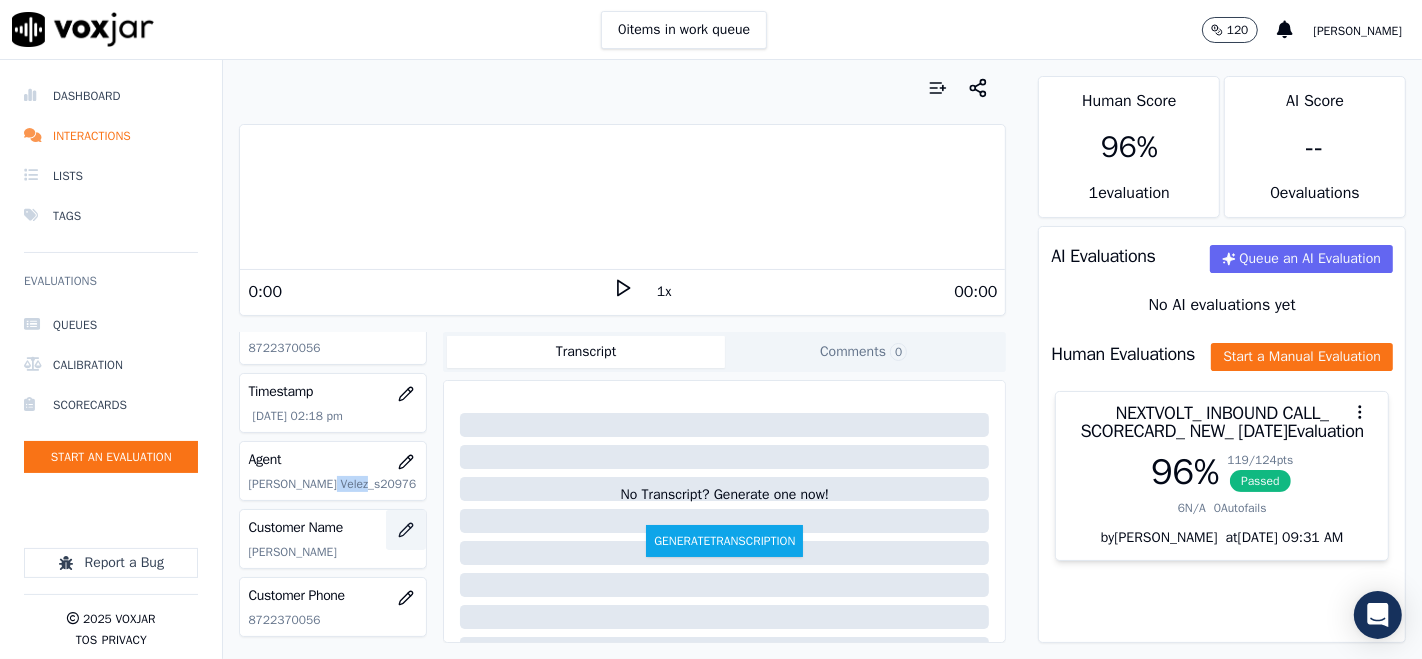 copy on "s20976" 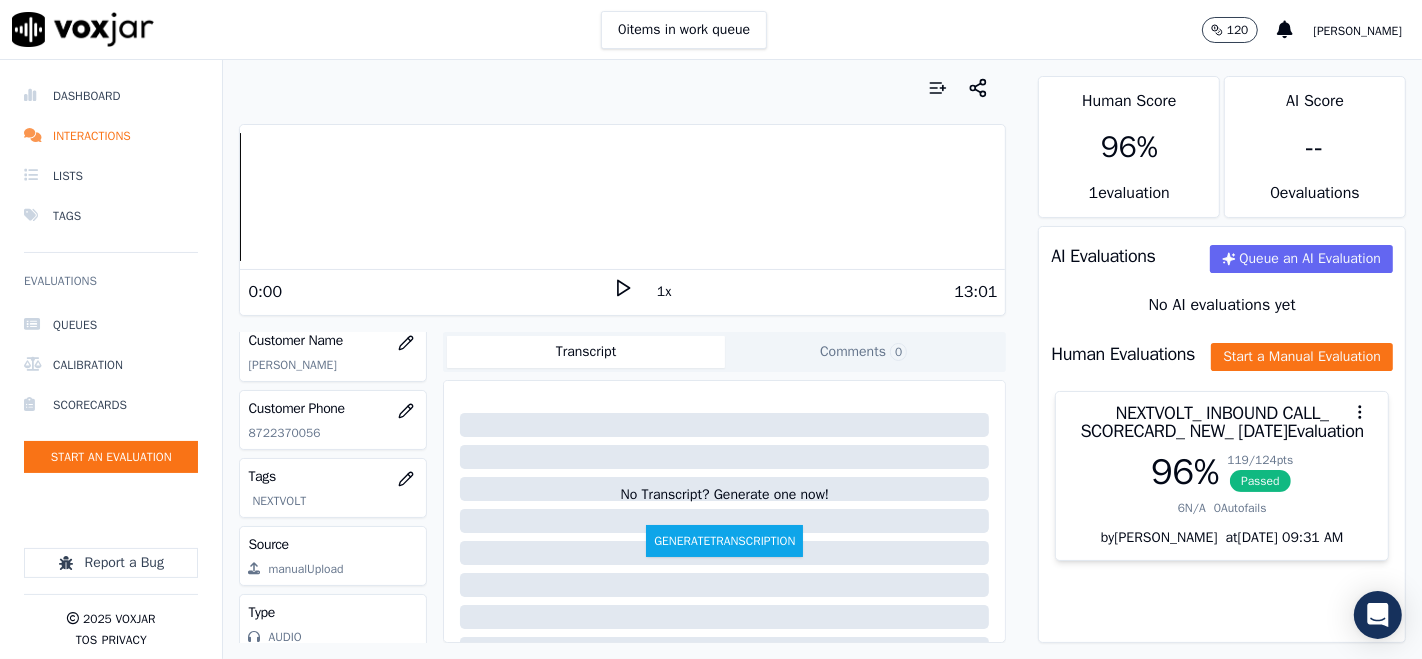 scroll, scrollTop: 333, scrollLeft: 0, axis: vertical 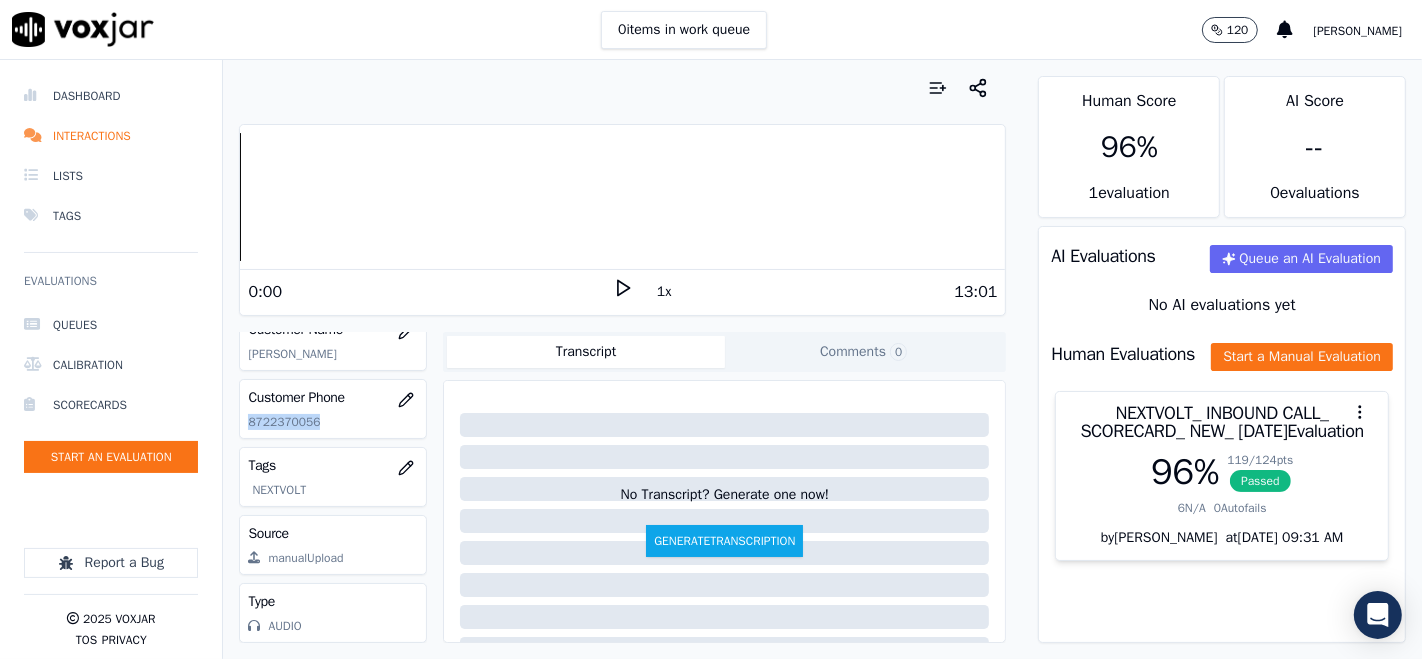 drag, startPoint x: 248, startPoint y: 394, endPoint x: 342, endPoint y: 401, distance: 94.26028 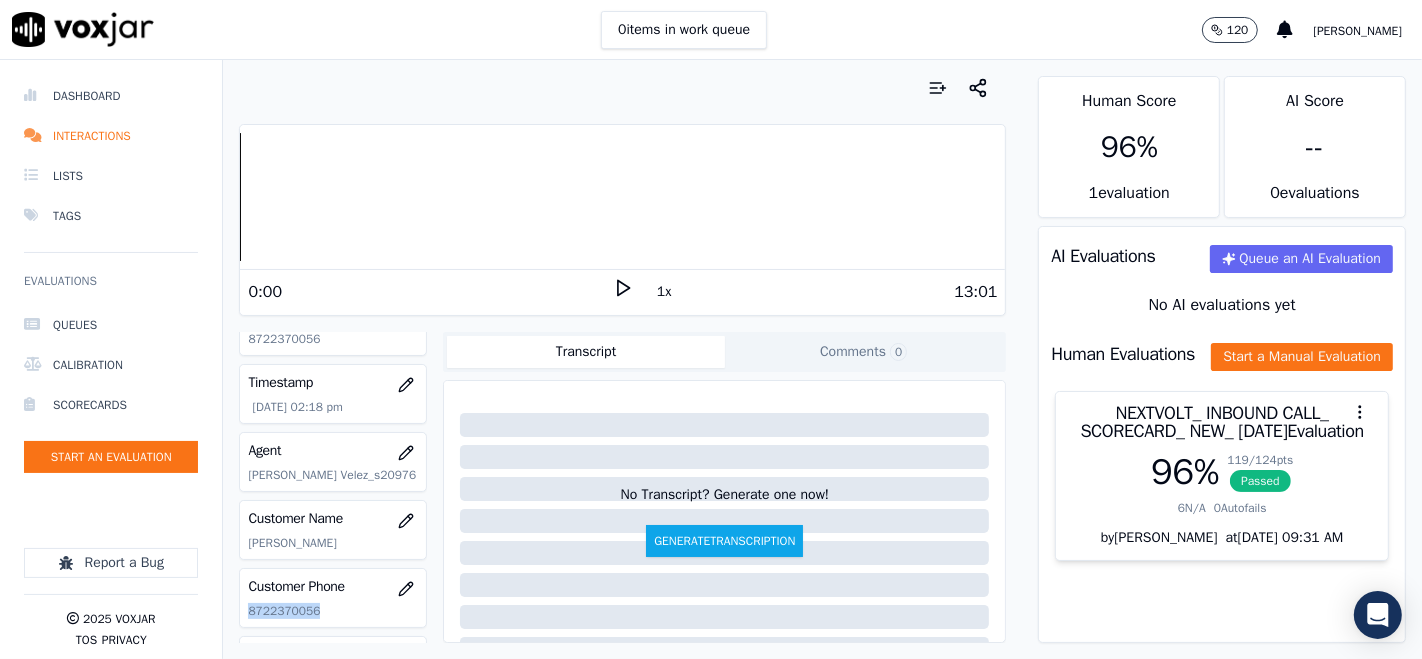 scroll, scrollTop: 111, scrollLeft: 0, axis: vertical 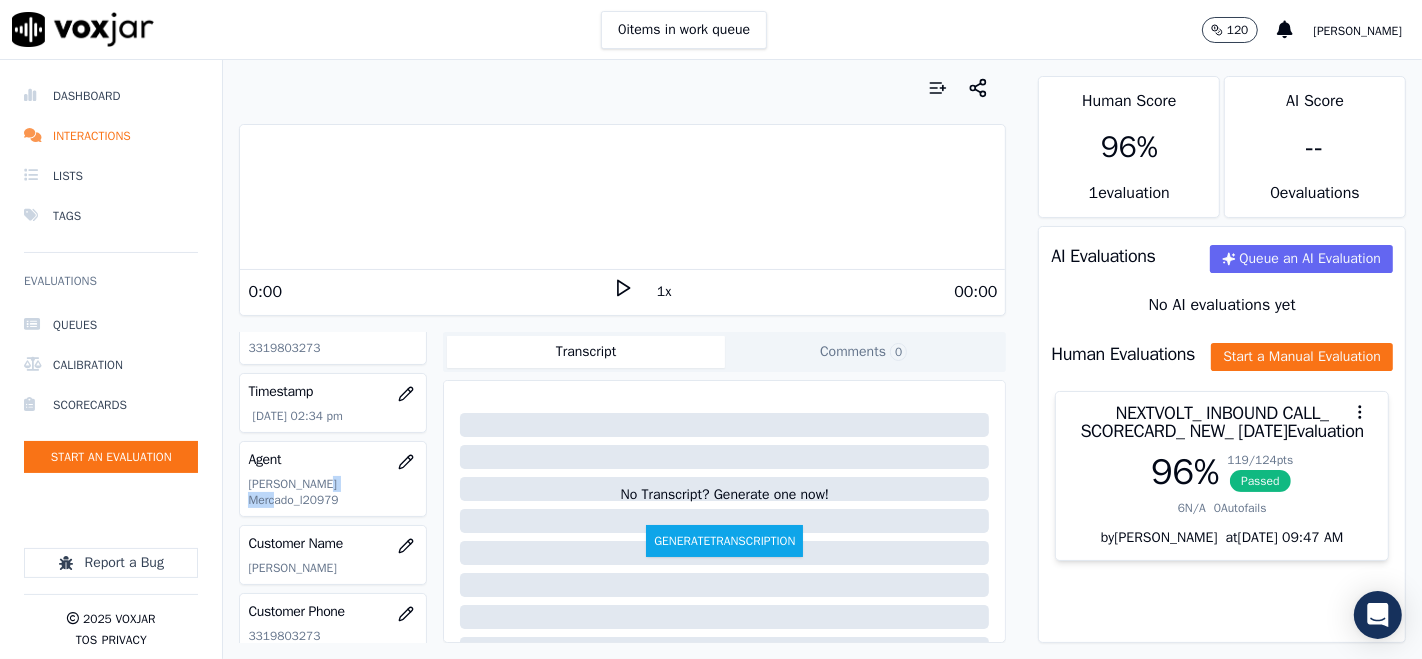 drag, startPoint x: 320, startPoint y: 480, endPoint x: 351, endPoint y: 485, distance: 31.400637 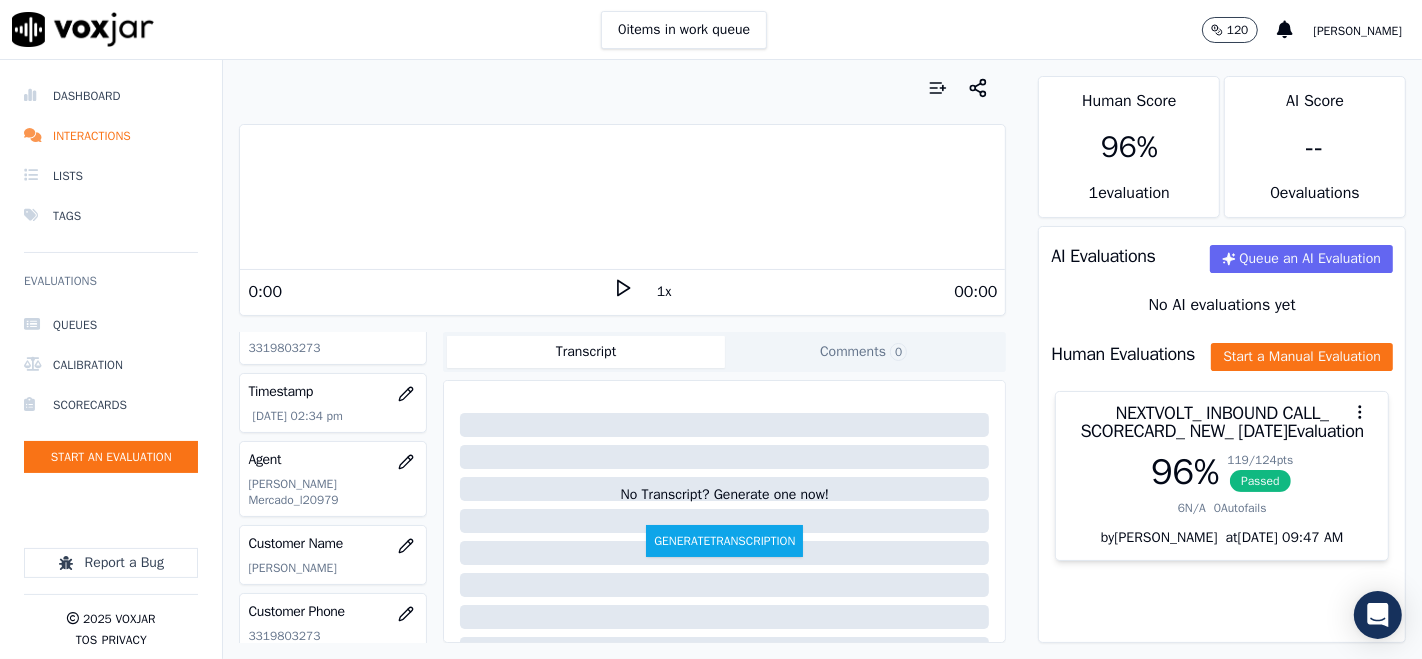 click on "[PERSON_NAME] Mercado_l20979" 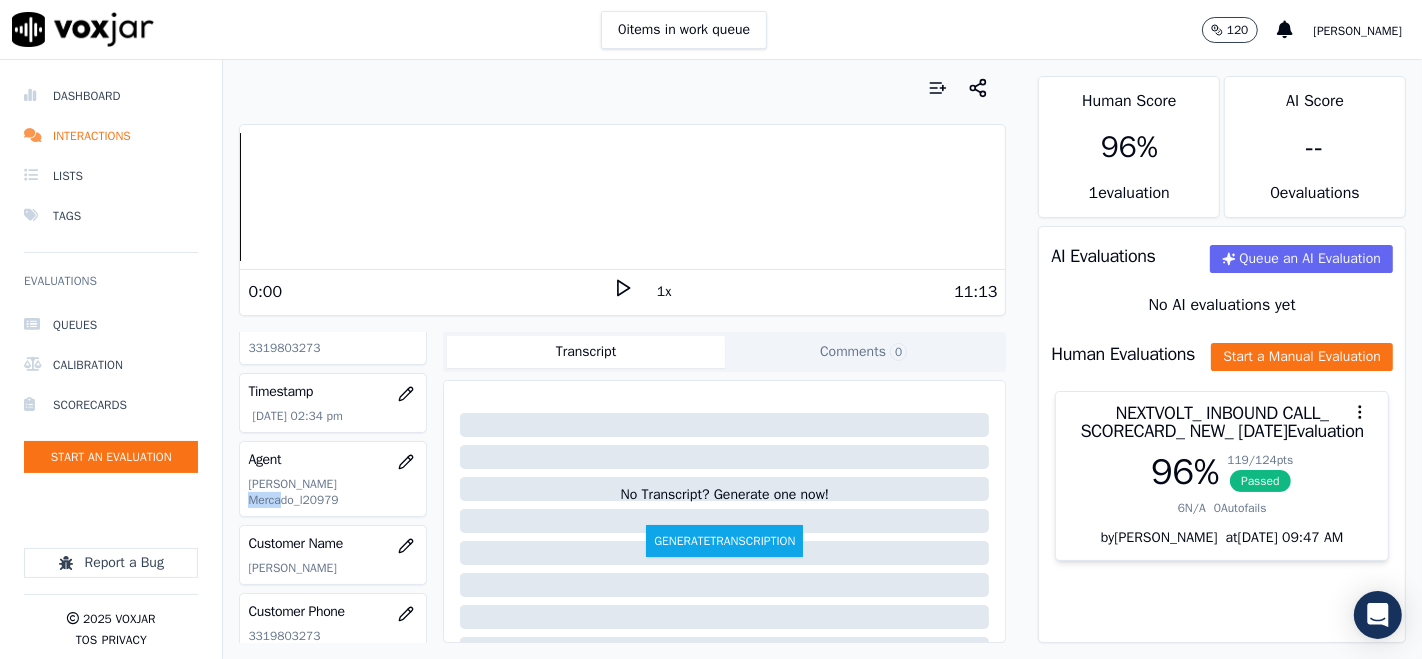drag, startPoint x: 322, startPoint y: 485, endPoint x: 397, endPoint y: 487, distance: 75.026665 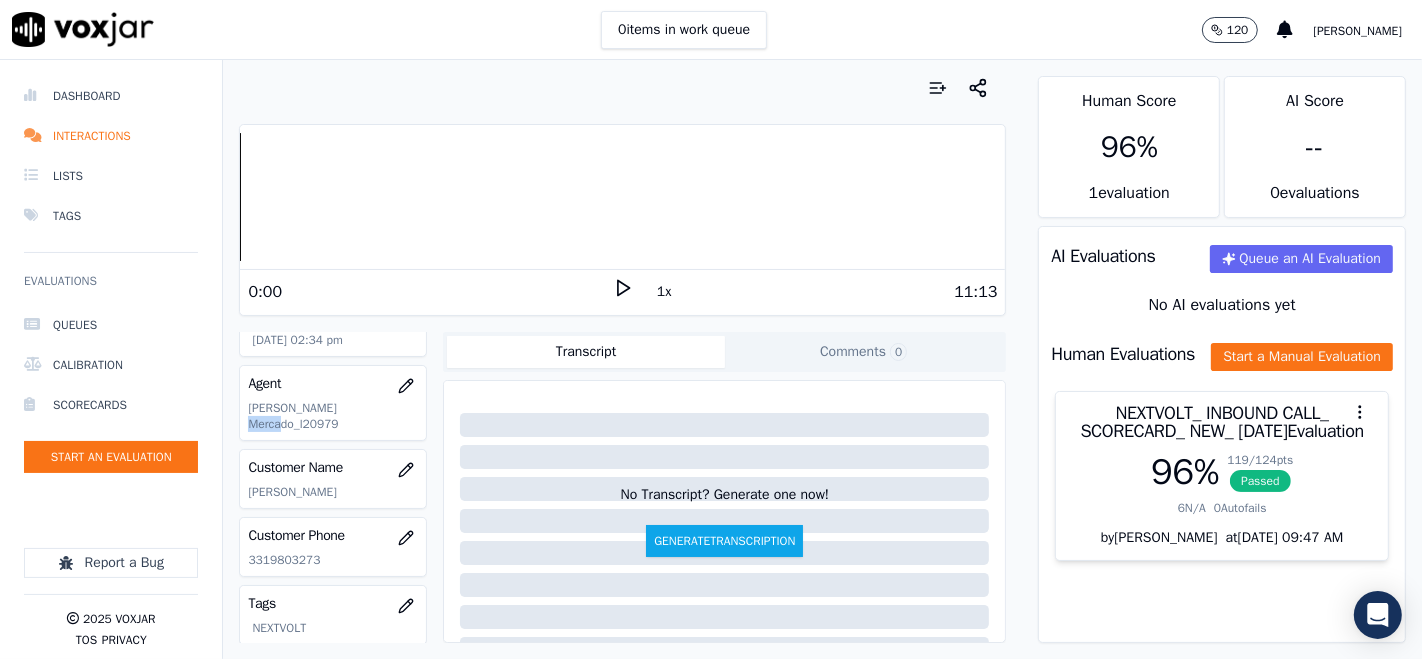 scroll, scrollTop: 222, scrollLeft: 0, axis: vertical 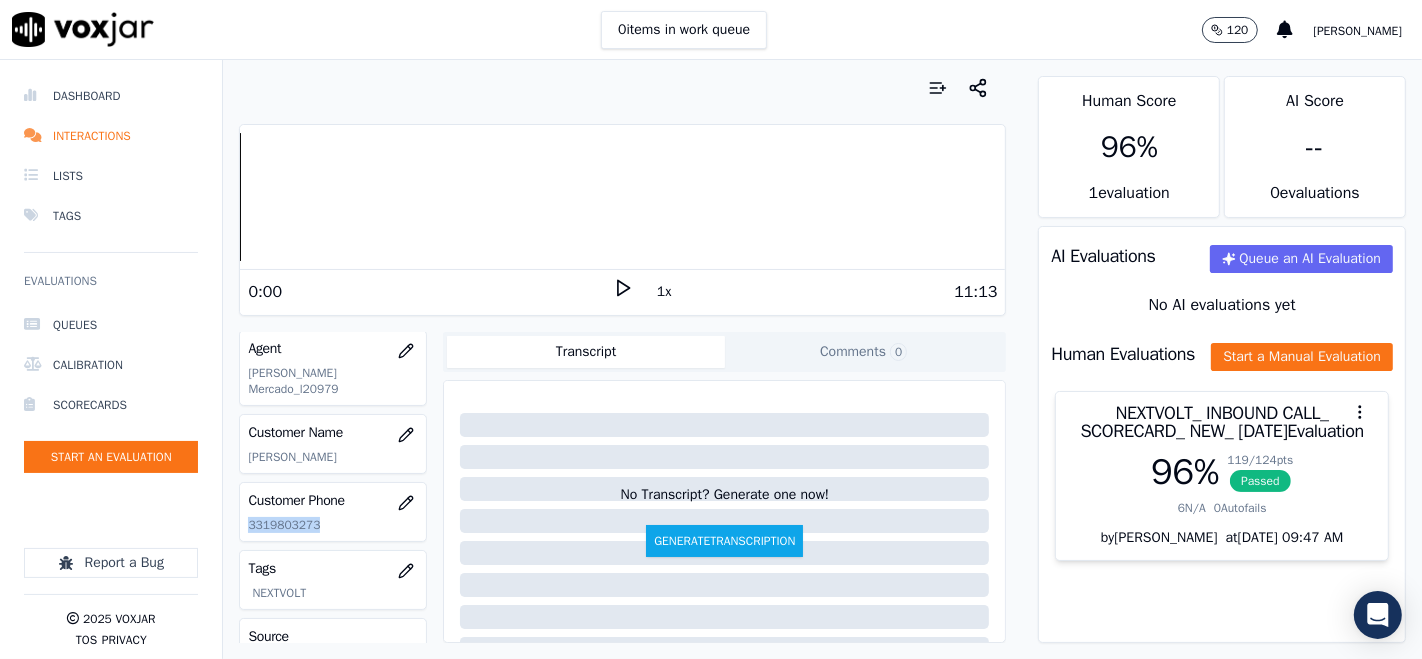 drag, startPoint x: 247, startPoint y: 506, endPoint x: 363, endPoint y: 519, distance: 116.72617 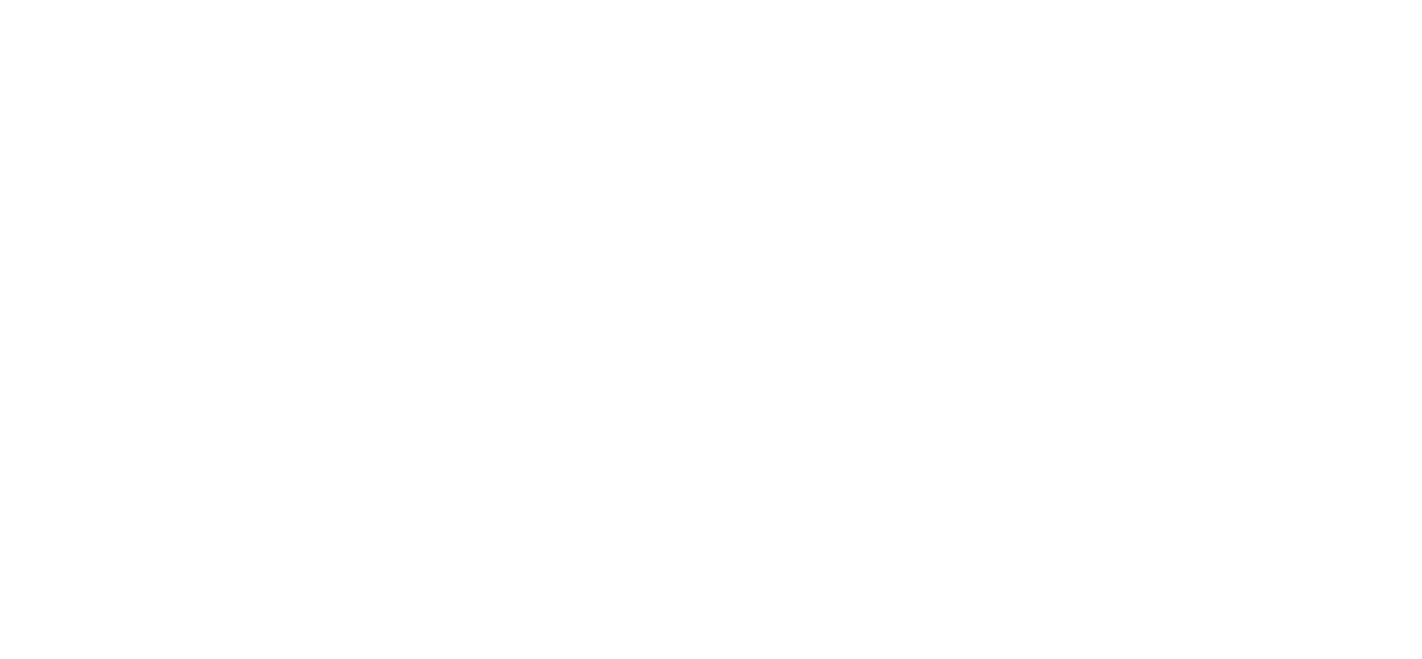 scroll, scrollTop: 0, scrollLeft: 0, axis: both 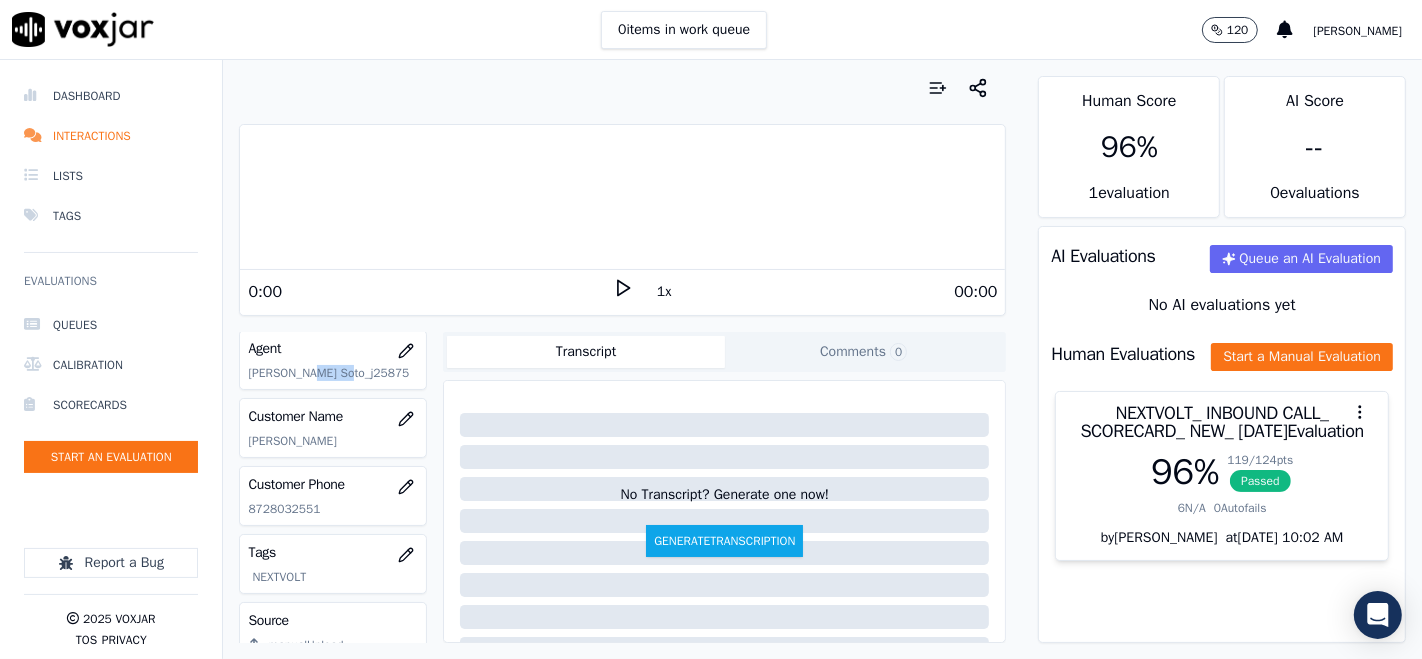 drag, startPoint x: 302, startPoint y: 375, endPoint x: 360, endPoint y: 384, distance: 58.694122 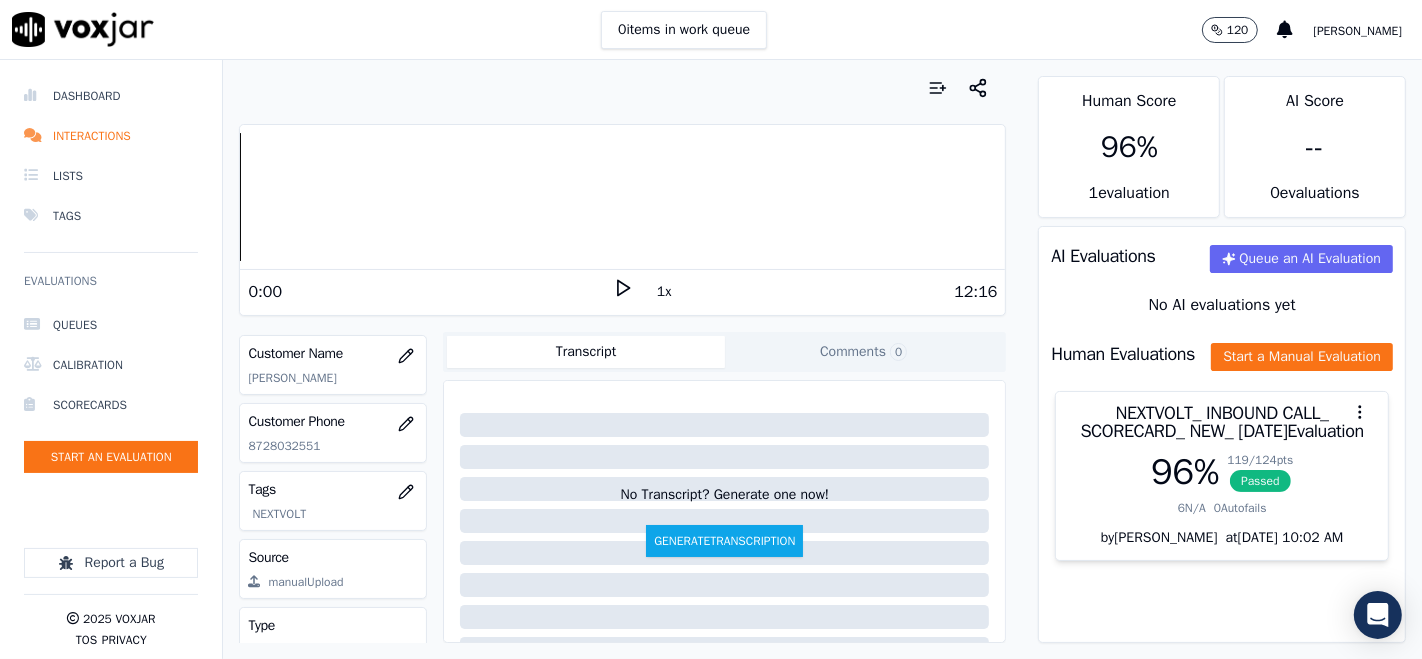 scroll, scrollTop: 333, scrollLeft: 0, axis: vertical 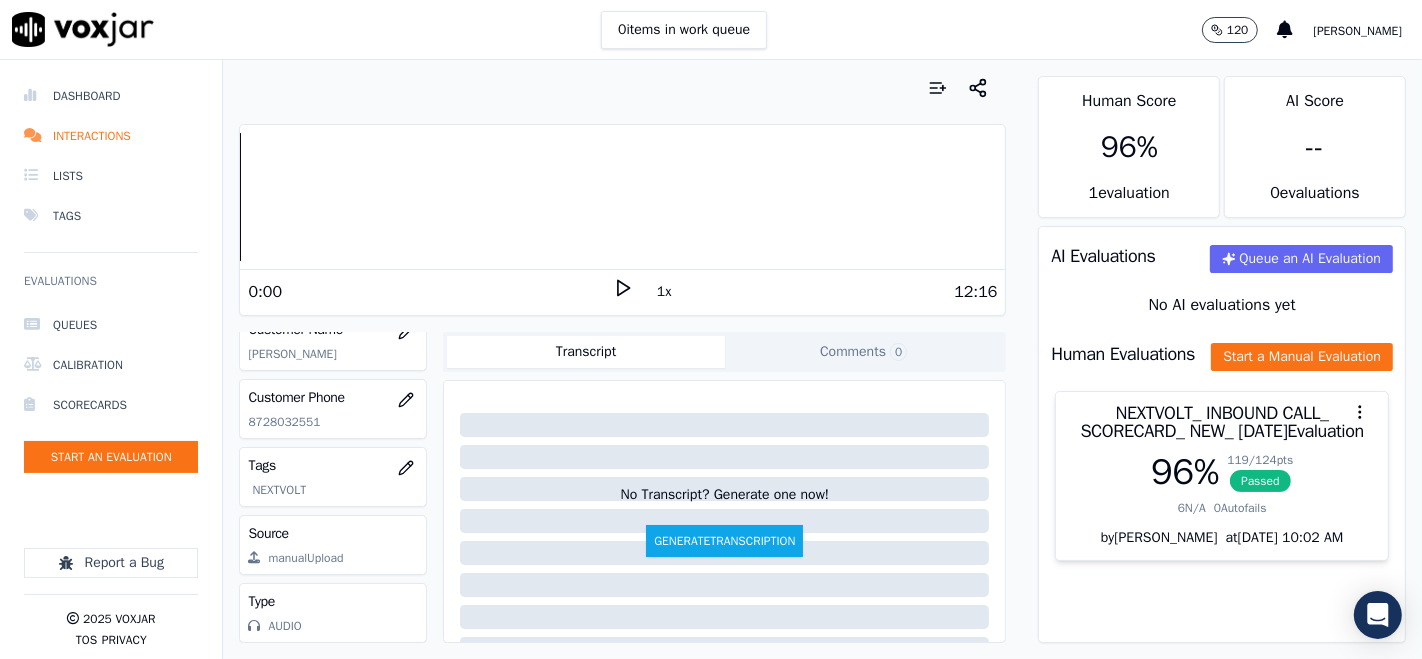 click on "8728032551" 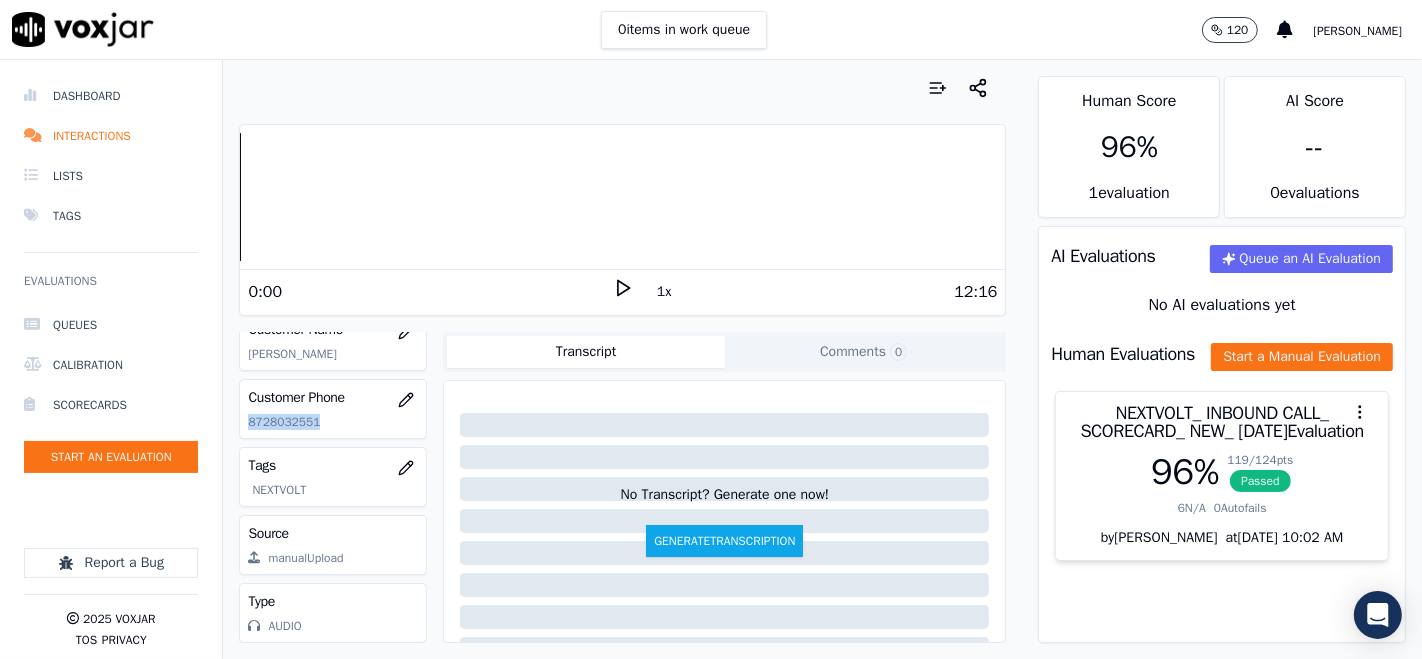 click on "8728032551" 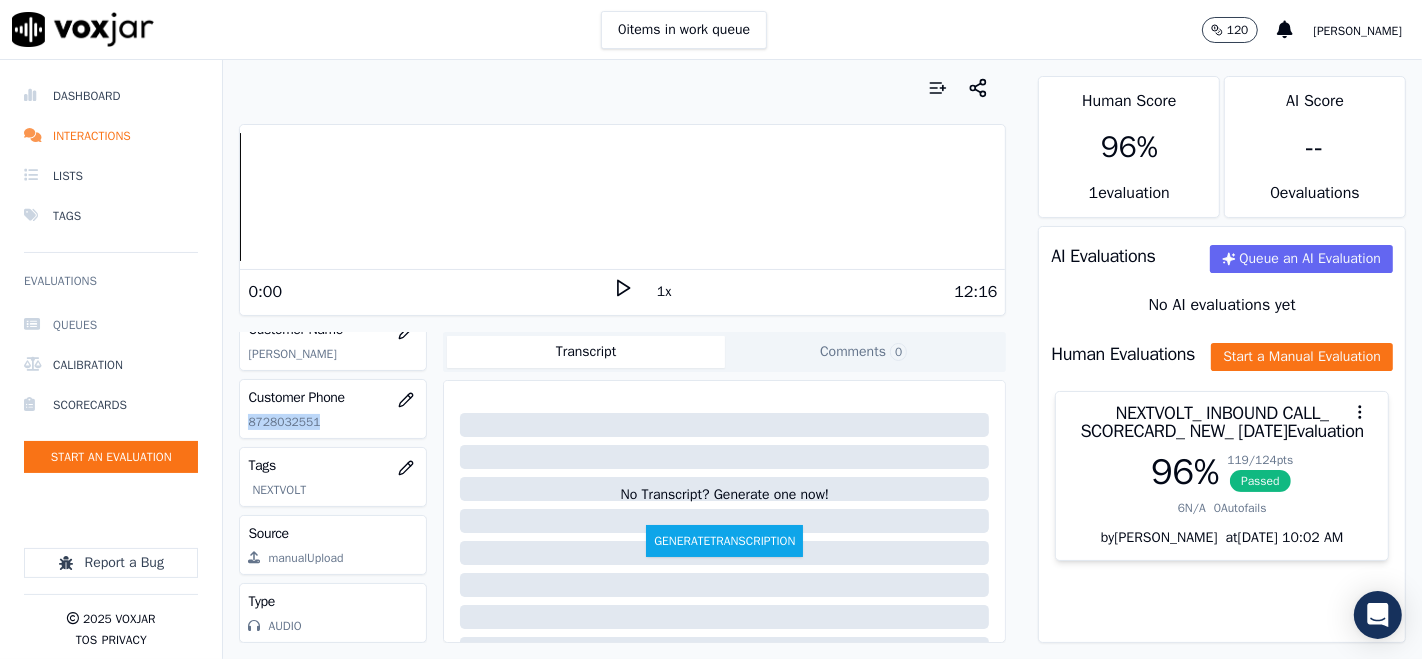 copy on "8728032551" 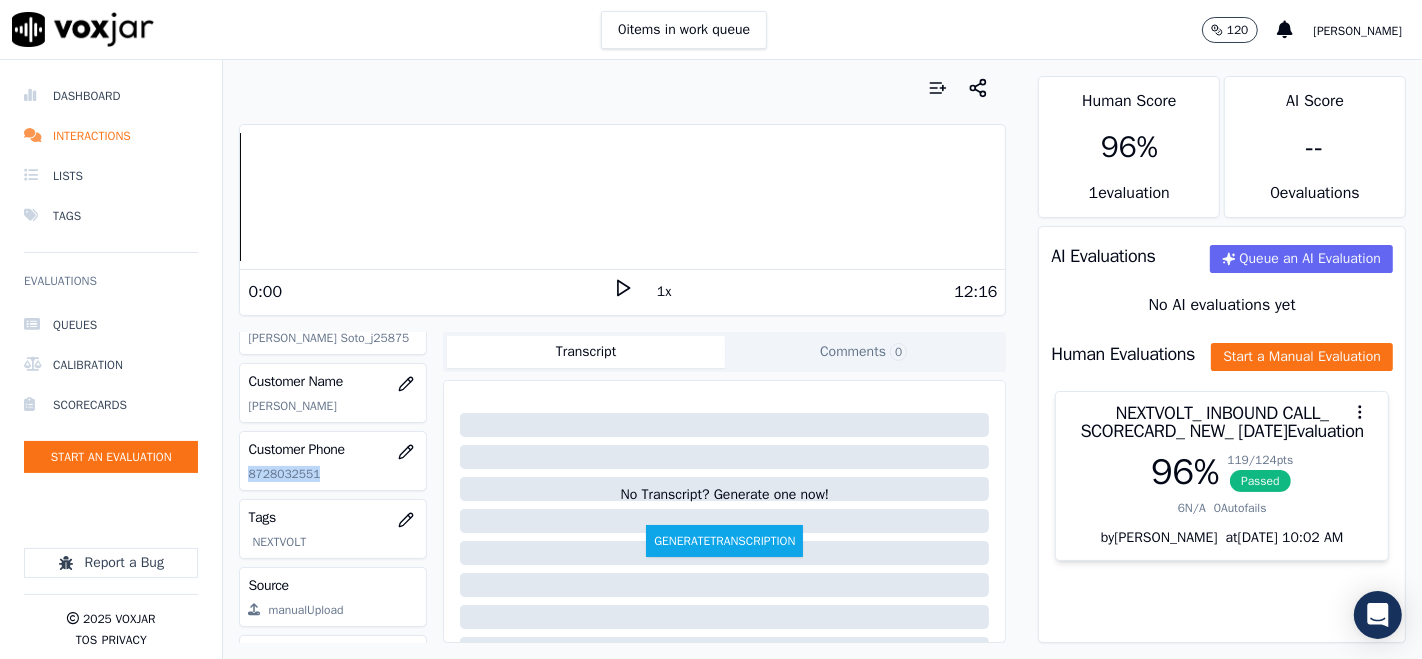 scroll, scrollTop: 222, scrollLeft: 0, axis: vertical 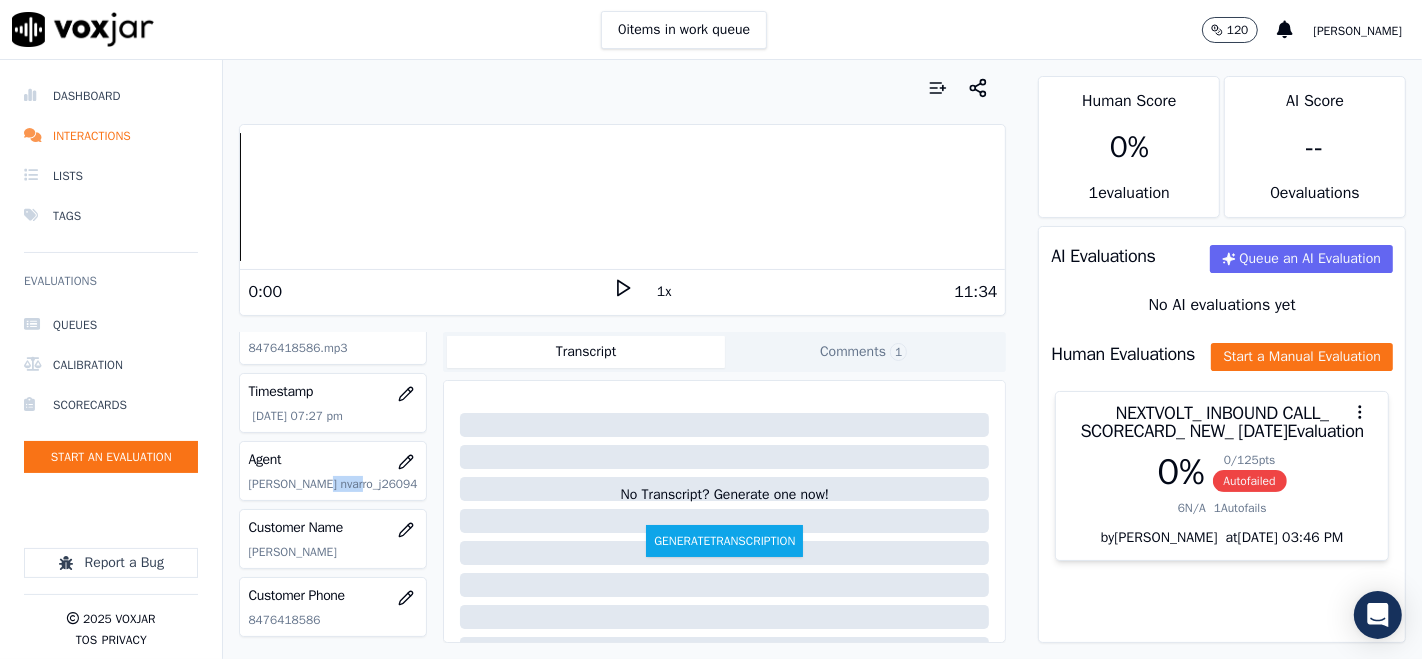 drag, startPoint x: 310, startPoint y: 481, endPoint x: 373, endPoint y: 491, distance: 63.788715 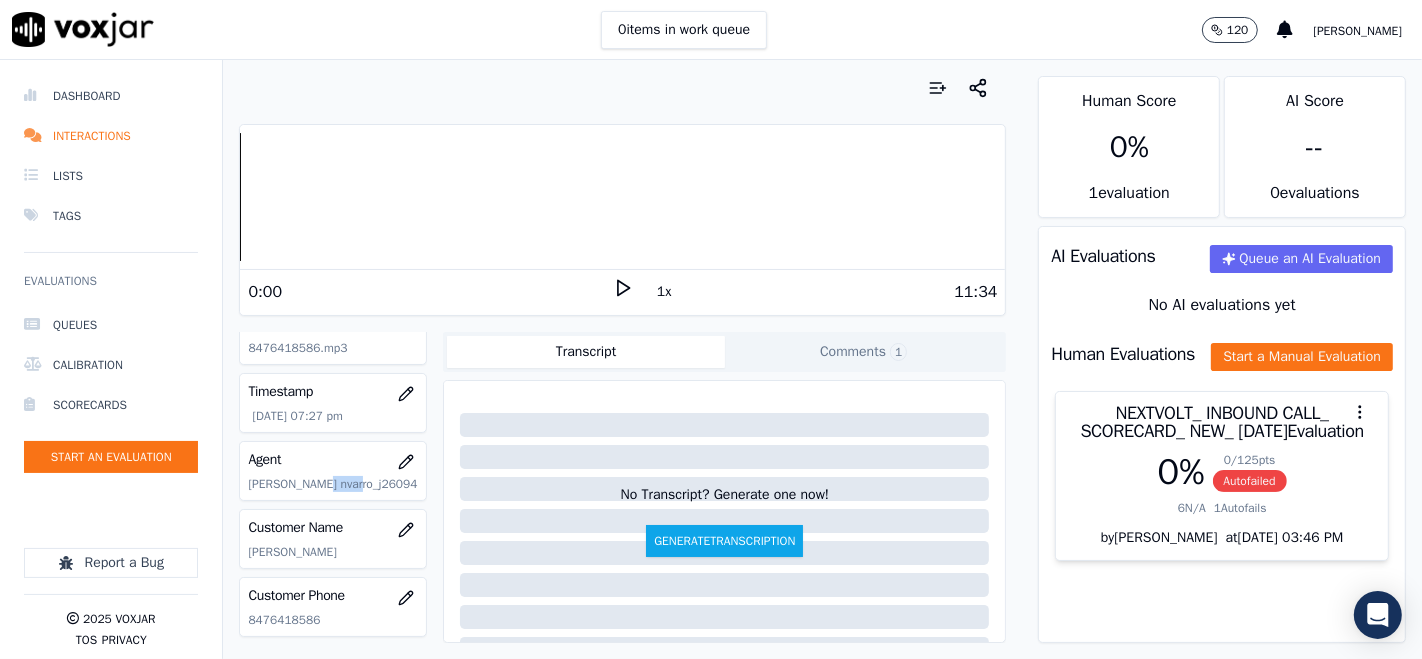 copy on "j26094" 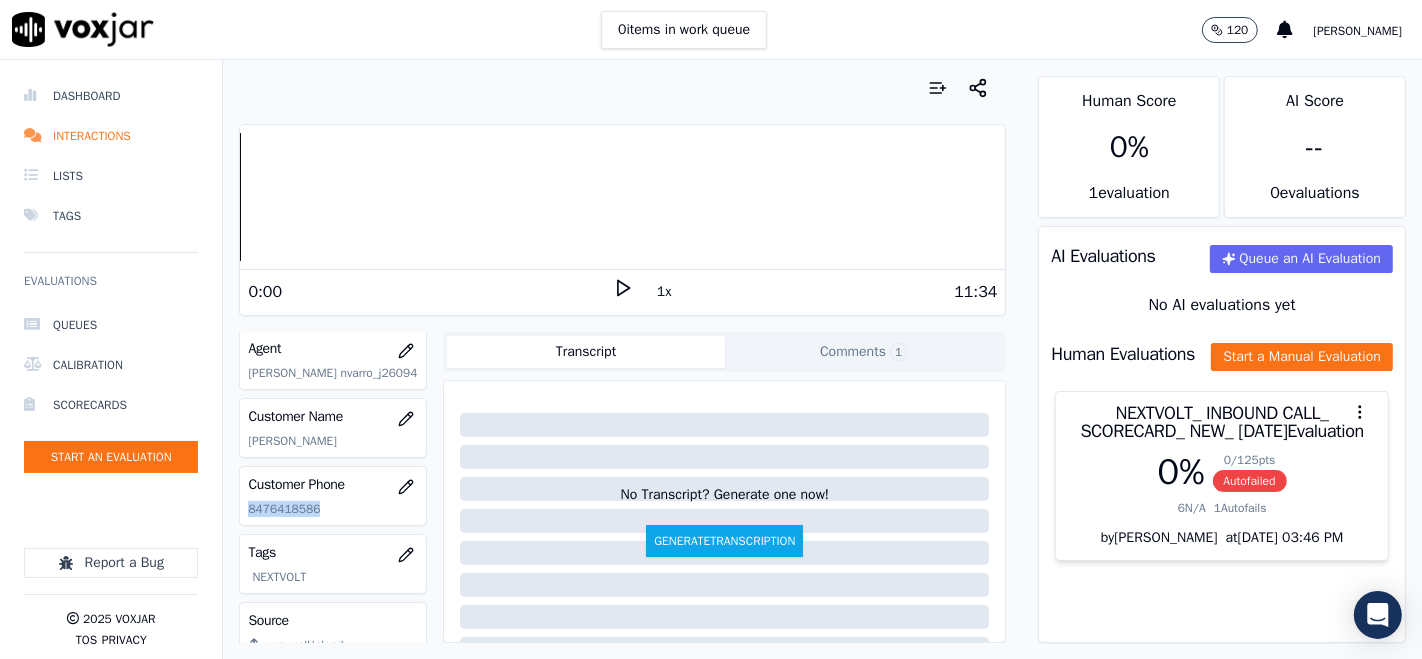 drag, startPoint x: 248, startPoint y: 504, endPoint x: 355, endPoint y: 521, distance: 108.34205 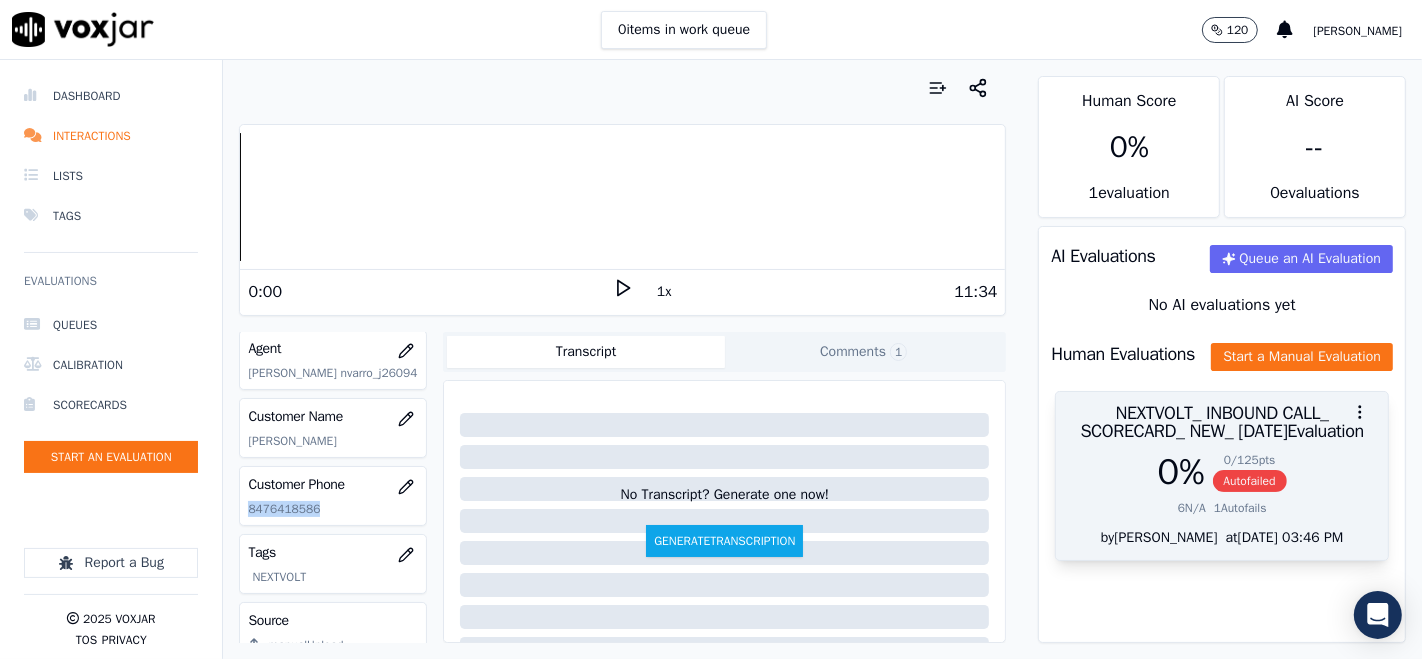 click on "Autofailed" at bounding box center [1250, 481] 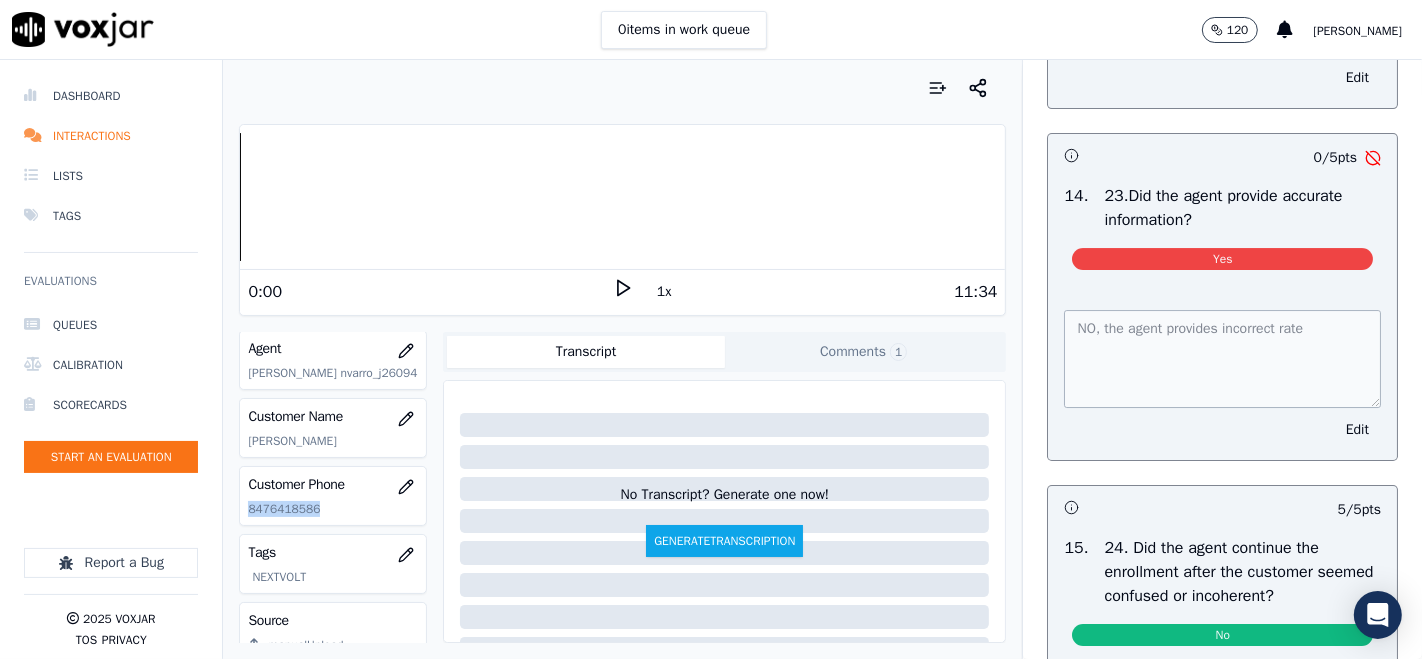scroll, scrollTop: 5888, scrollLeft: 0, axis: vertical 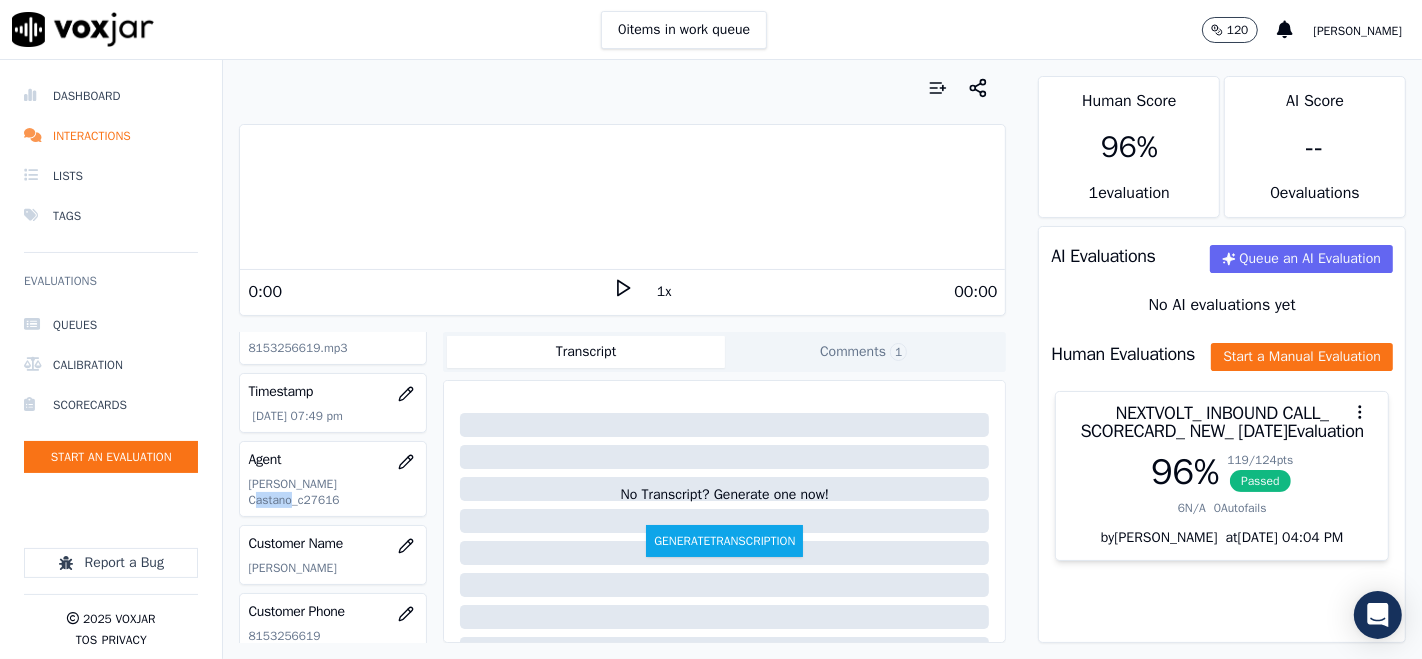 drag, startPoint x: 331, startPoint y: 484, endPoint x: 417, endPoint y: 492, distance: 86.37129 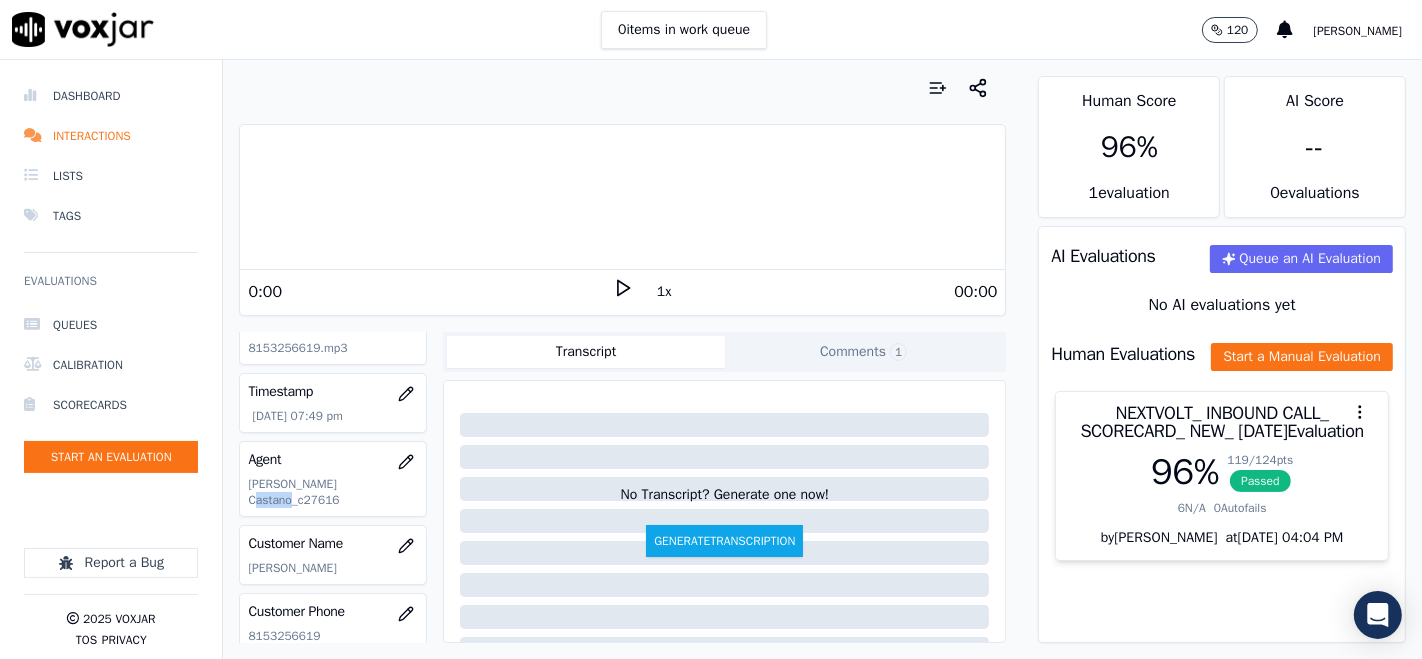 copy on "c27616" 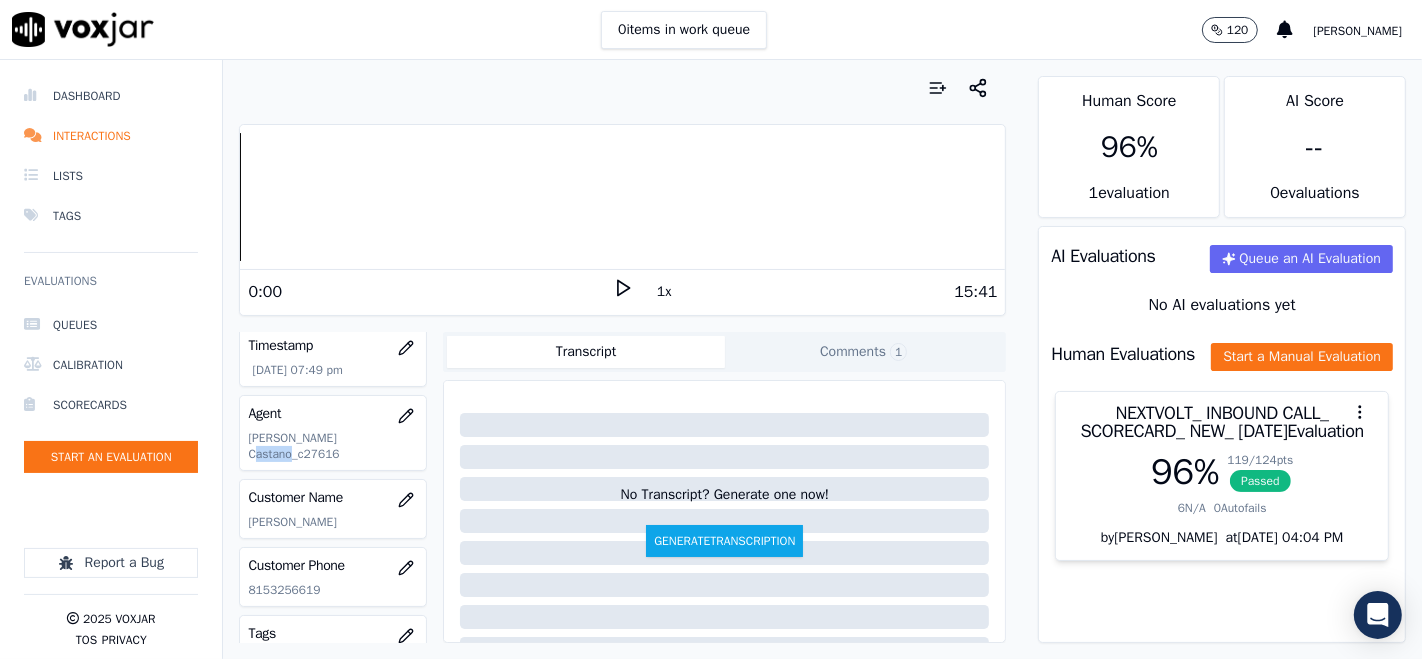 scroll, scrollTop: 222, scrollLeft: 0, axis: vertical 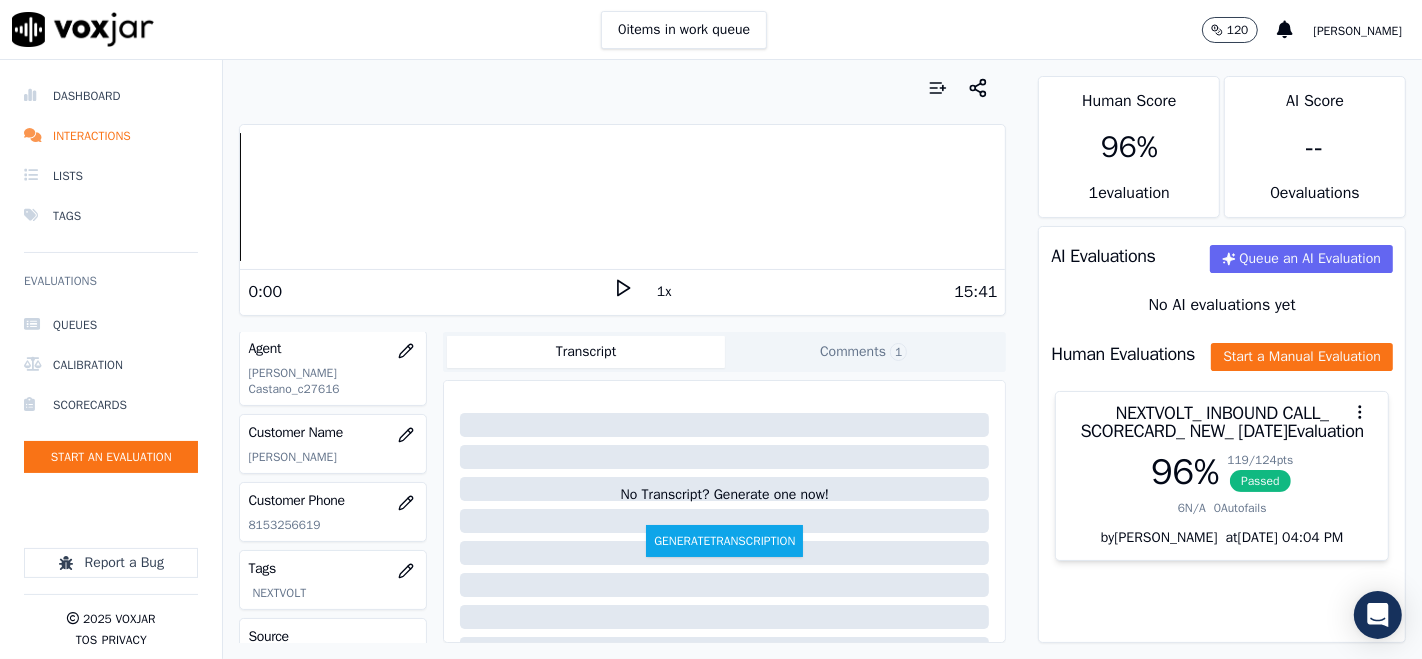 click on "8153256619" 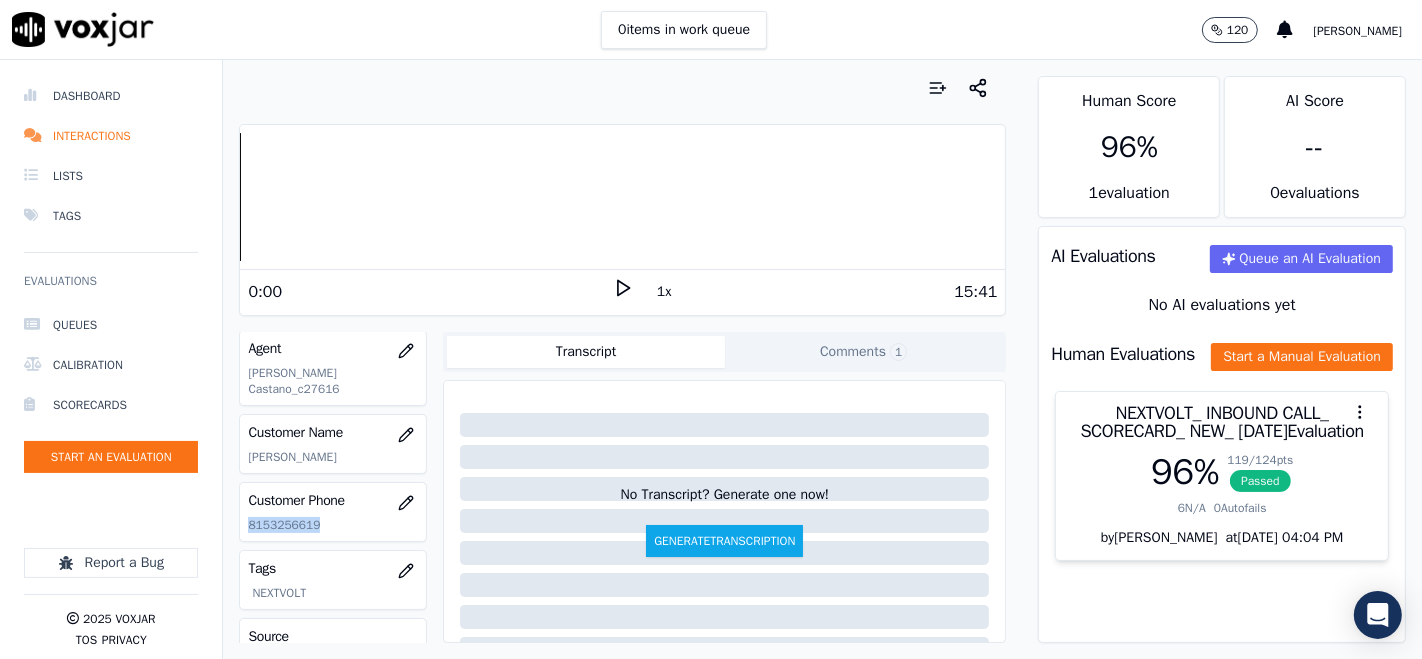 click on "8153256619" 